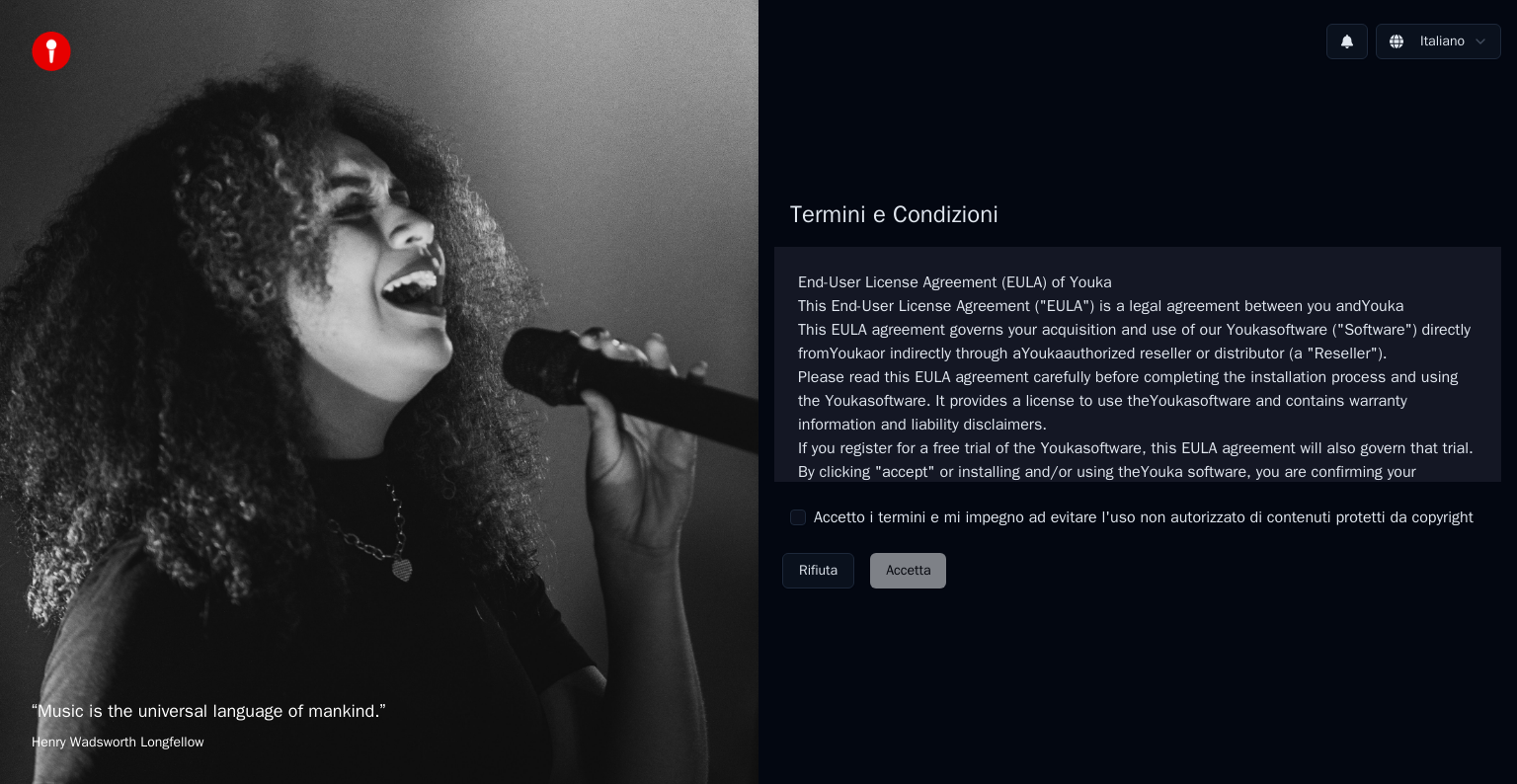 scroll, scrollTop: 0, scrollLeft: 0, axis: both 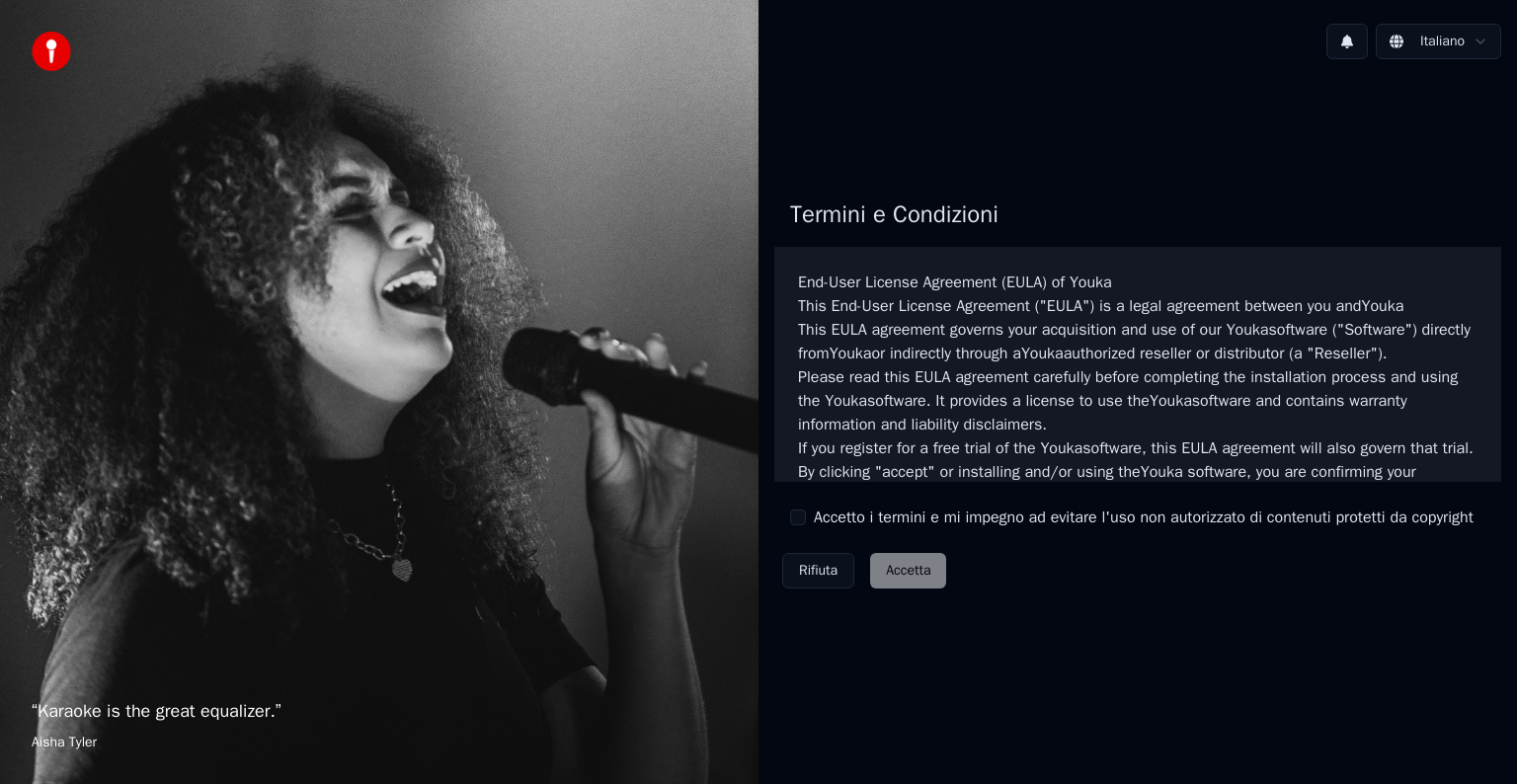 click on "Accetto i termini e mi impegno ad evitare l'uso non autorizzato di contenuti protetti da copyright" at bounding box center (798, 517) 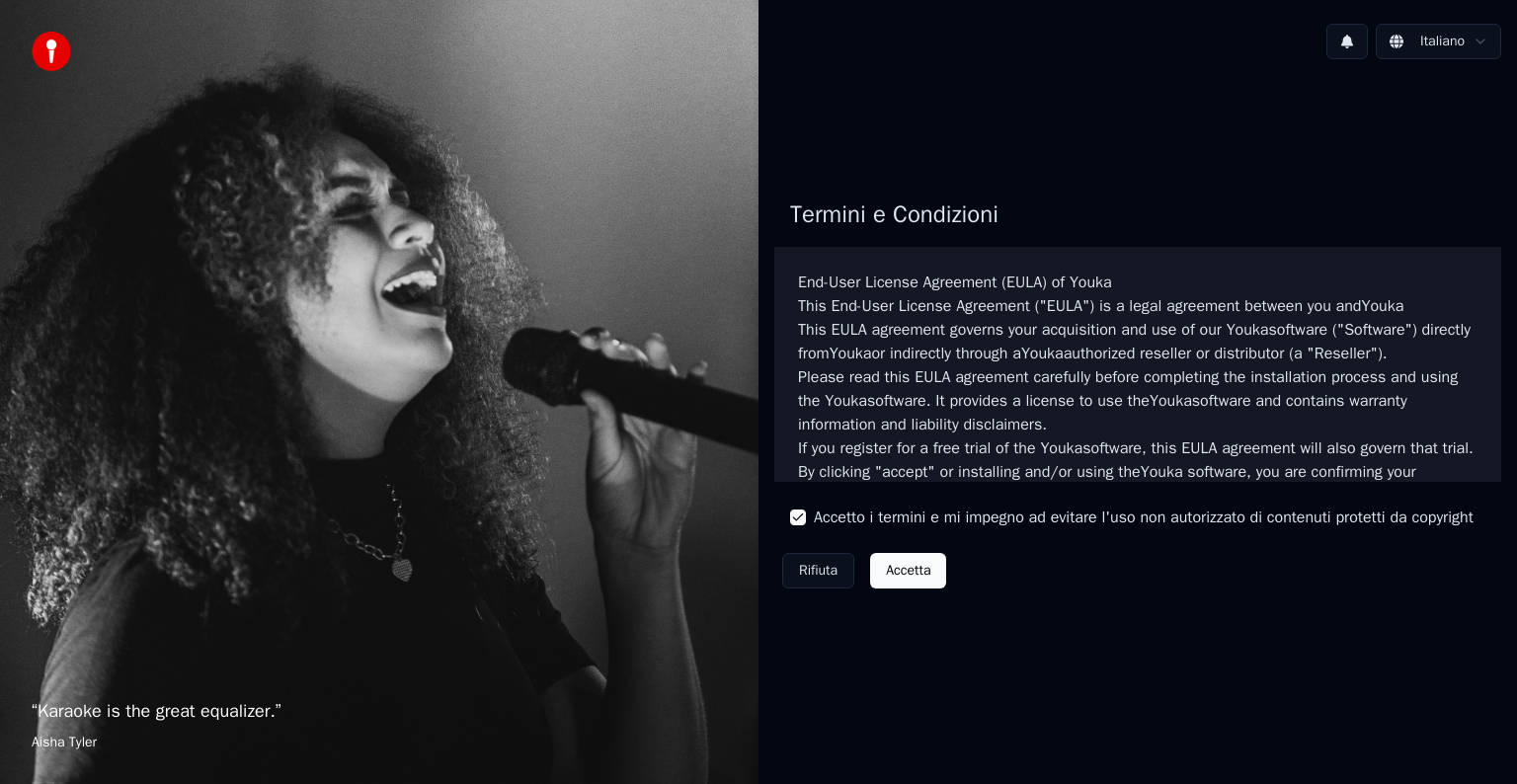 click on "Accetta" at bounding box center (908, 571) 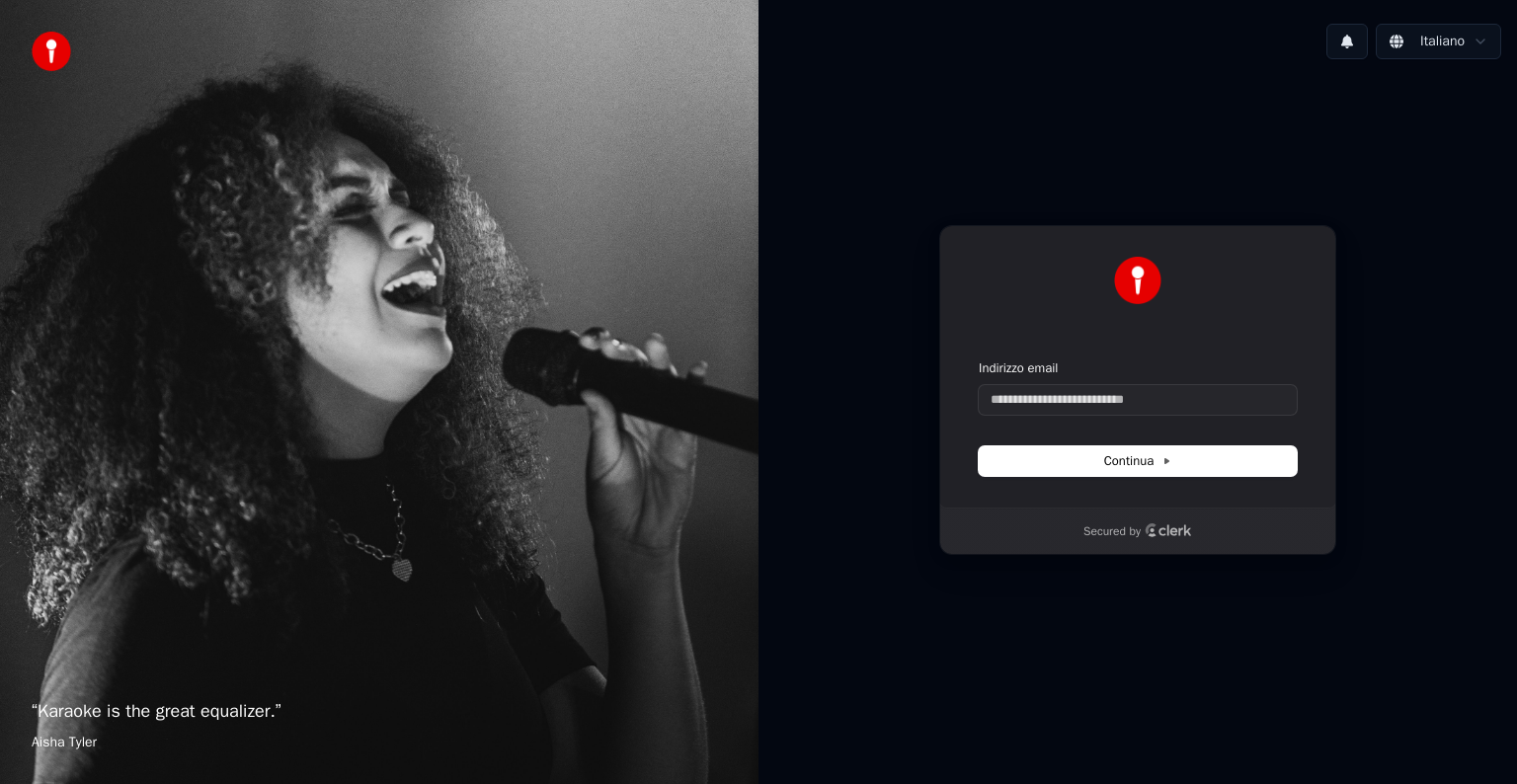 click on "Indirizzo email Continua" at bounding box center (1138, 418) 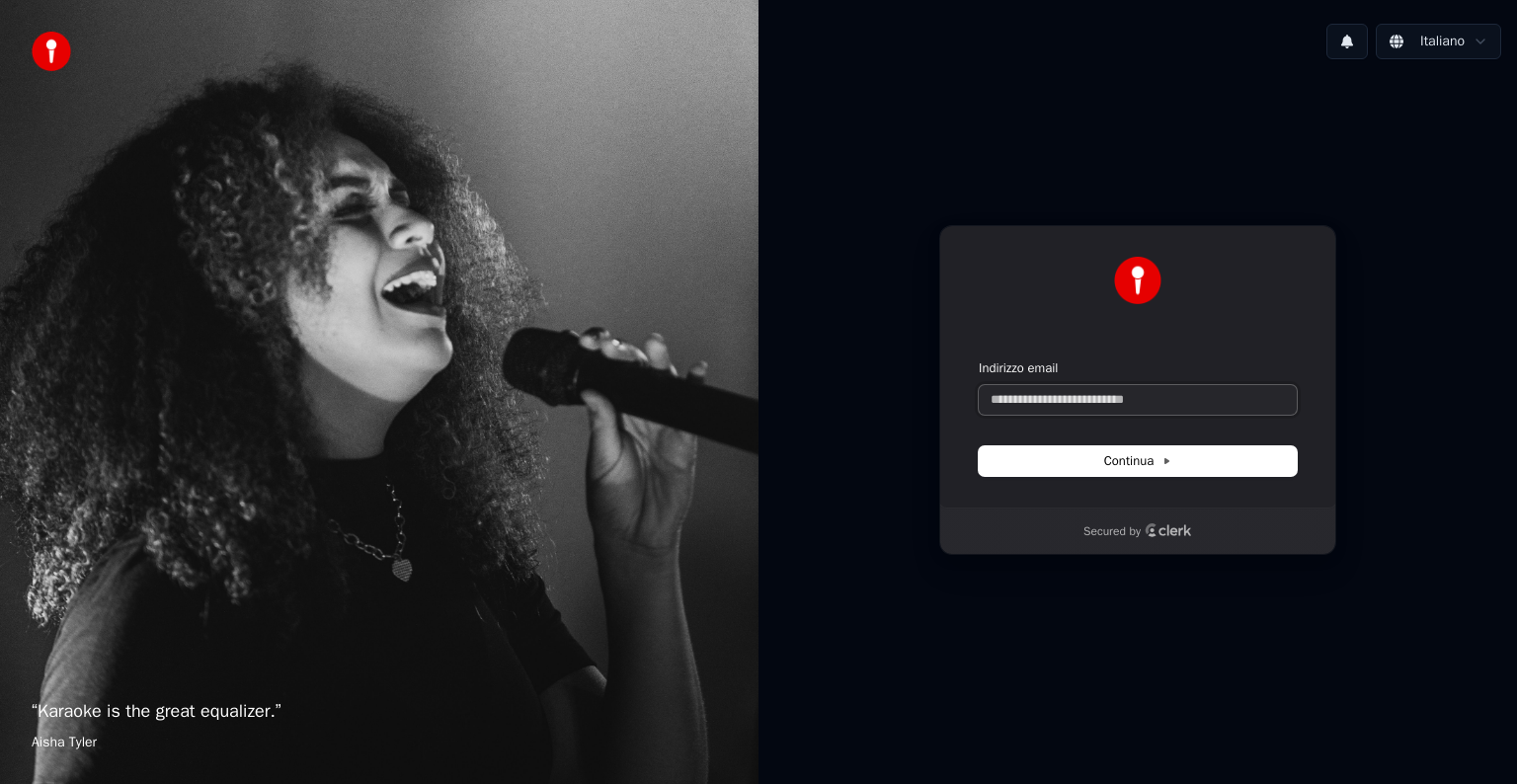 click on "Indirizzo email" at bounding box center (1138, 400) 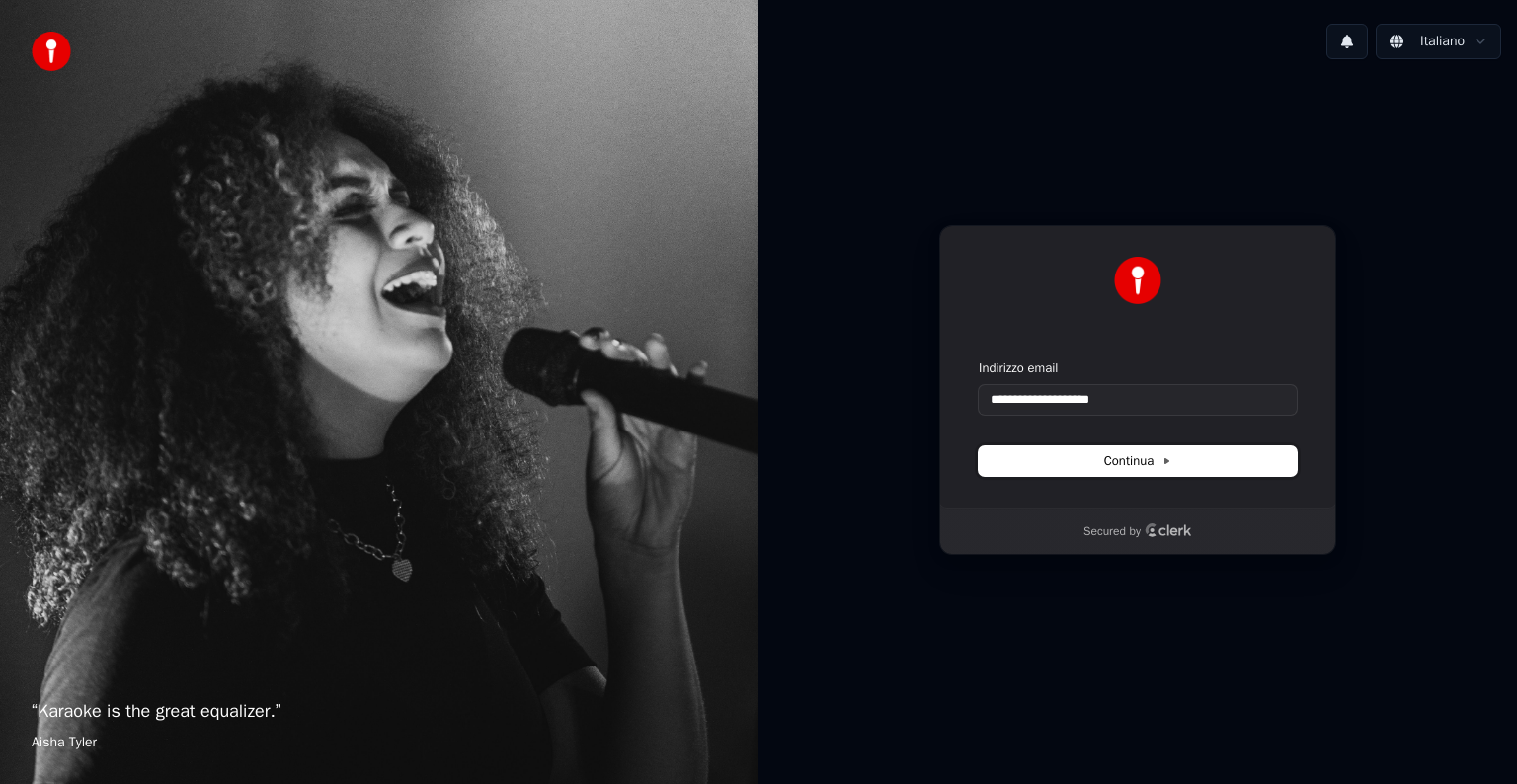 click on "Continua" at bounding box center [1138, 461] 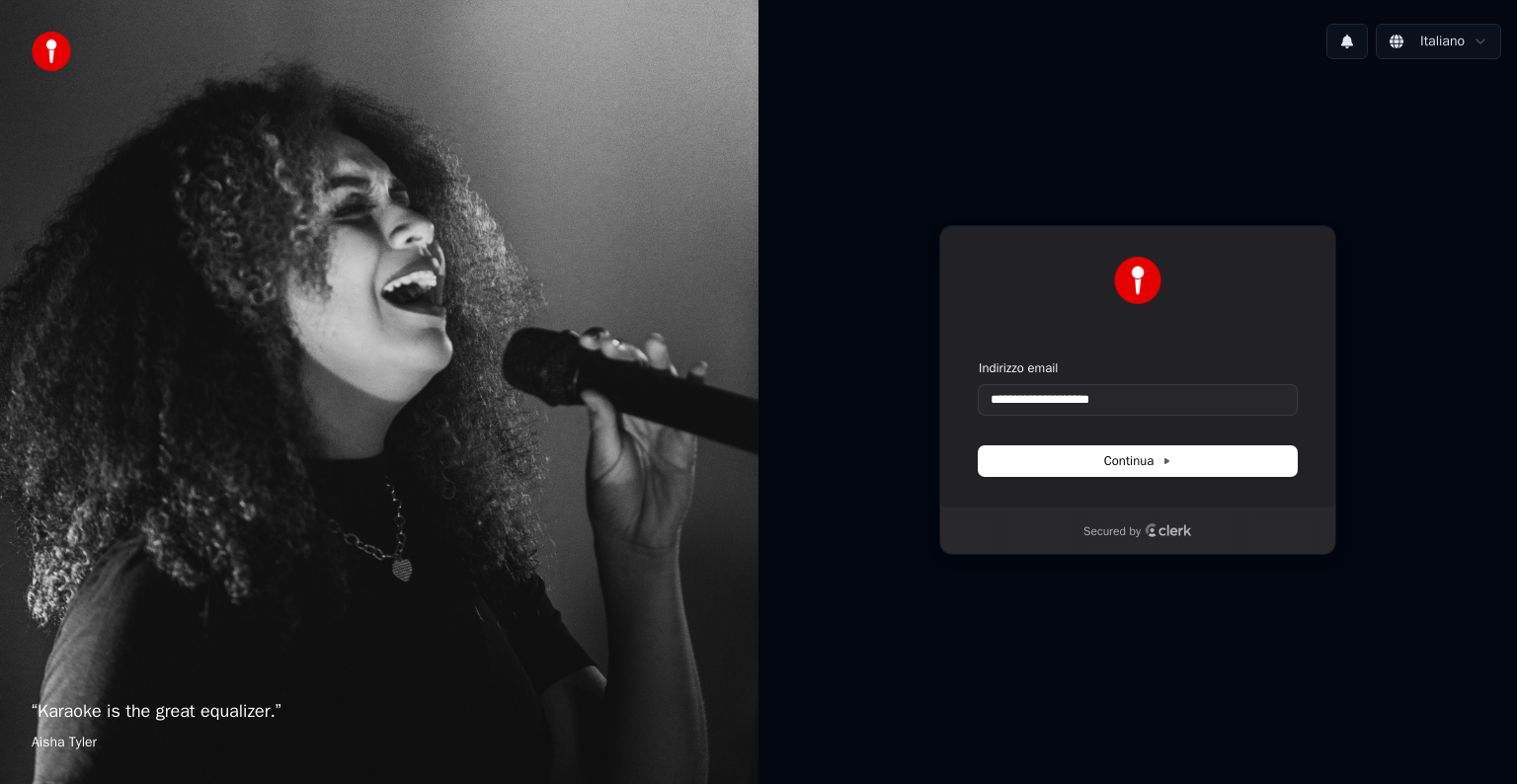 type on "**********" 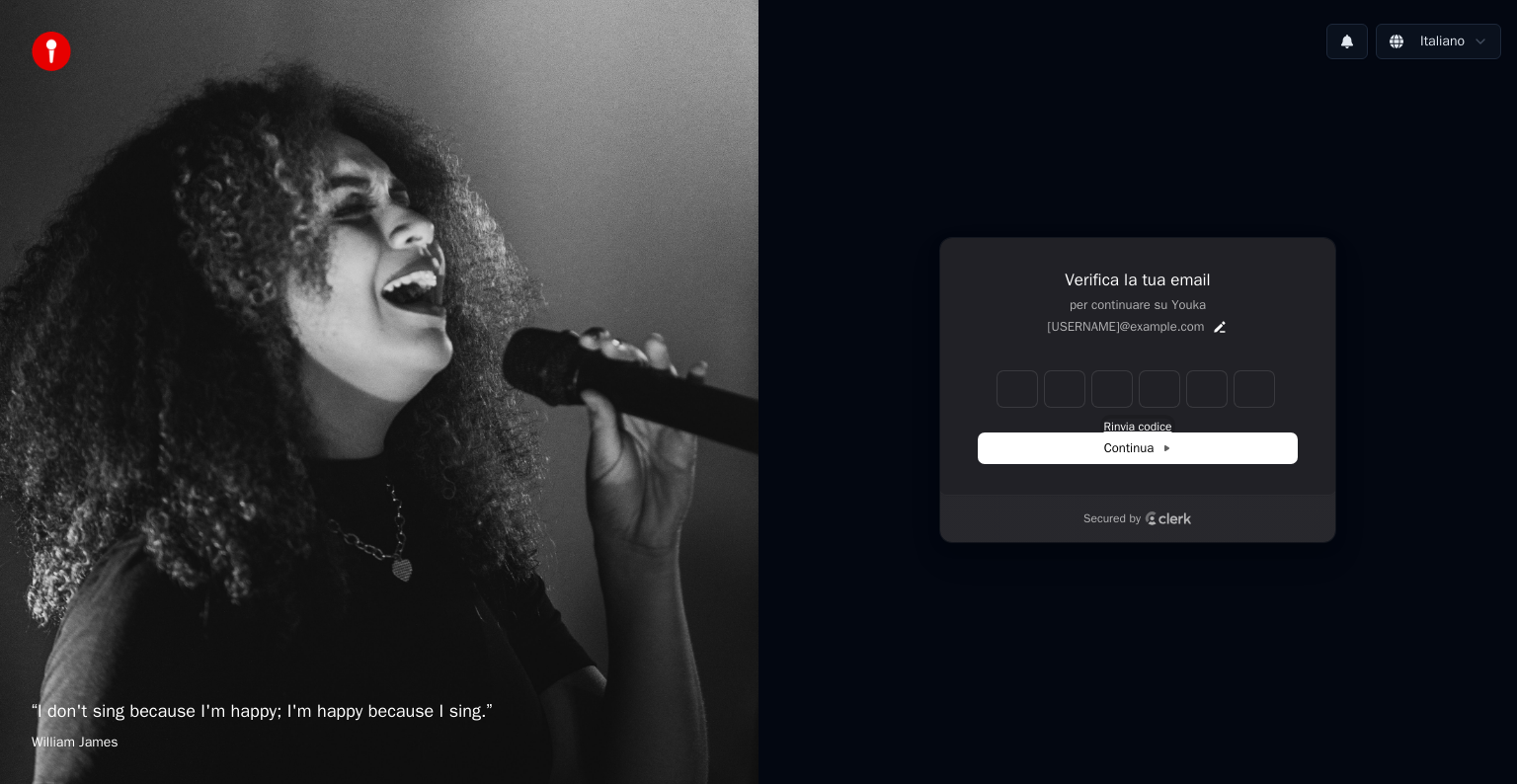 click on "Rinvia codice" at bounding box center (1138, 427) 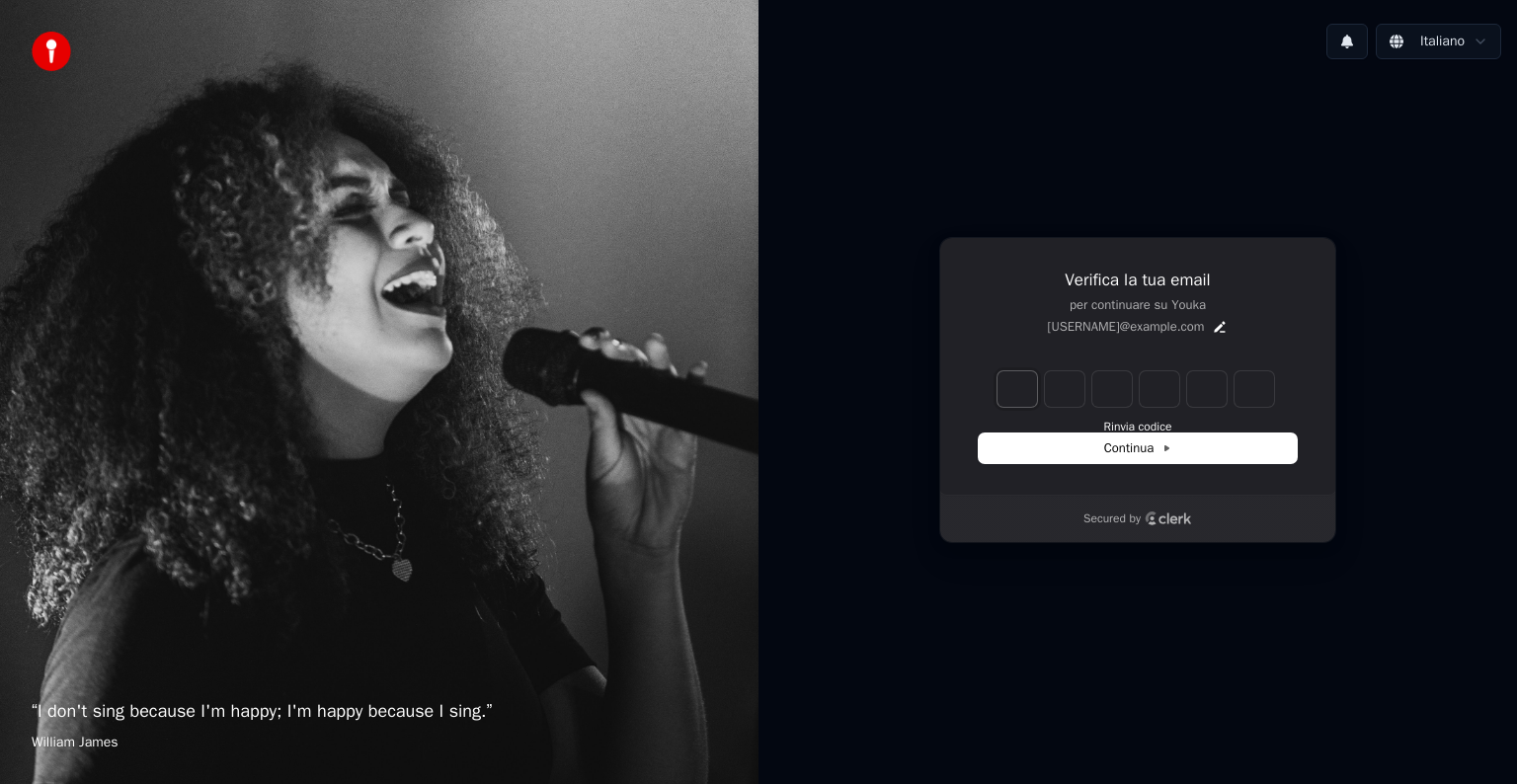 type on "*" 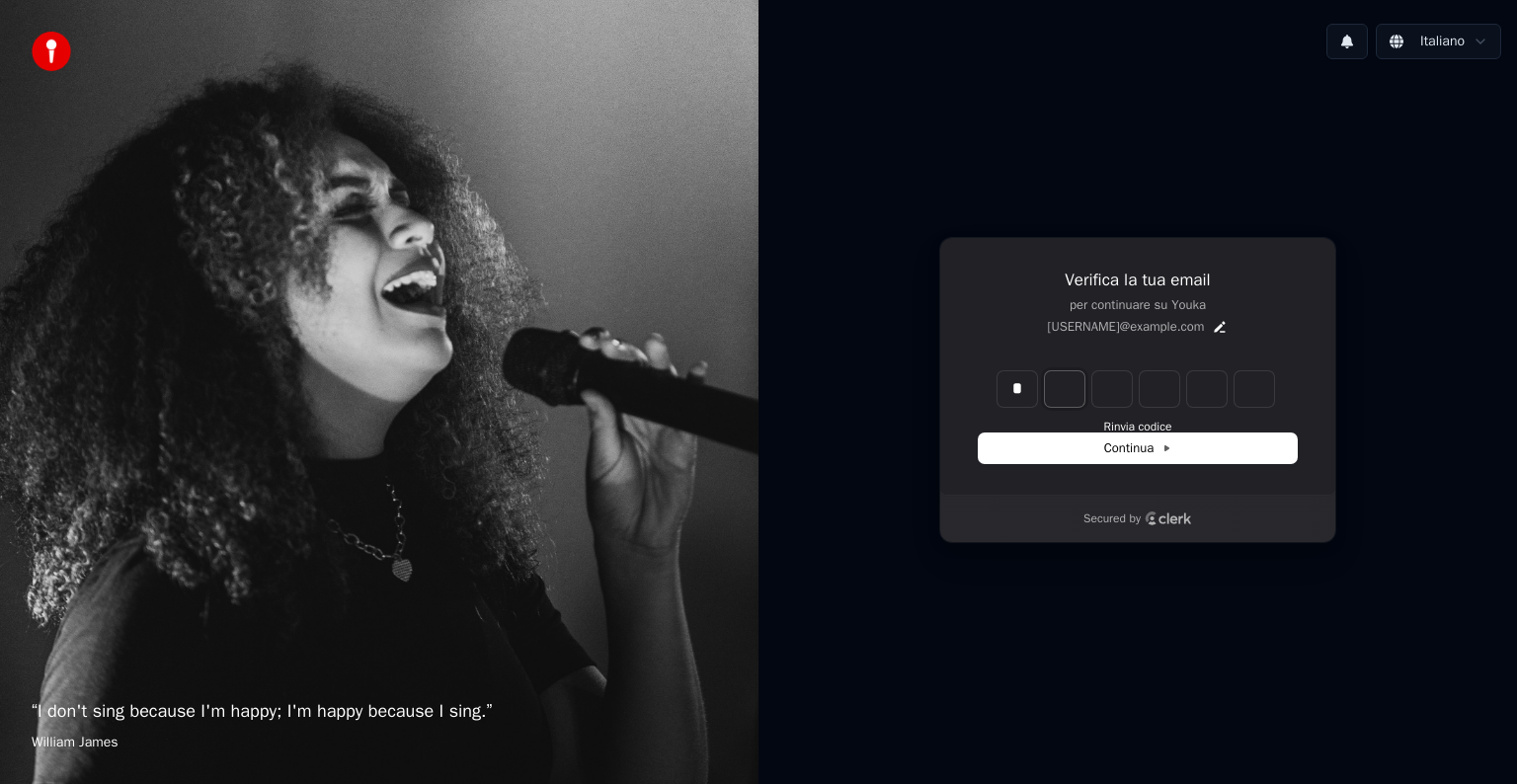type on "*" 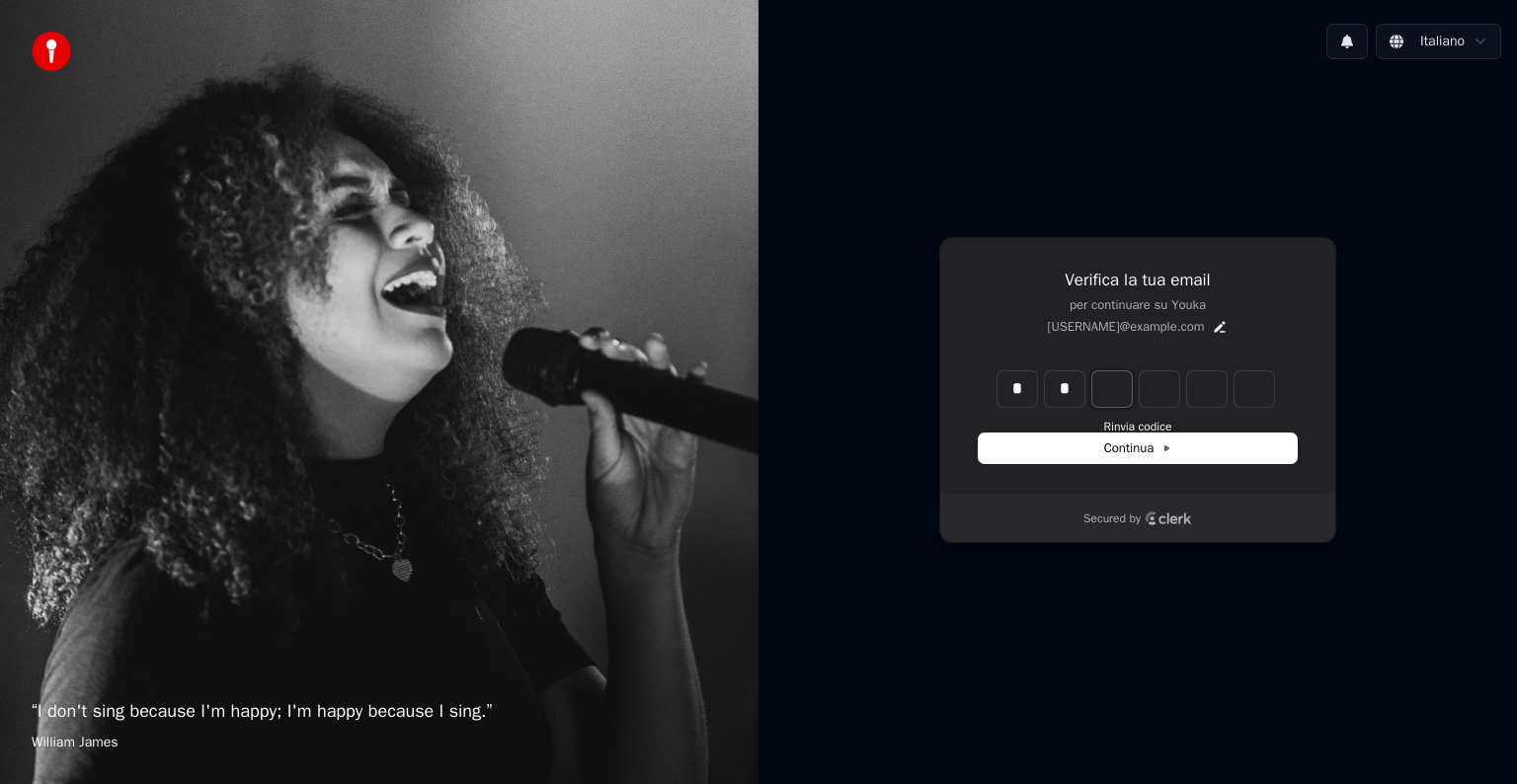 type on "**" 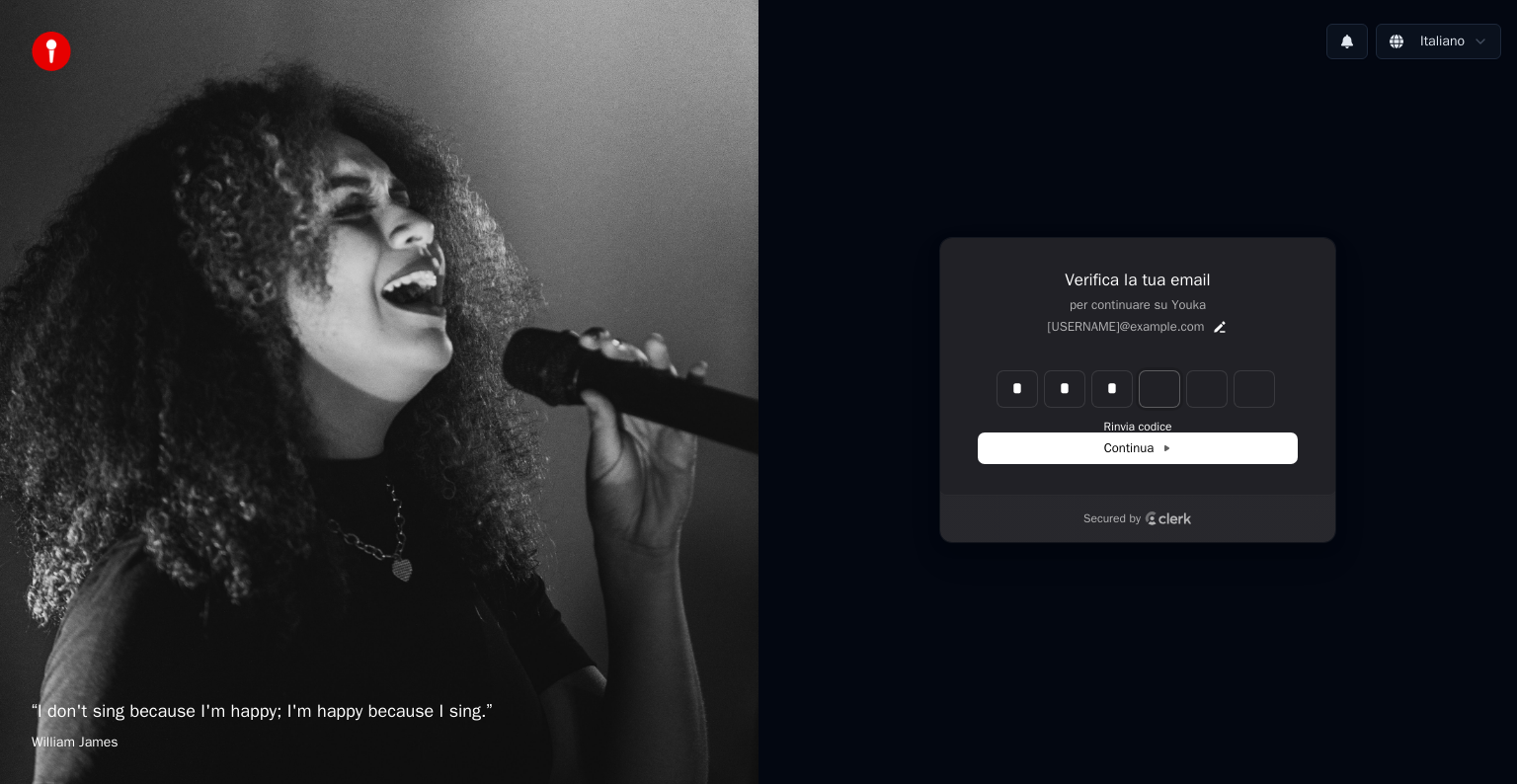 type on "***" 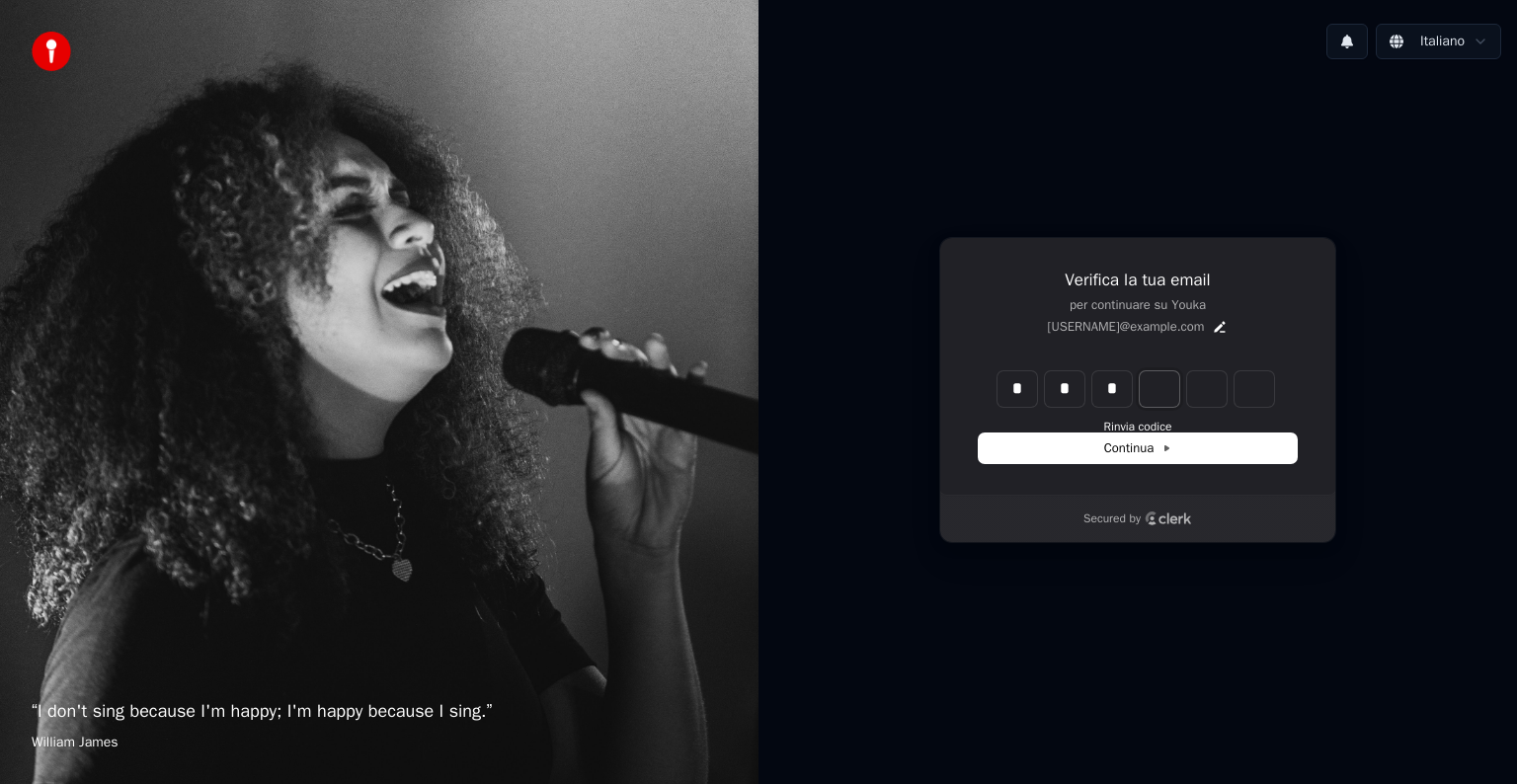 type on "*" 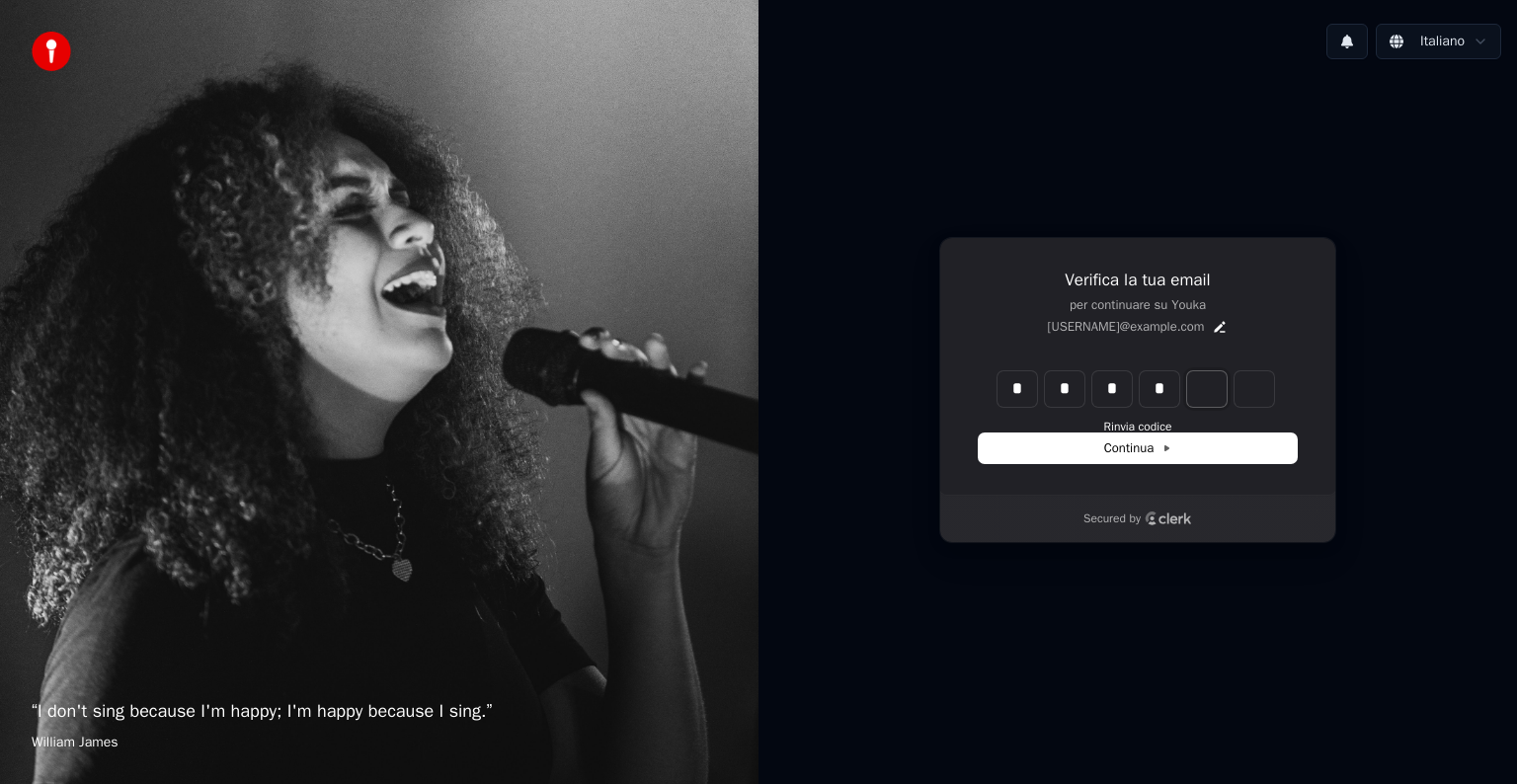 type on "****" 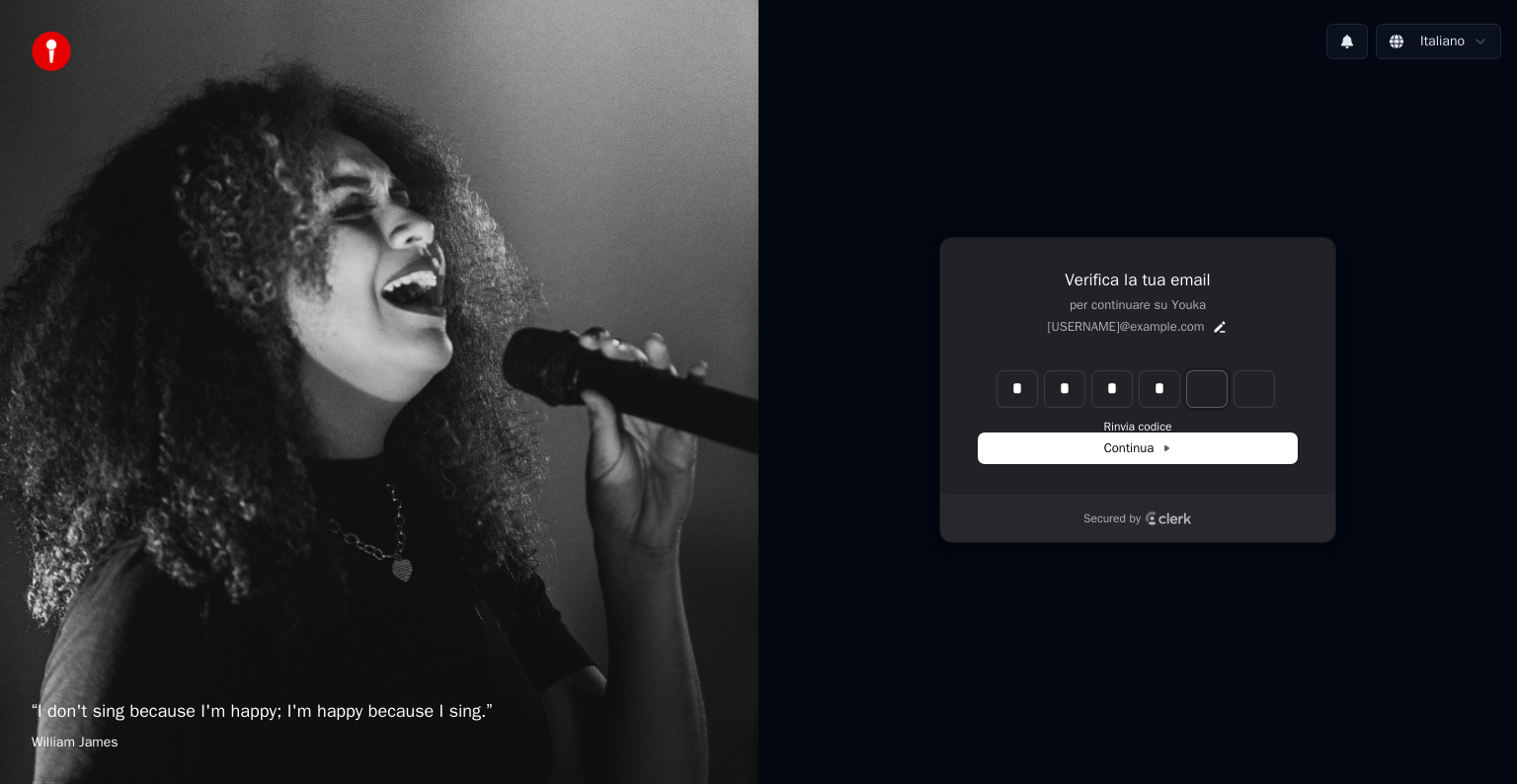 type on "*" 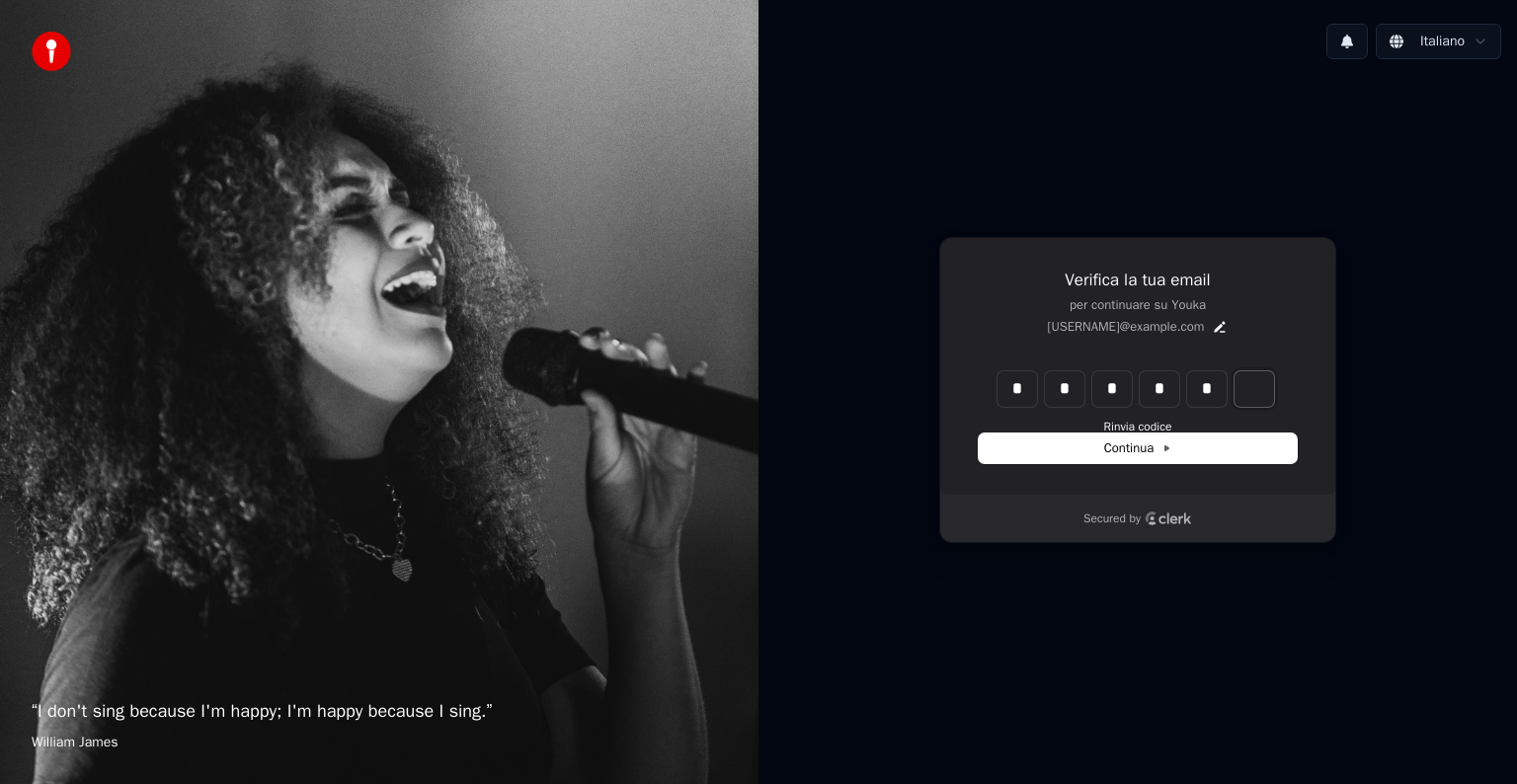 type on "******" 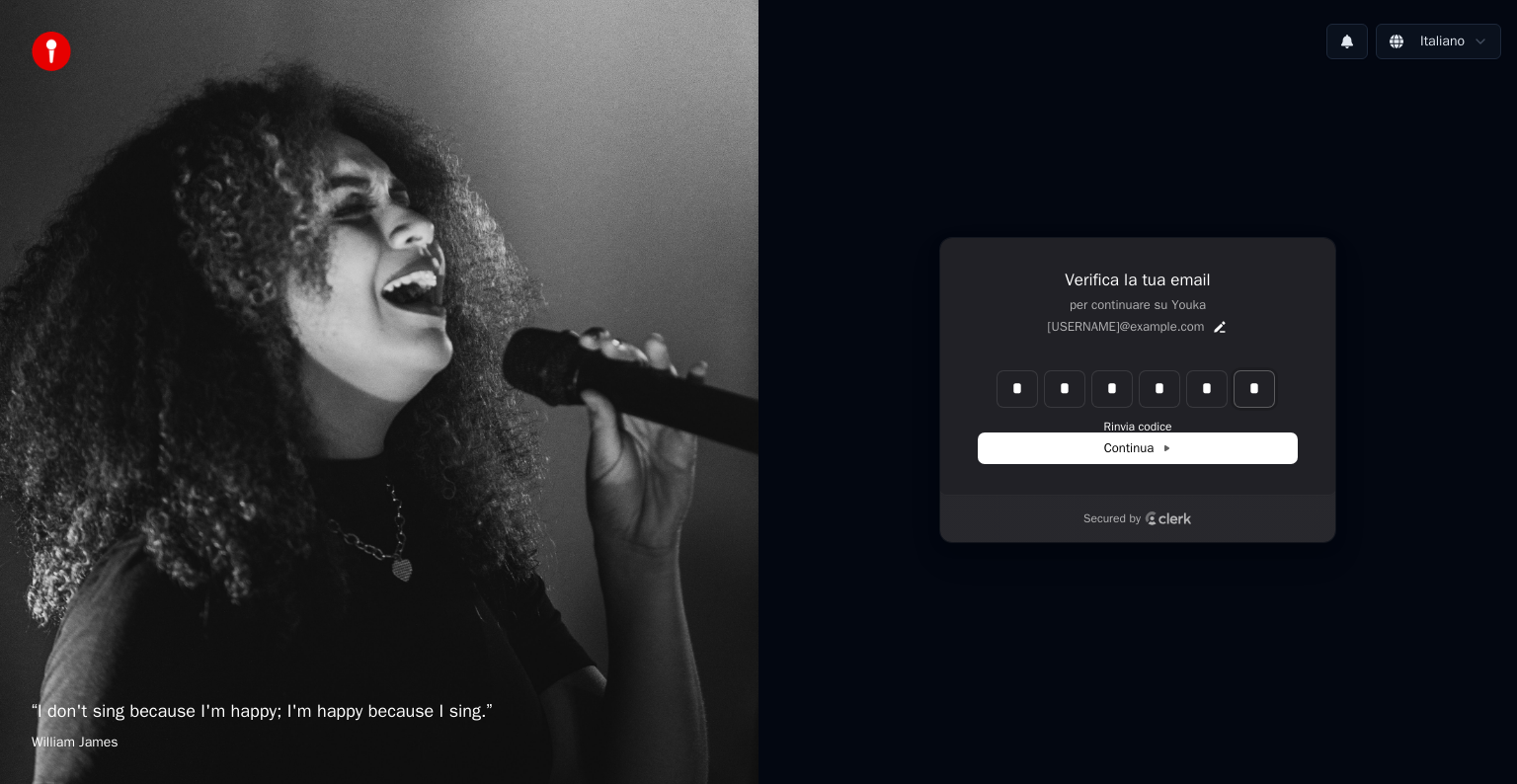 type on "*" 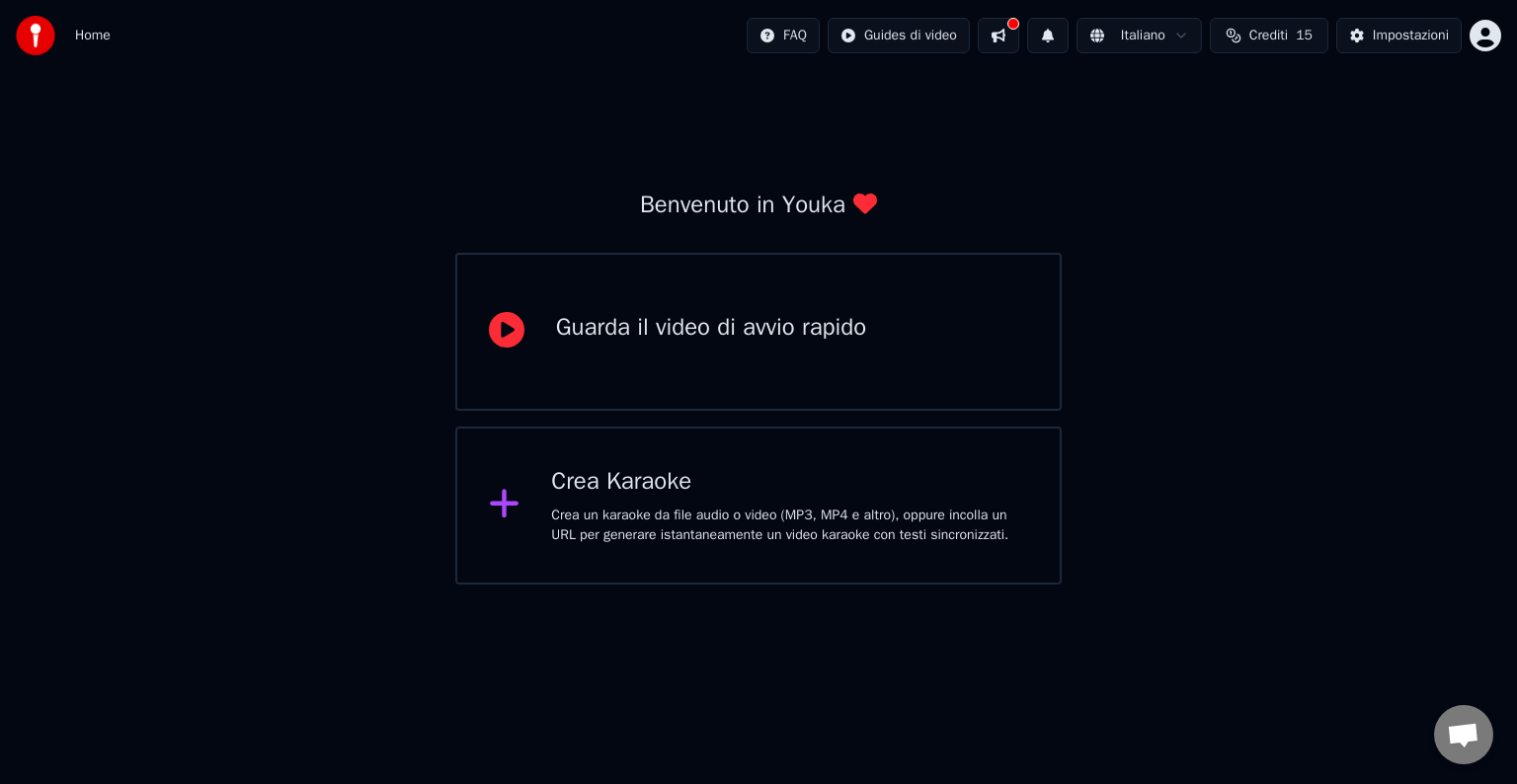 click on "Crea Karaoke" at bounding box center [789, 482] 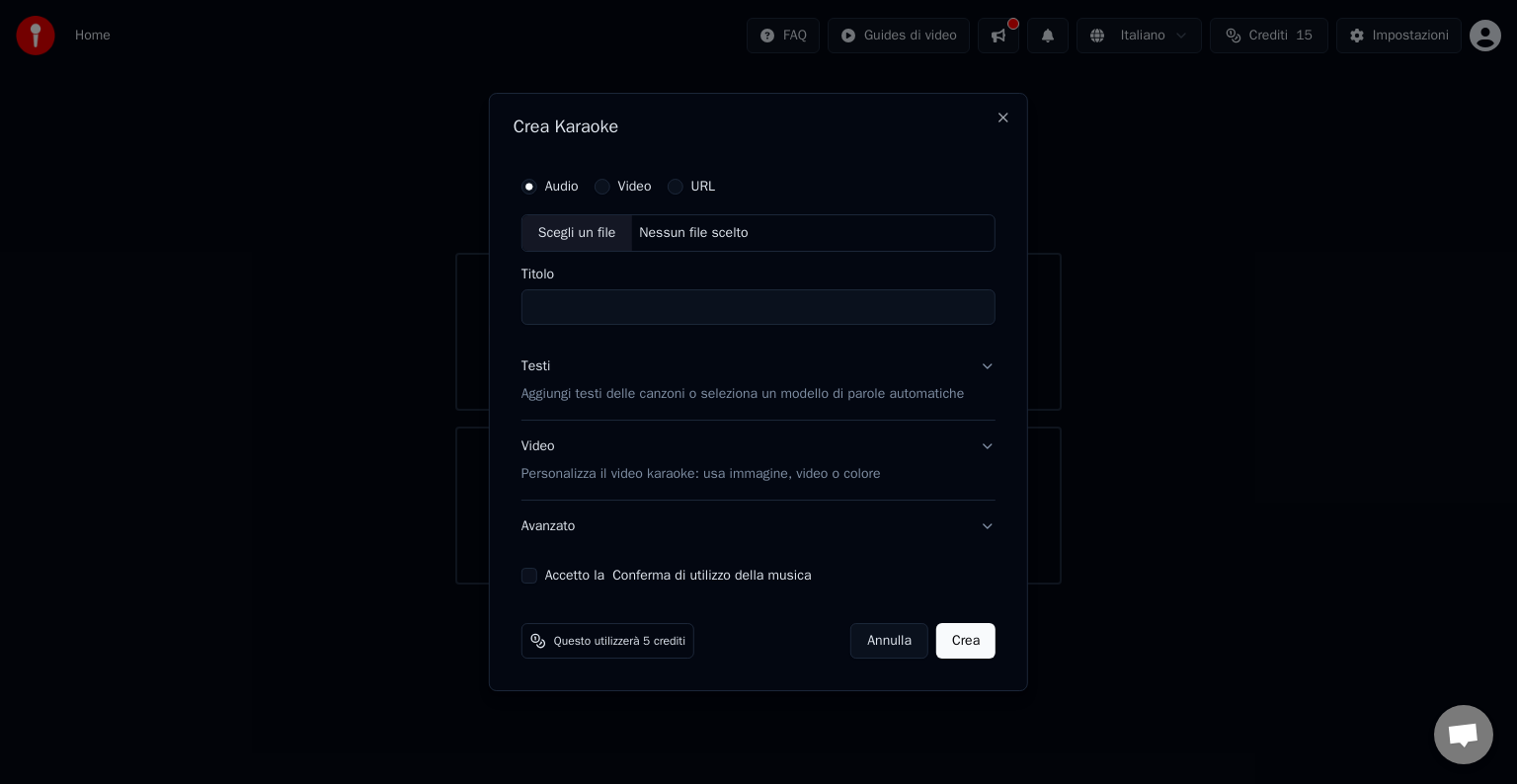 click on "Nessun file scelto" at bounding box center (693, 233) 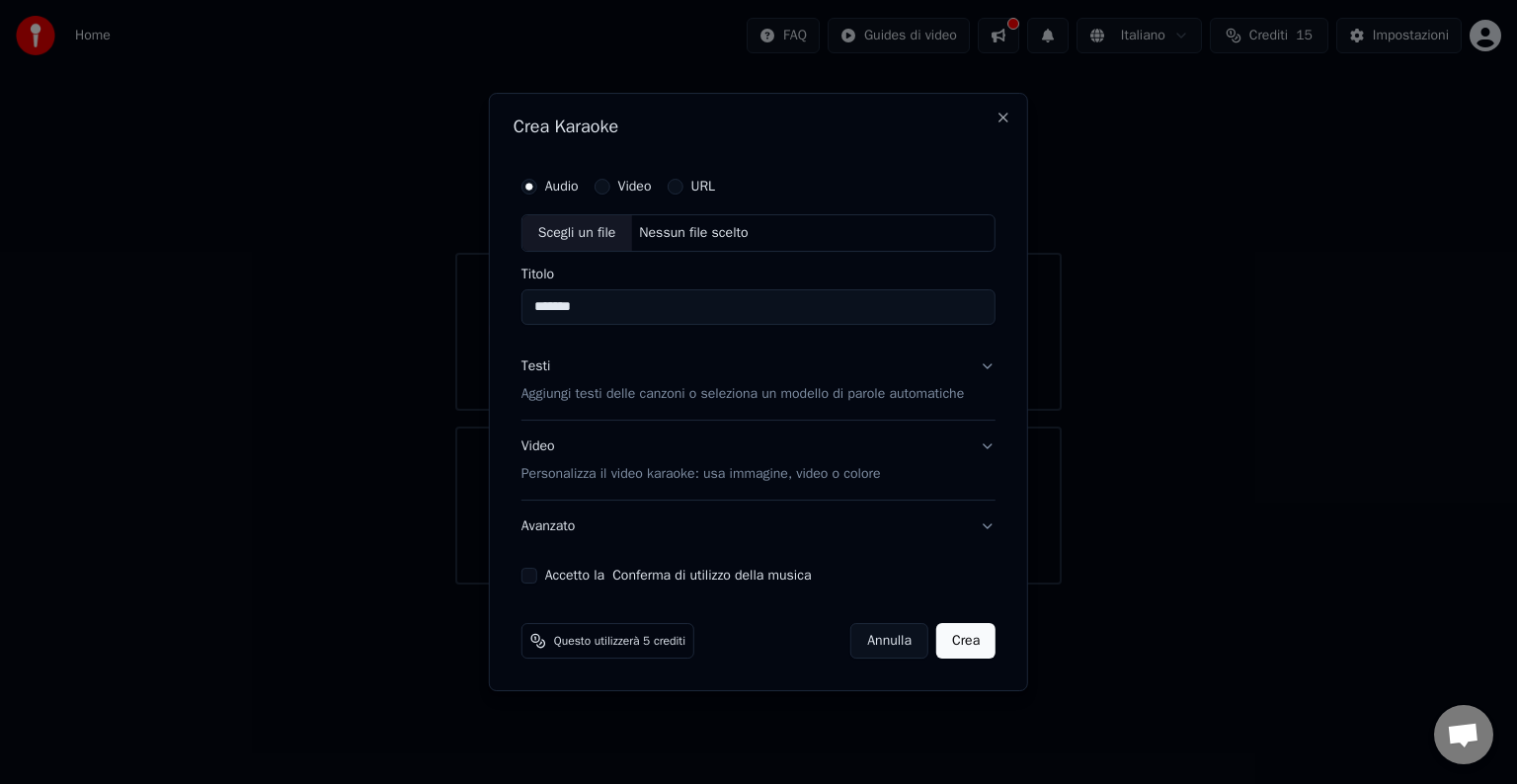 type on "*******" 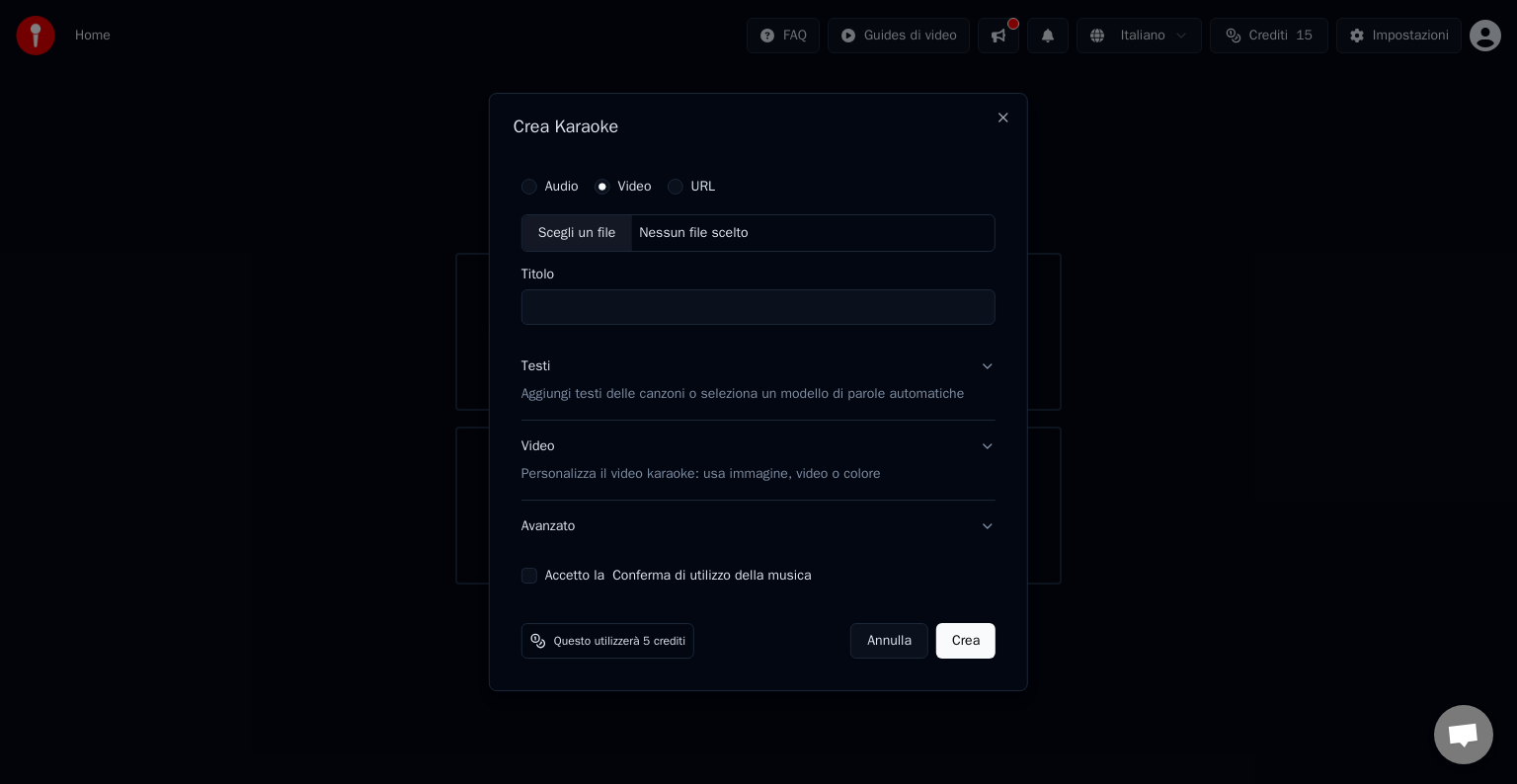 click on "Titolo" at bounding box center (758, 307) 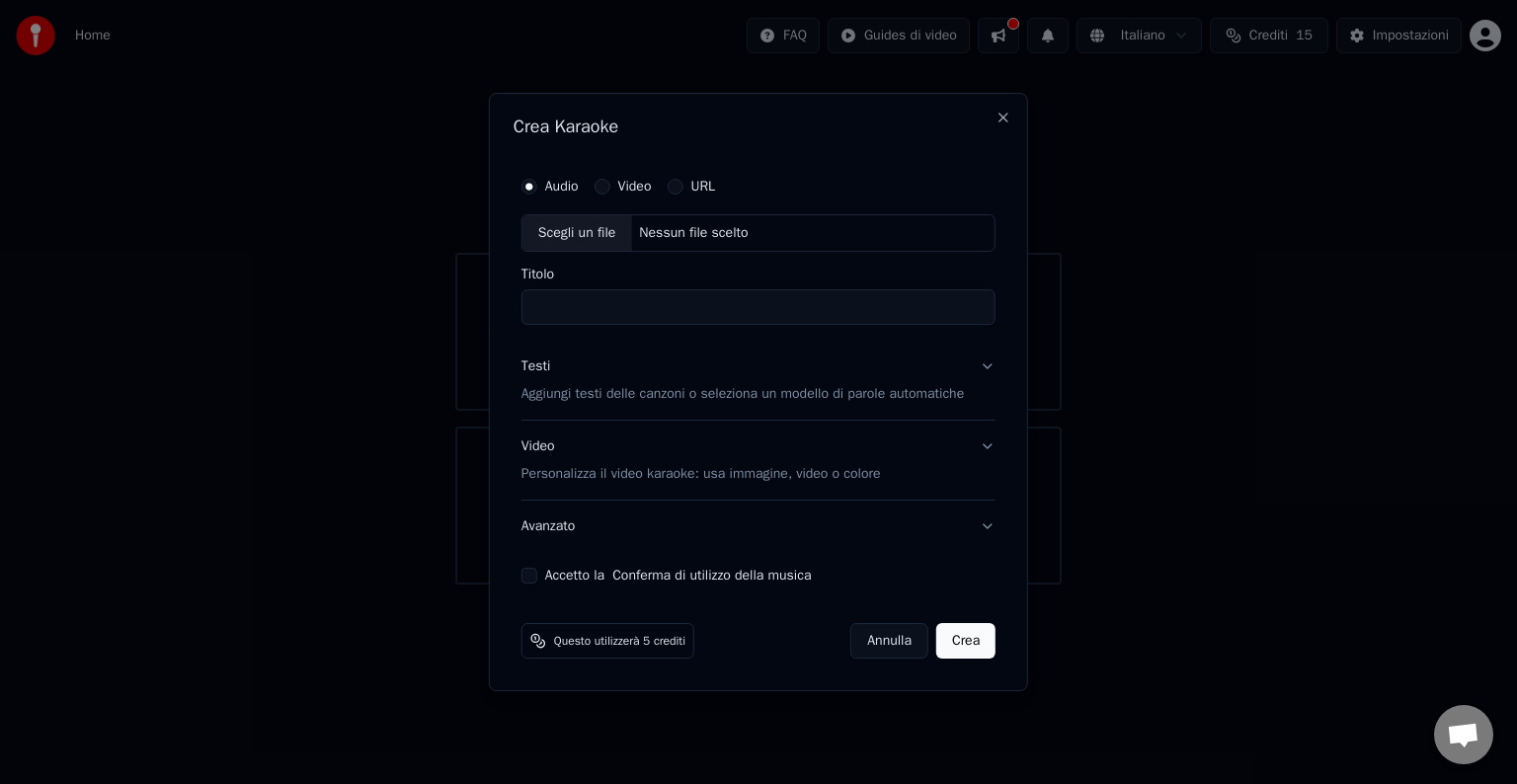 click on "Scegli un file" at bounding box center (577, 233) 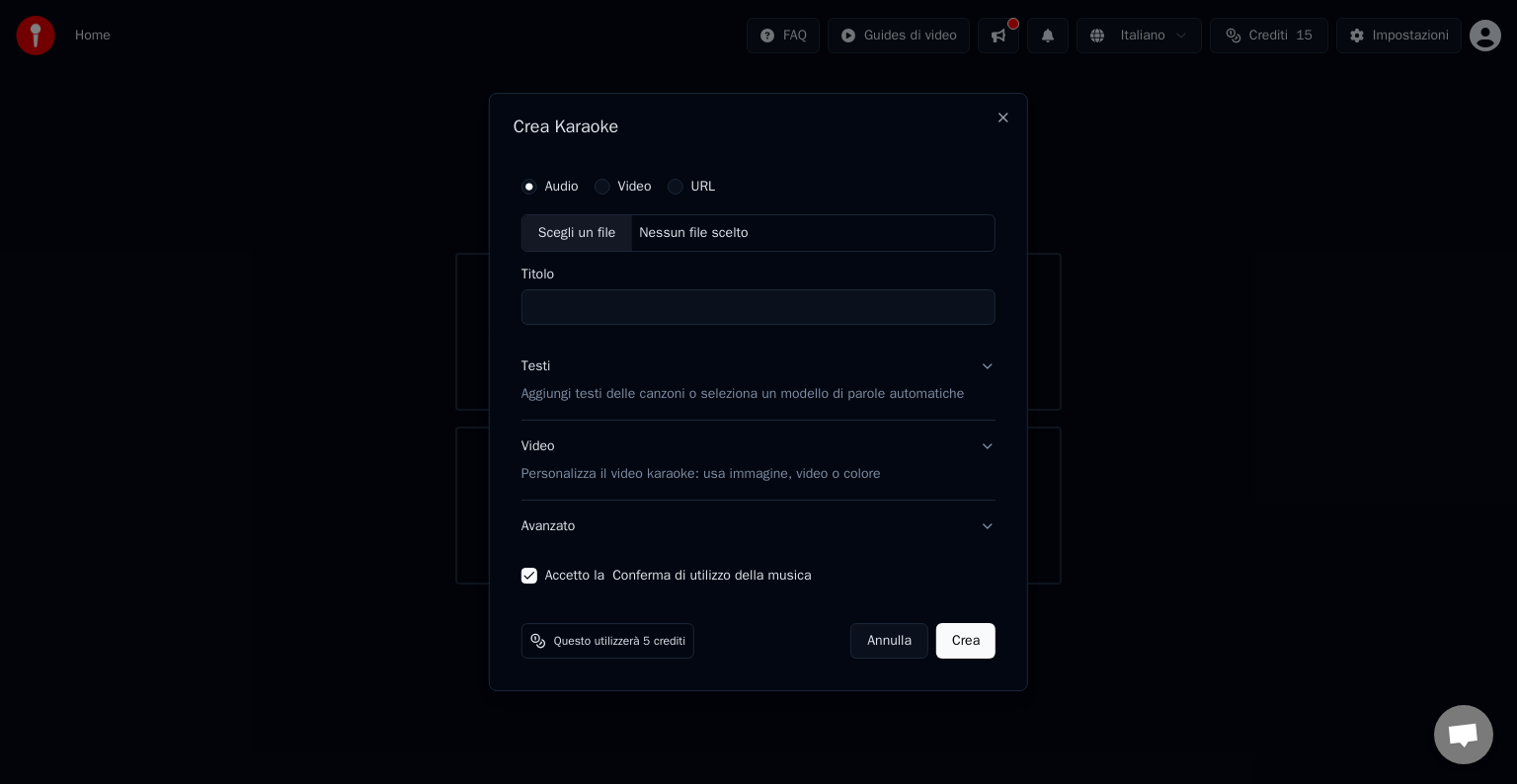click on "Video Personalizza il video karaoke: usa immagine, video o colore" at bounding box center [758, 460] 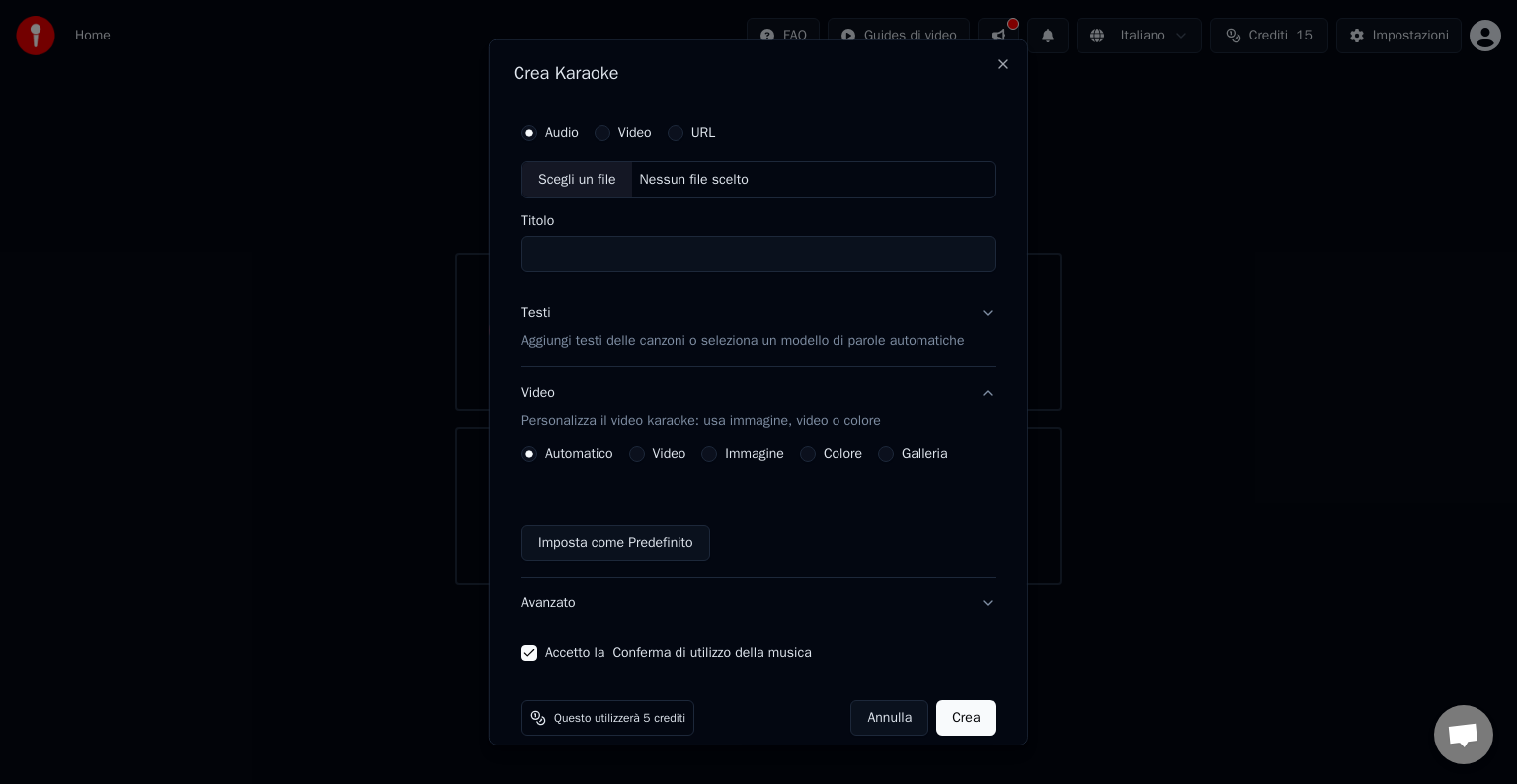 click on "Personalizza il video karaoke: usa immagine, video o colore" at bounding box center [701, 421] 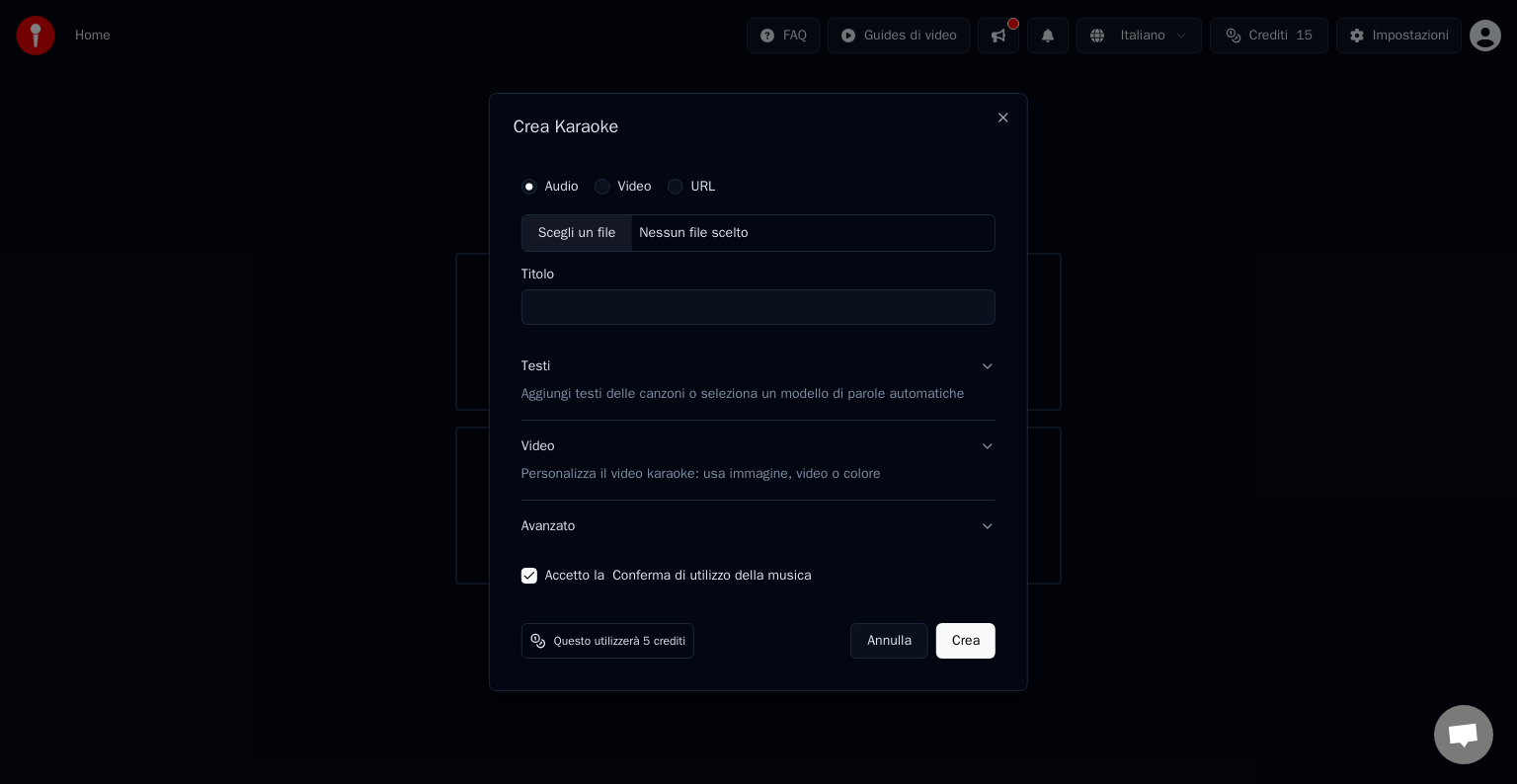 click on "Aggiungi testi delle canzoni o seleziona un modello di parole automatiche" at bounding box center [743, 394] 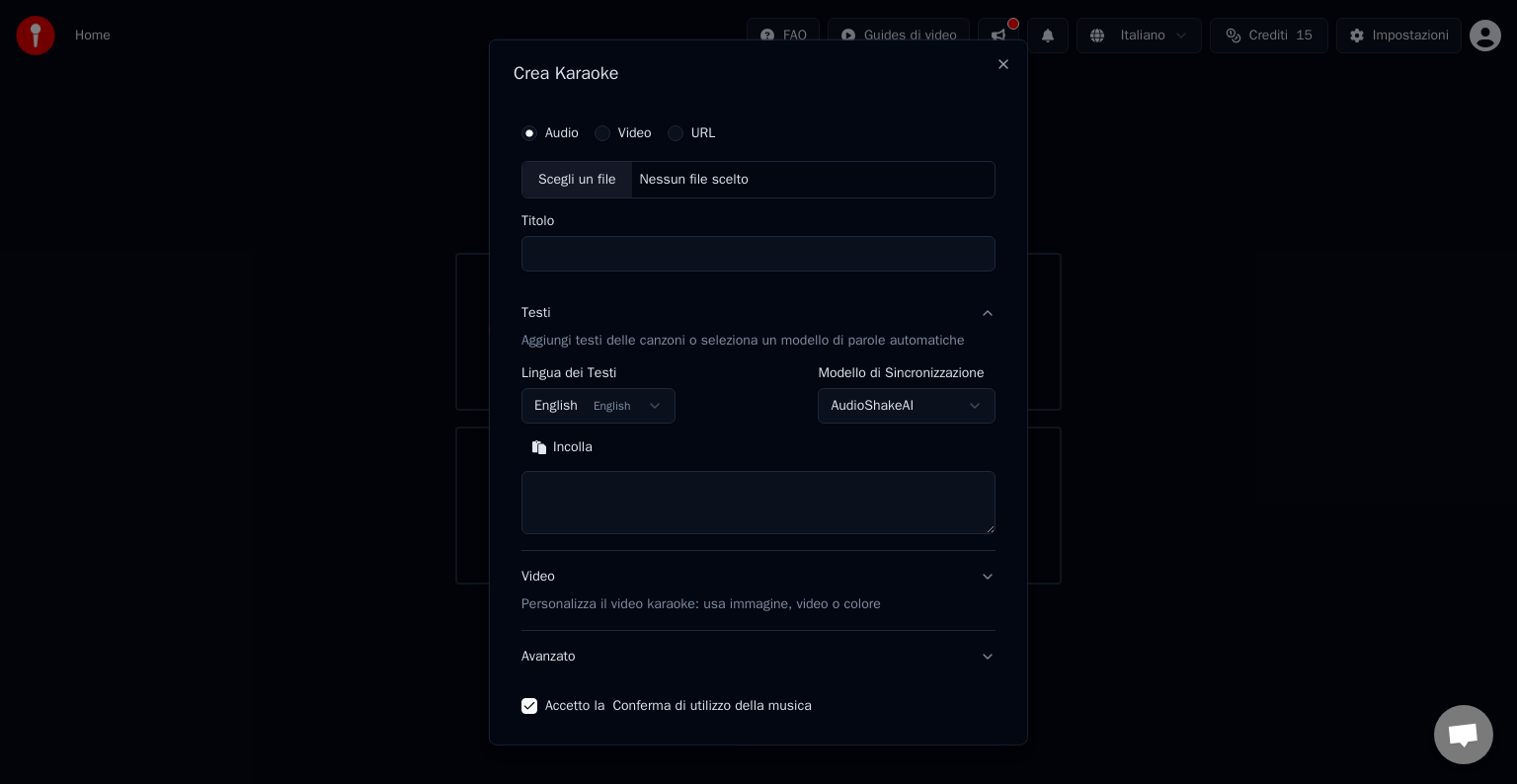 click on "Testi Aggiungi testi delle canzoni o seleziona un modello di parole automatiche" at bounding box center [758, 327] 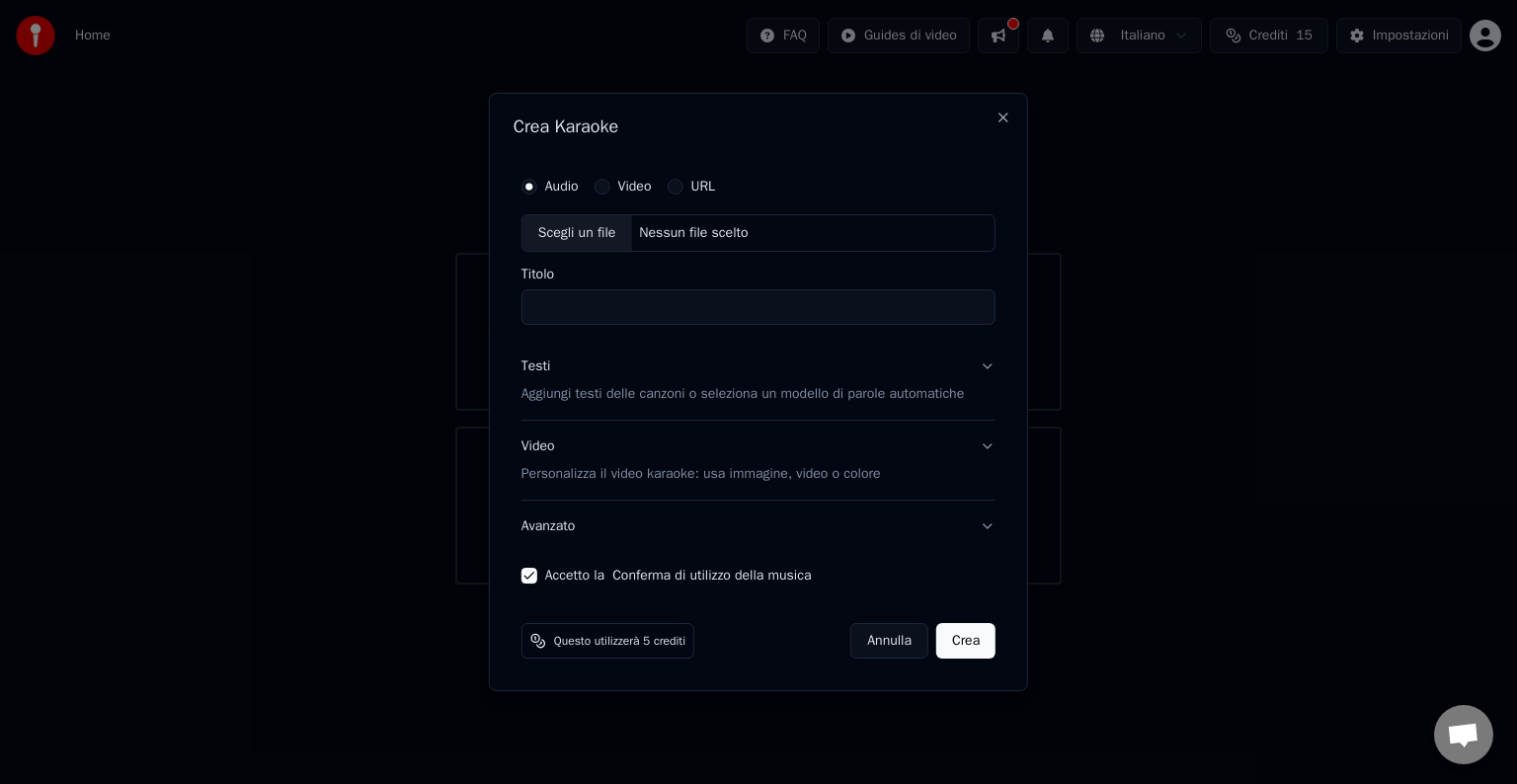 click on "Titolo" at bounding box center (758, 307) 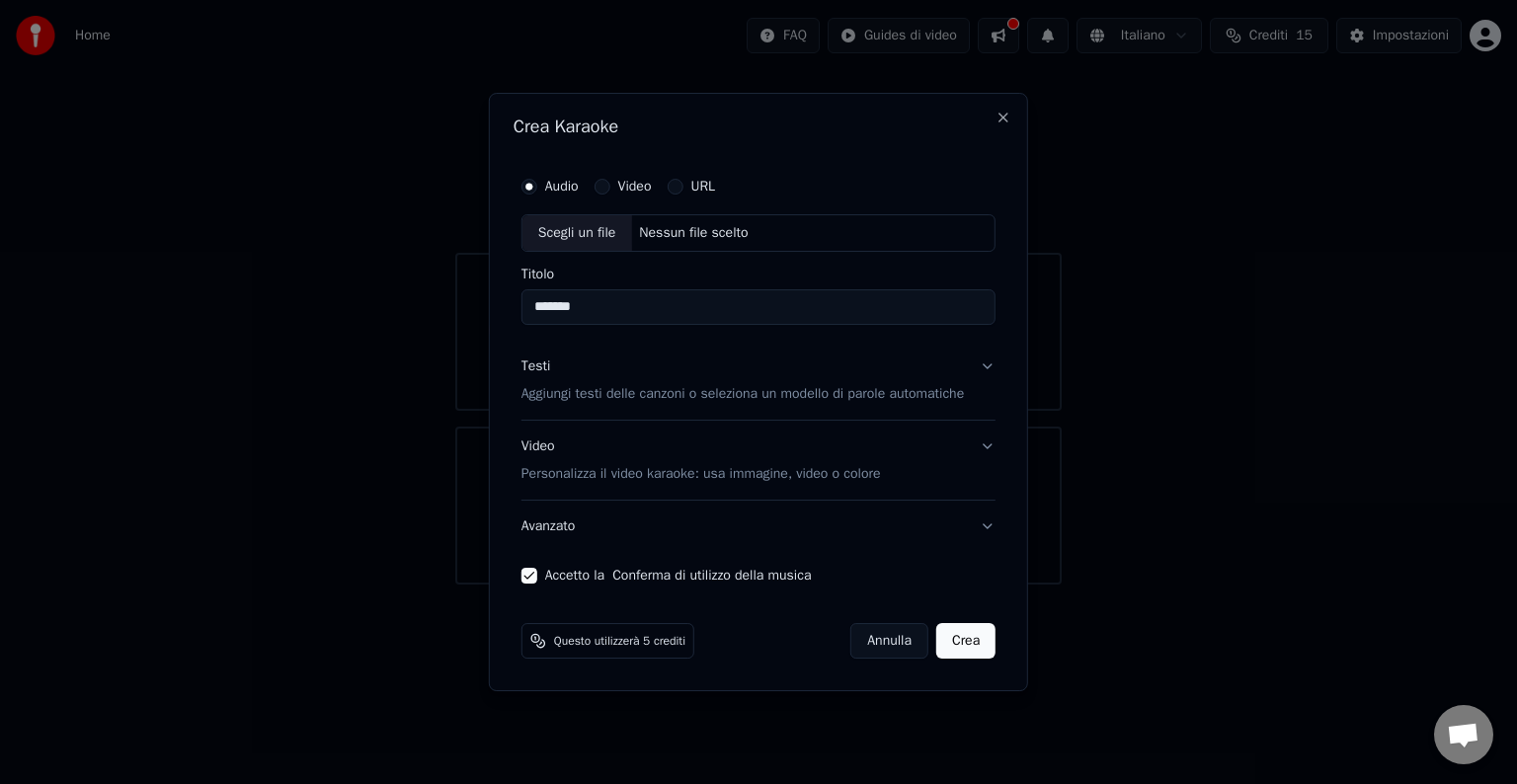 type on "*******" 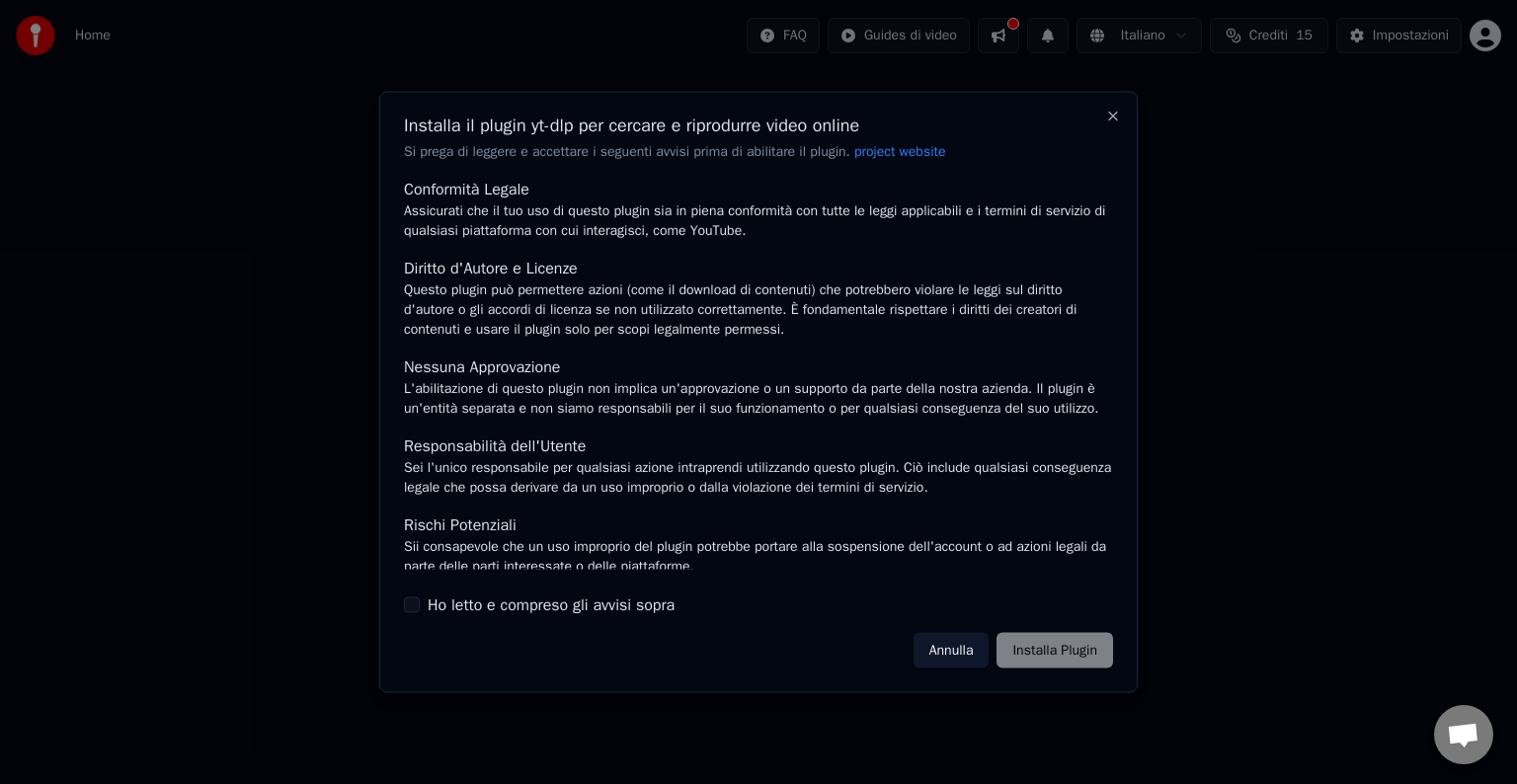 click on "Ho letto e compreso gli avvisi sopra" at bounding box center (551, 604) 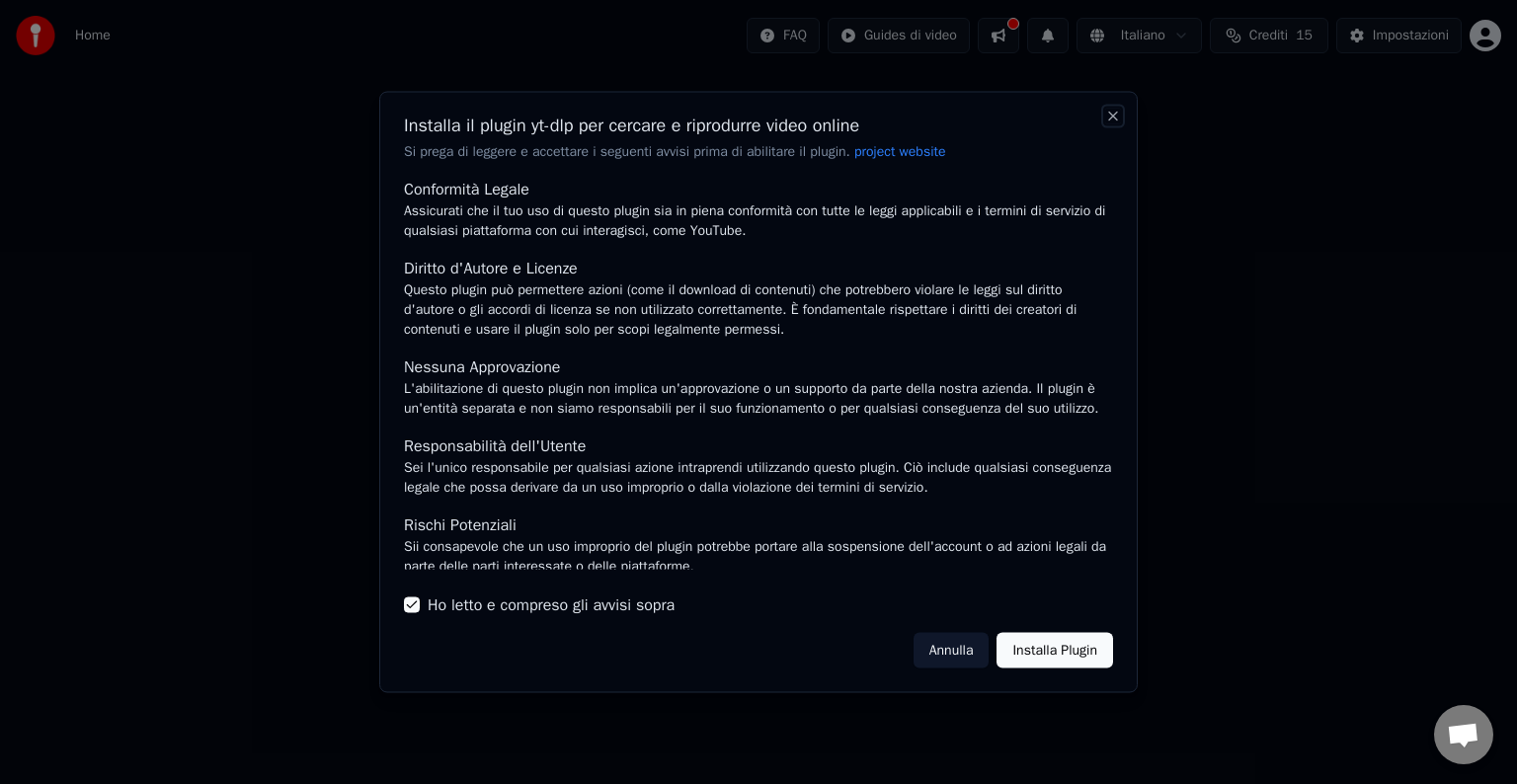 click on "Close" at bounding box center (1113, 117) 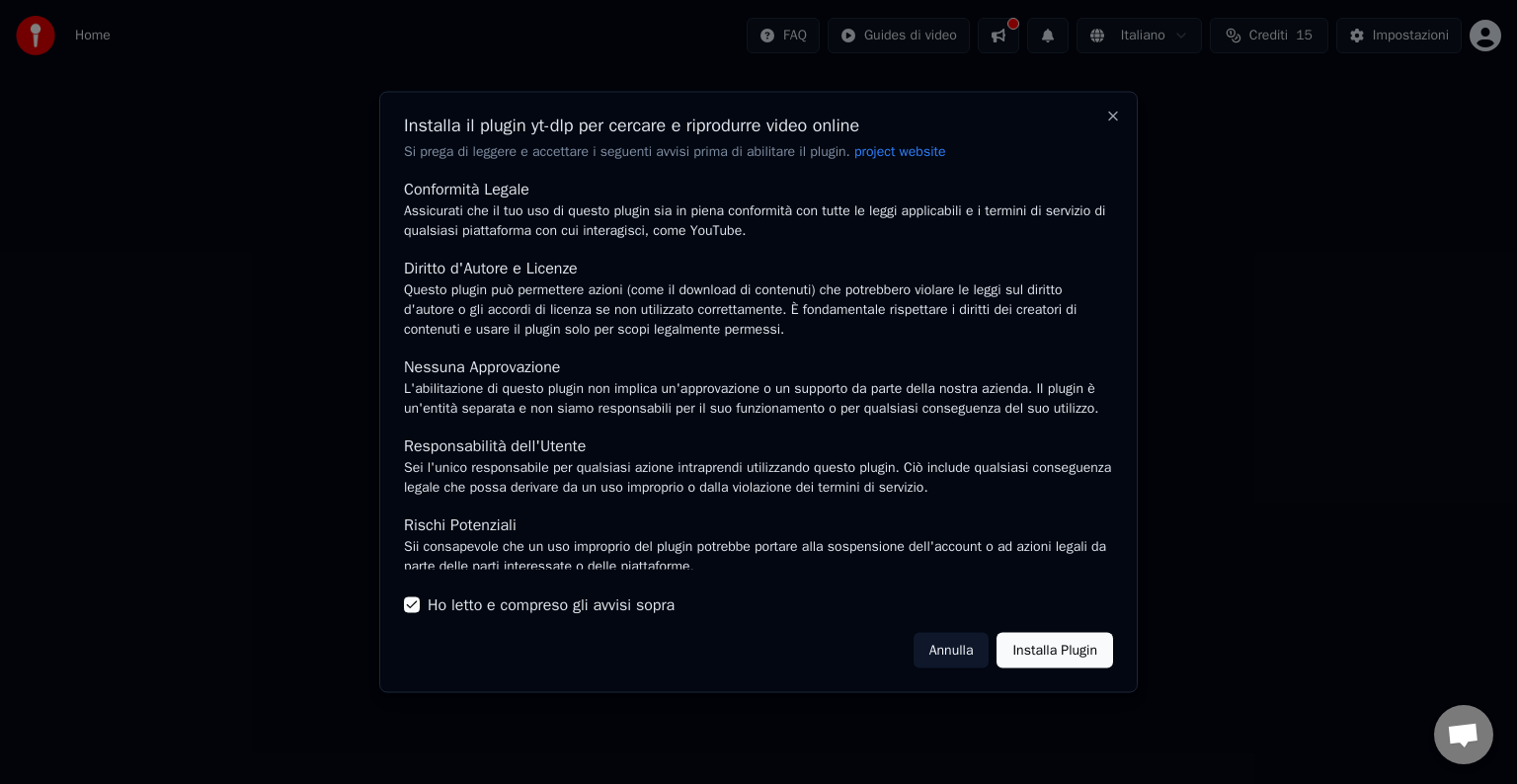 click on "Annulla" at bounding box center (951, 650) 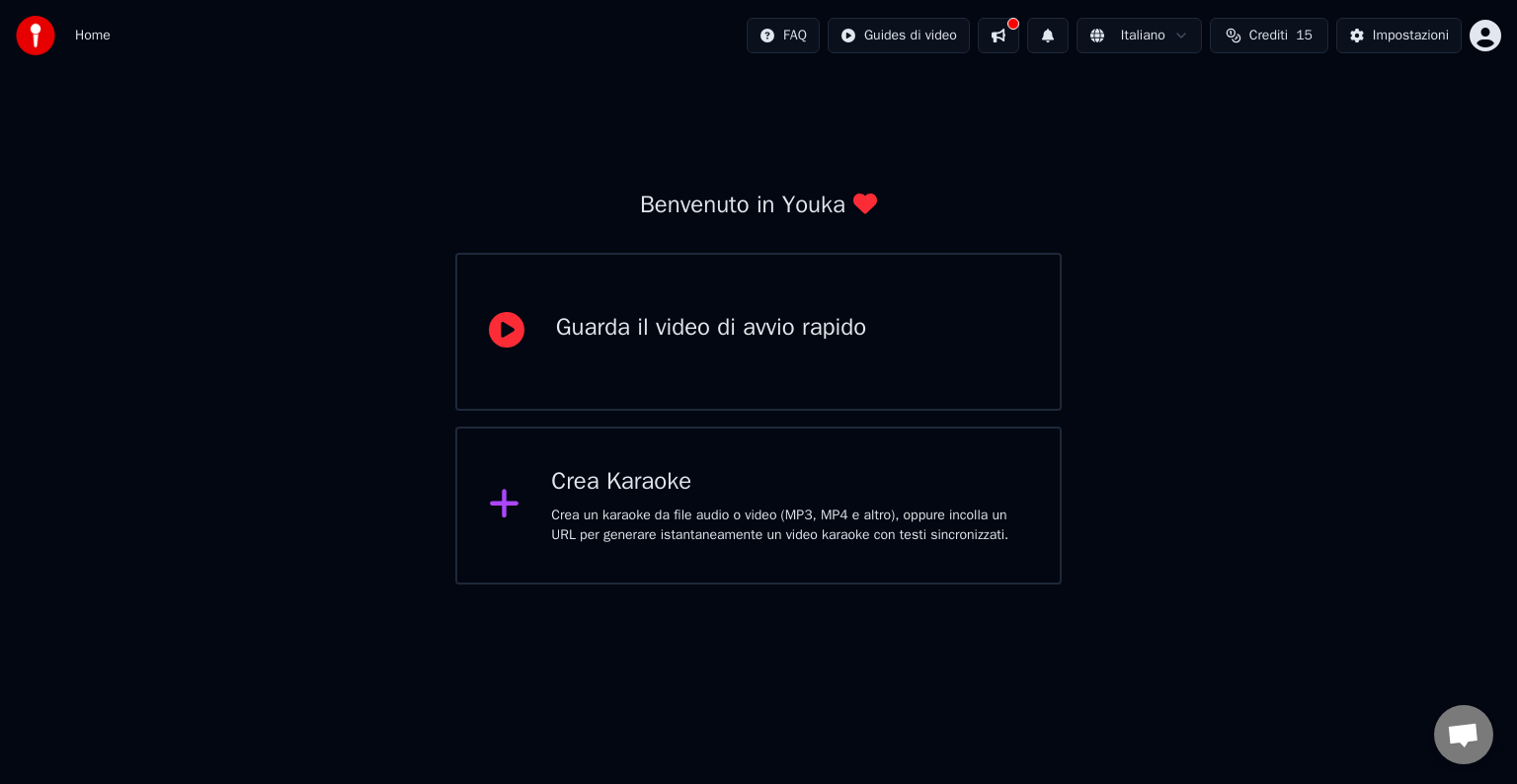 click at bounding box center [513, 506] 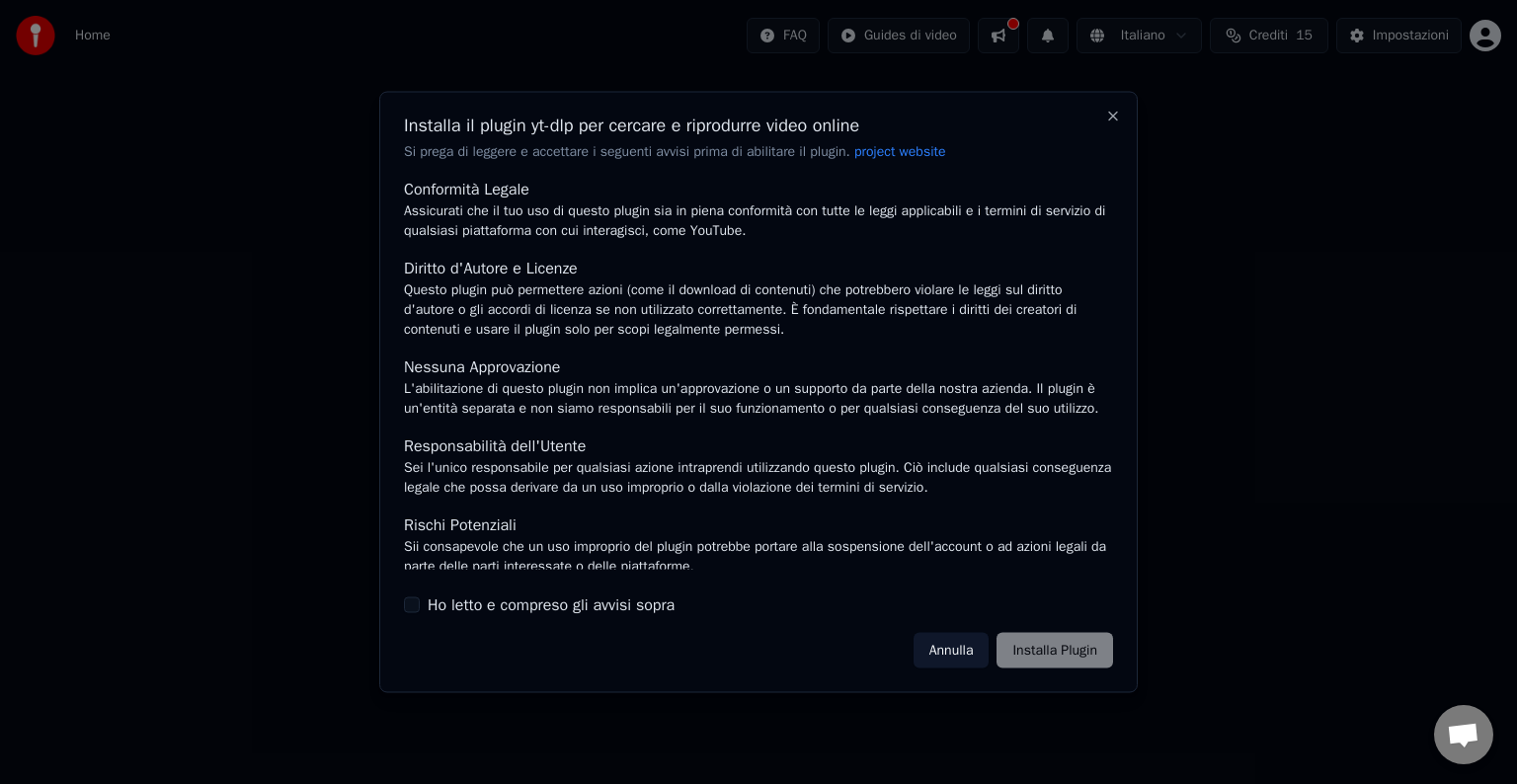 scroll, scrollTop: 106, scrollLeft: 0, axis: vertical 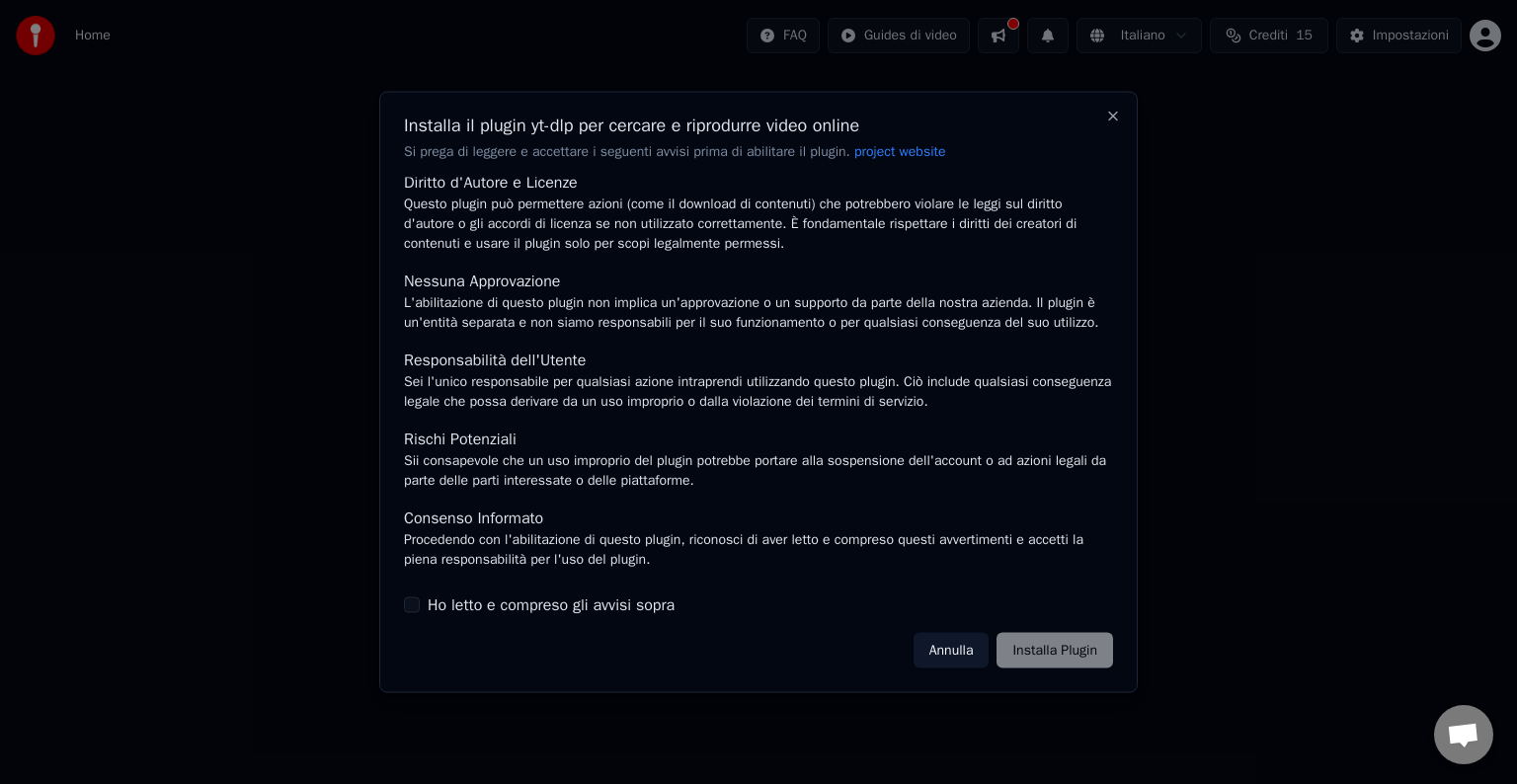 drag, startPoint x: 667, startPoint y: 613, endPoint x: 651, endPoint y: 602, distance: 19.416488 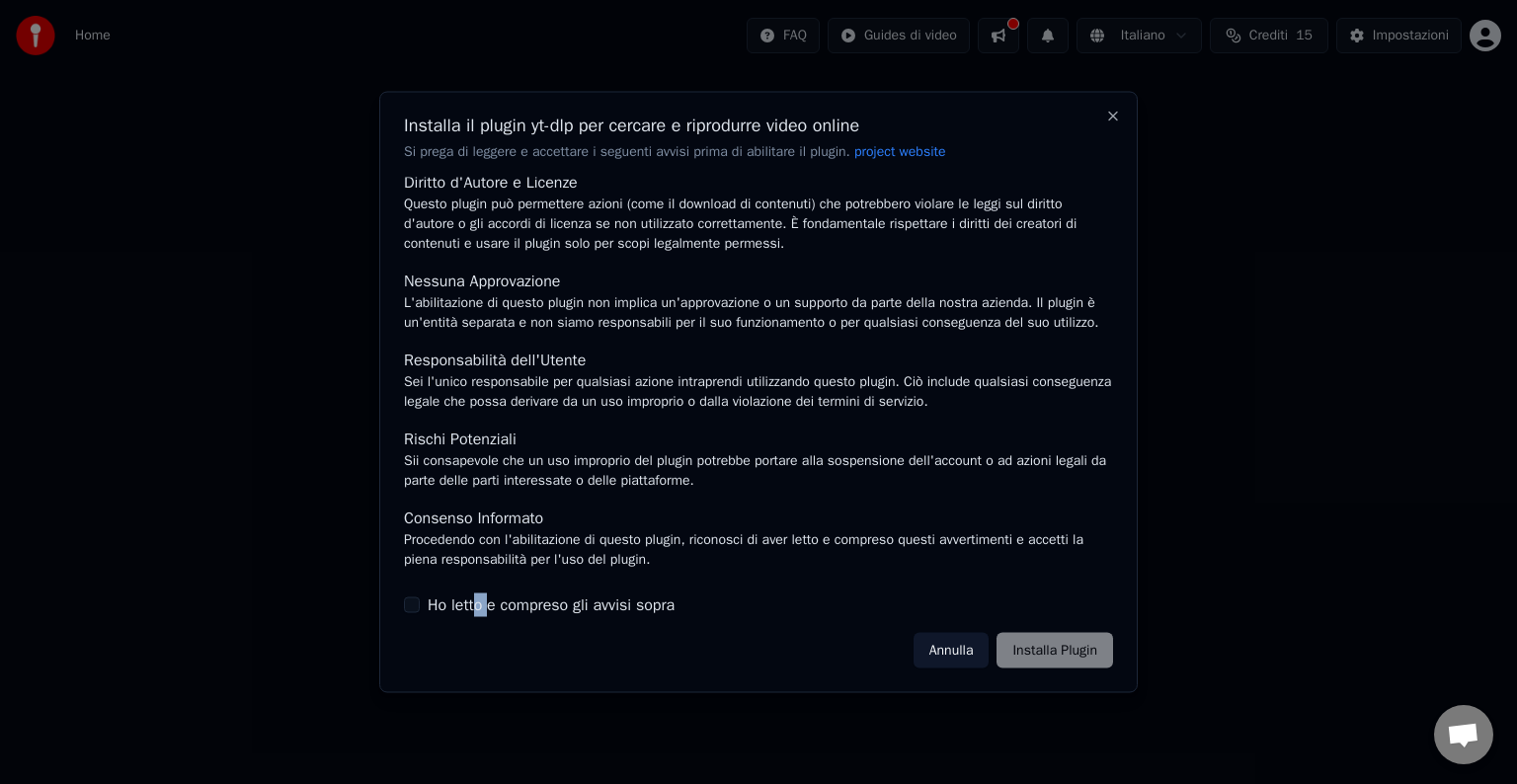 click on "Ho letto e compreso gli avvisi sopra" at bounding box center (551, 604) 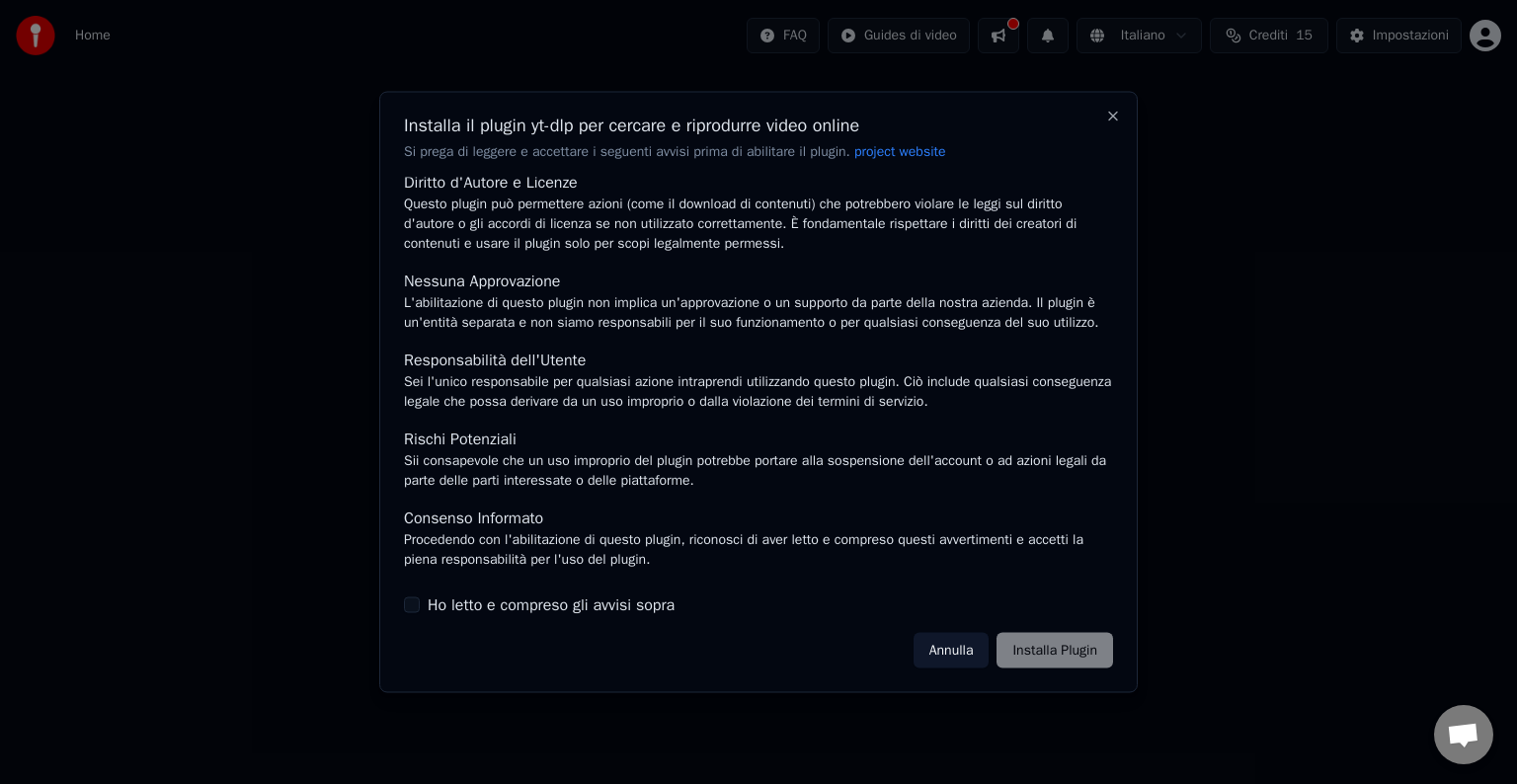click on "Ho letto e compreso gli avvisi sopra" at bounding box center (758, 604) 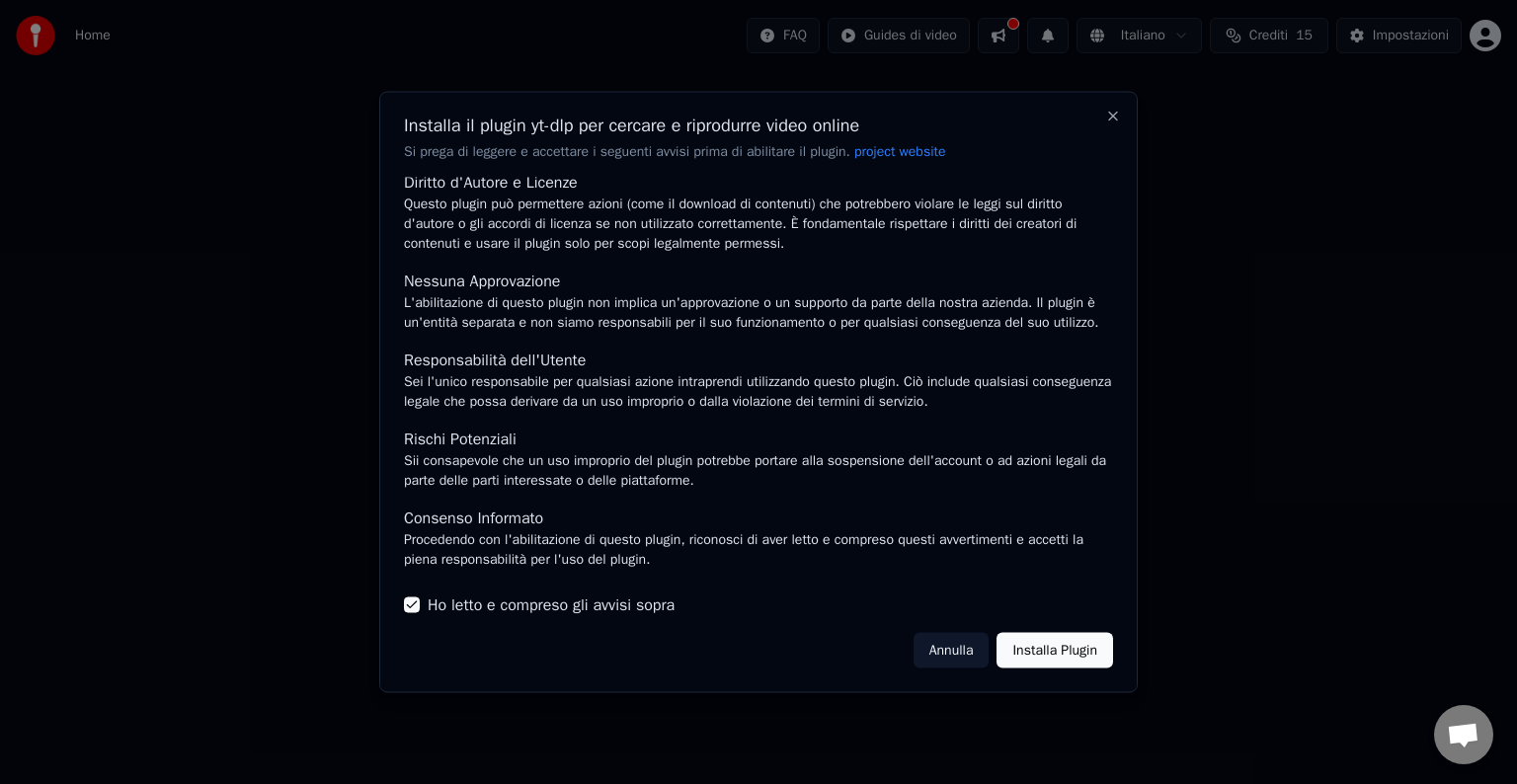 click on "Installa Plugin" at bounding box center [1055, 650] 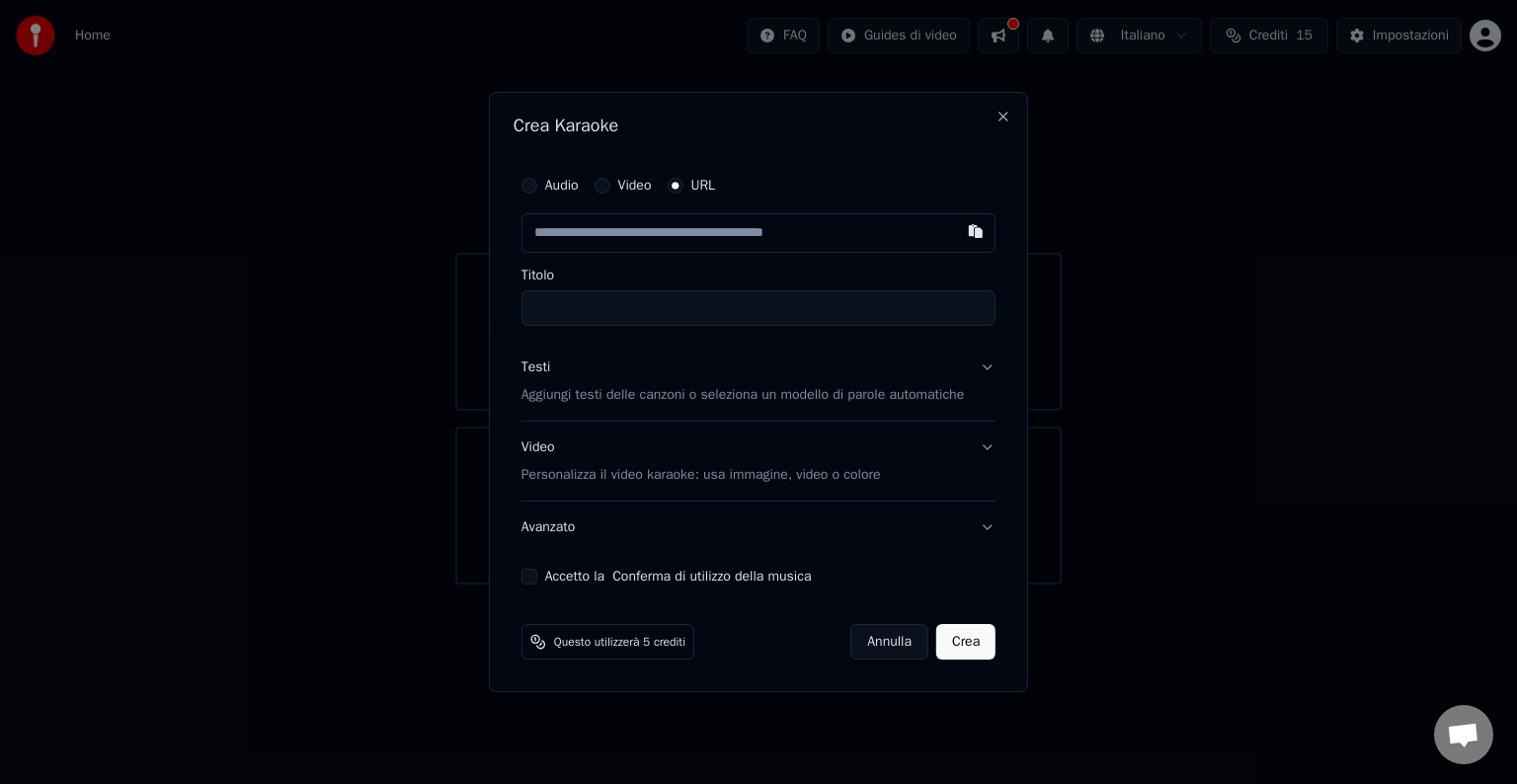 click on "Video" at bounding box center [602, 186] 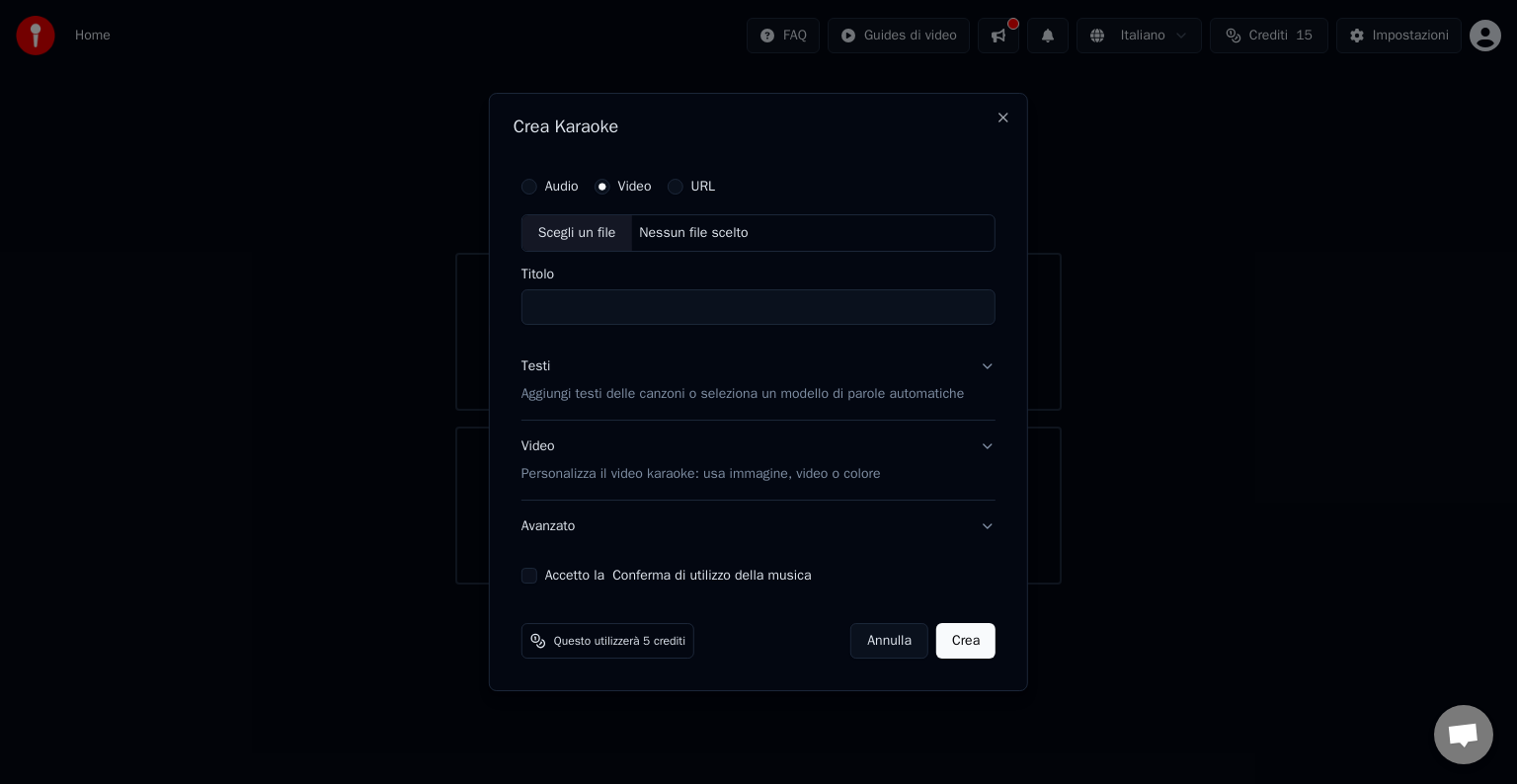 click on "Audio" at bounding box center [550, 187] 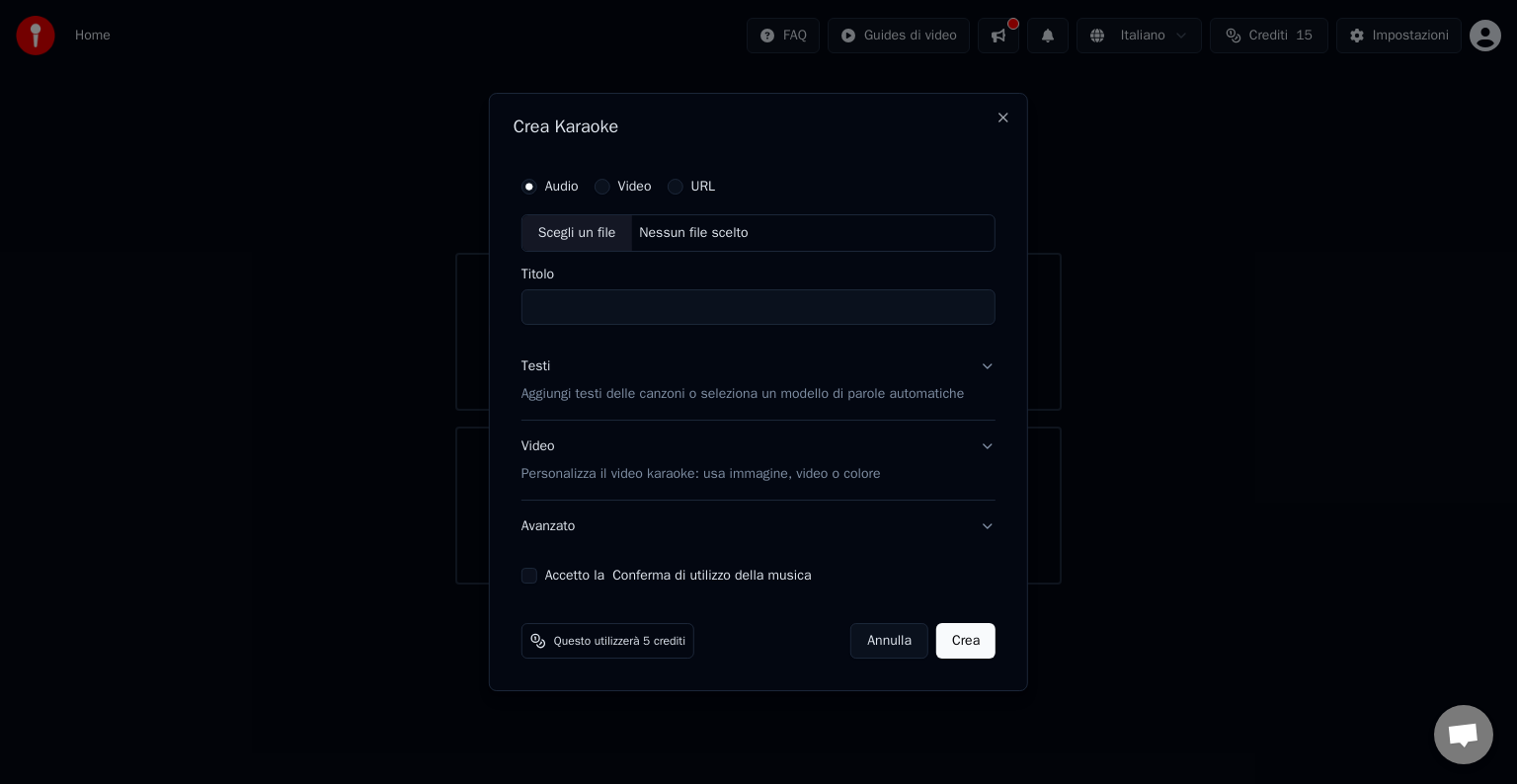 click on "URL" at bounding box center (675, 187) 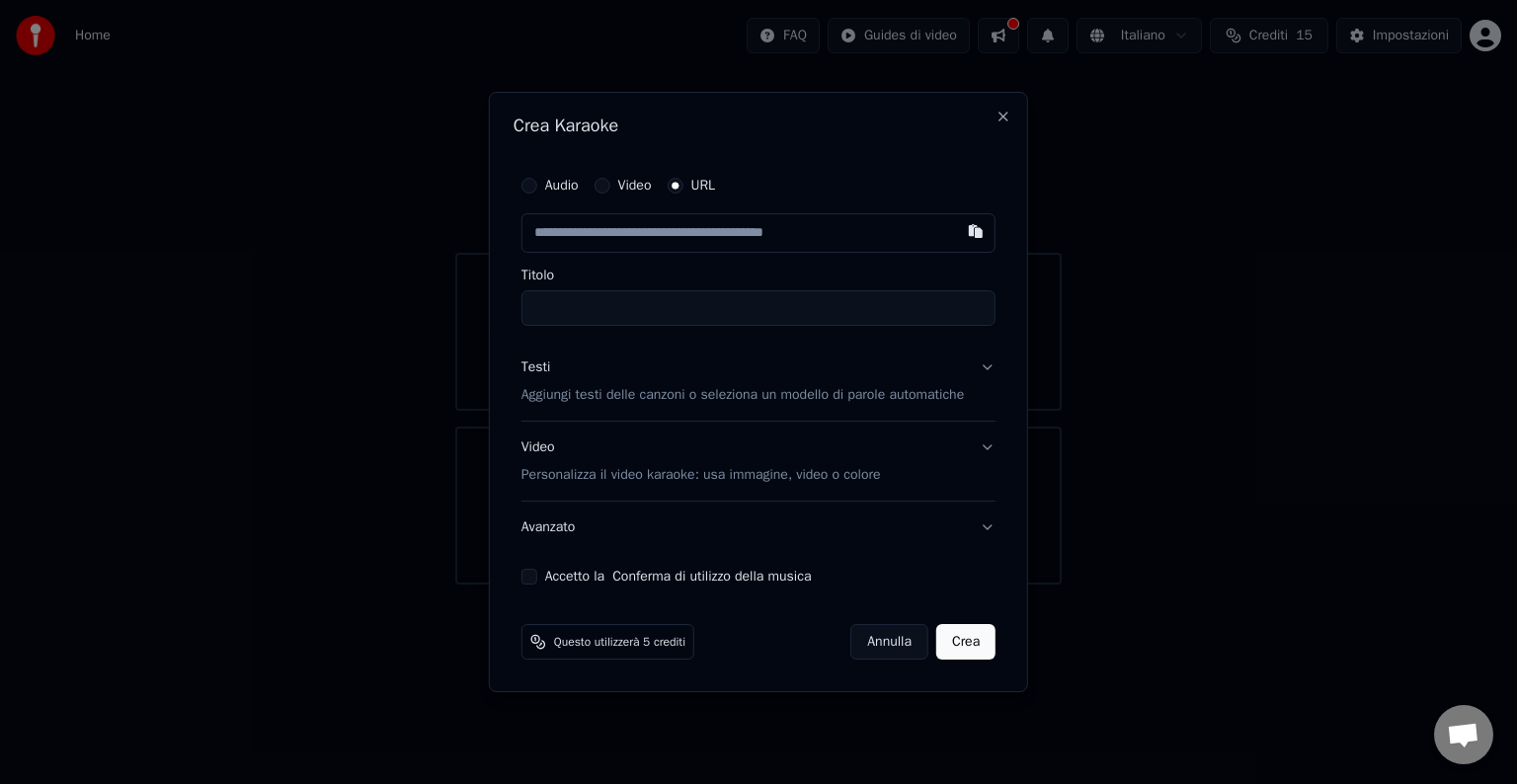 click at bounding box center [758, 233] 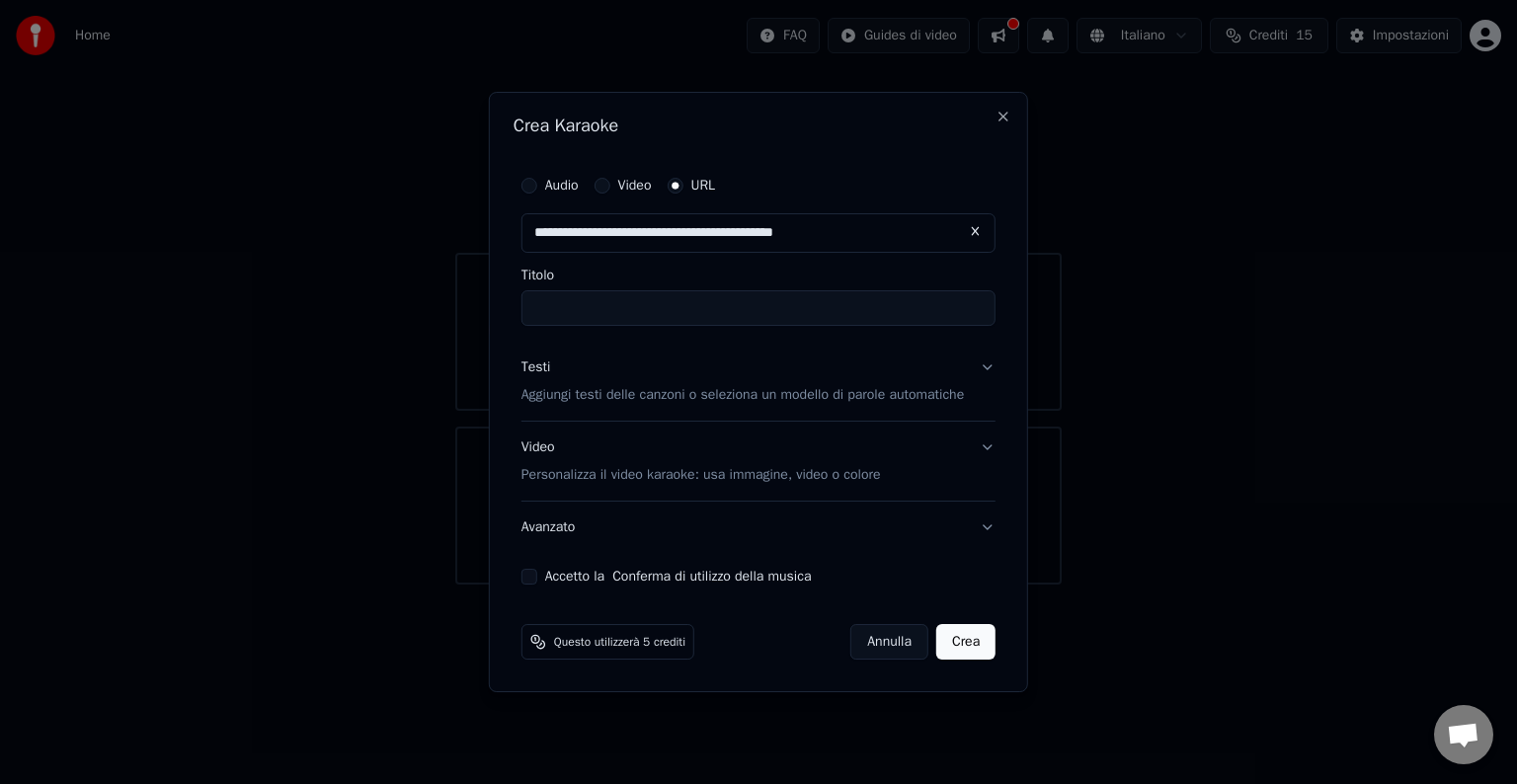 type on "**********" 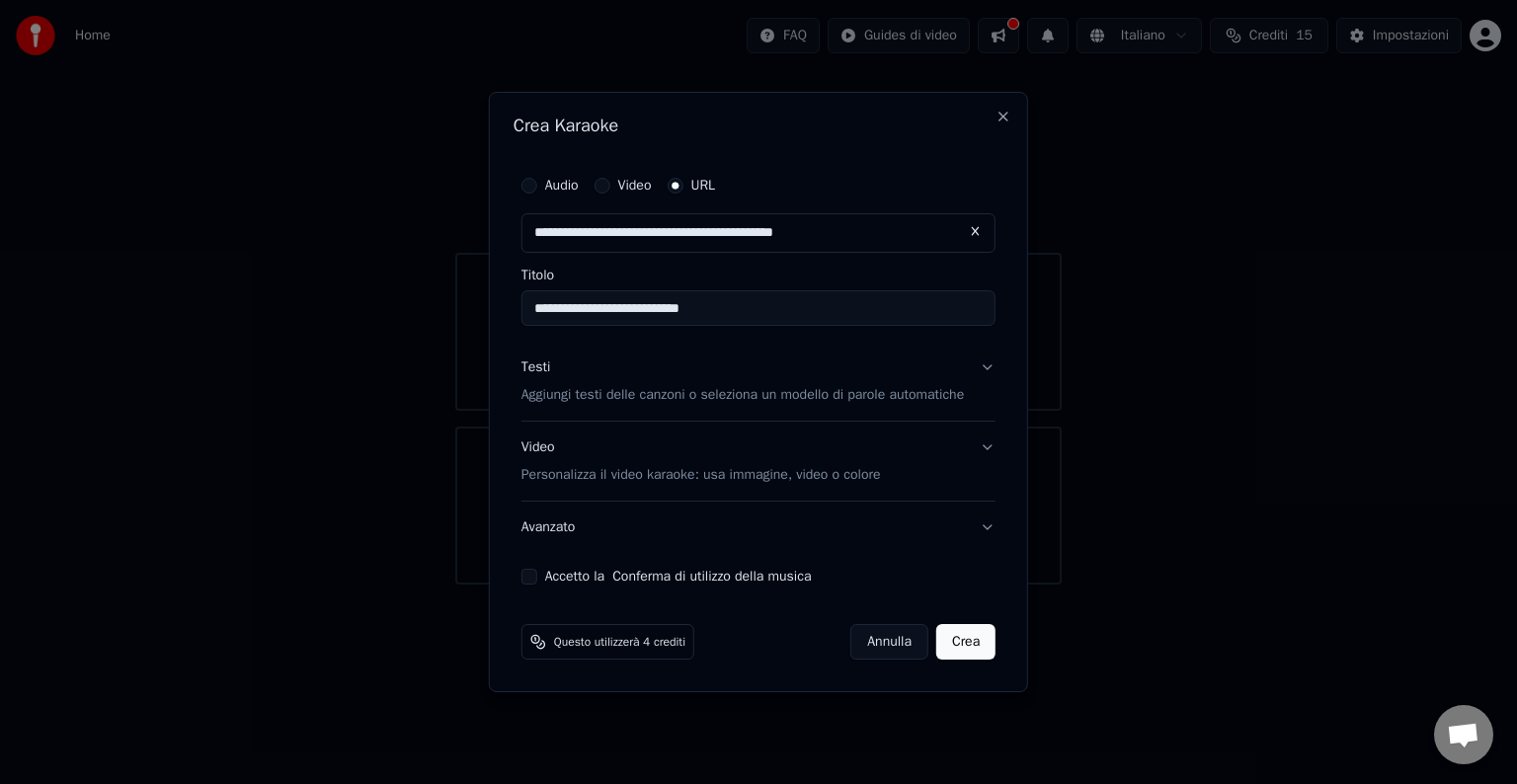 type on "**********" 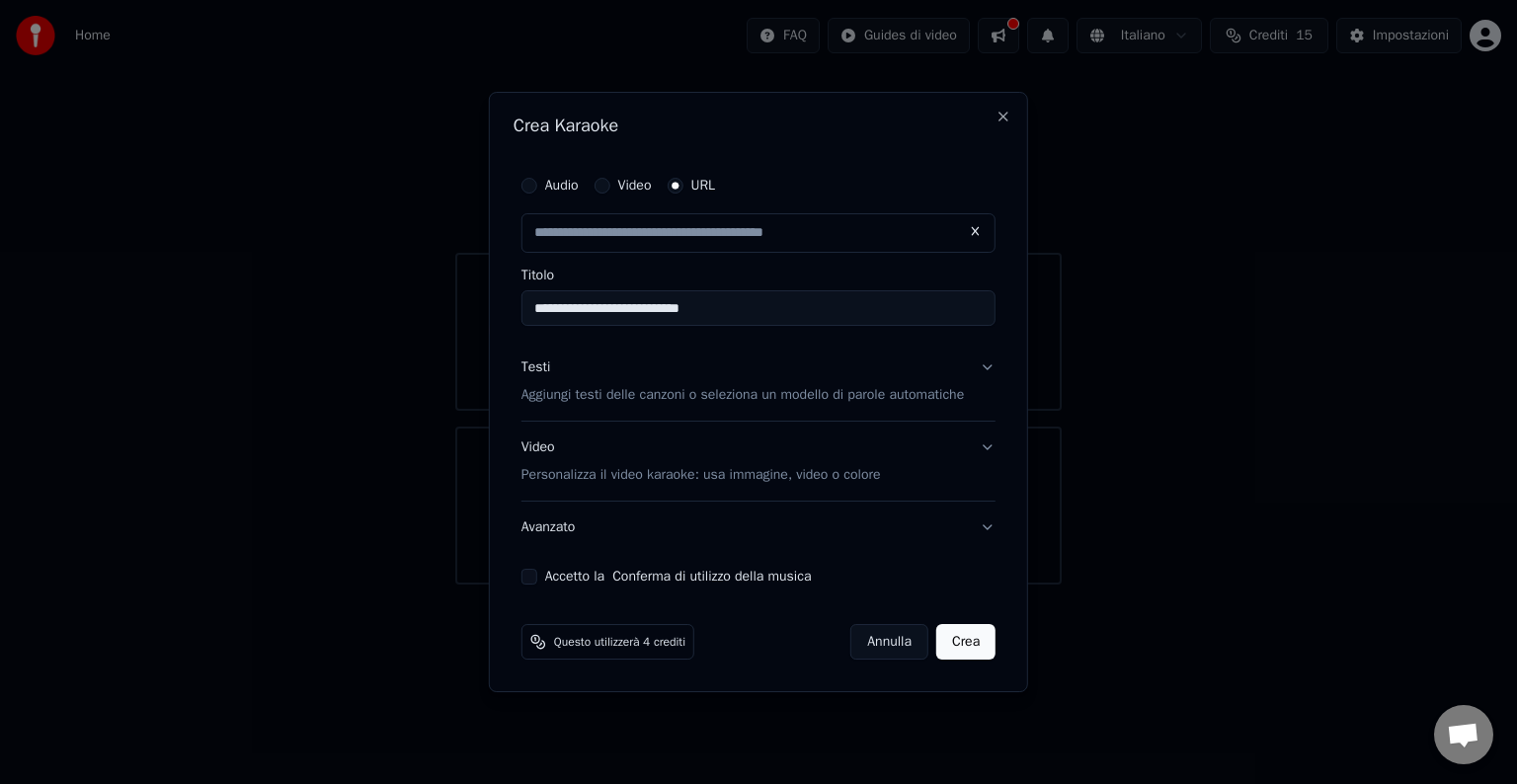 click on "Accetto la   Conferma di utilizzo della musica" at bounding box center [529, 577] 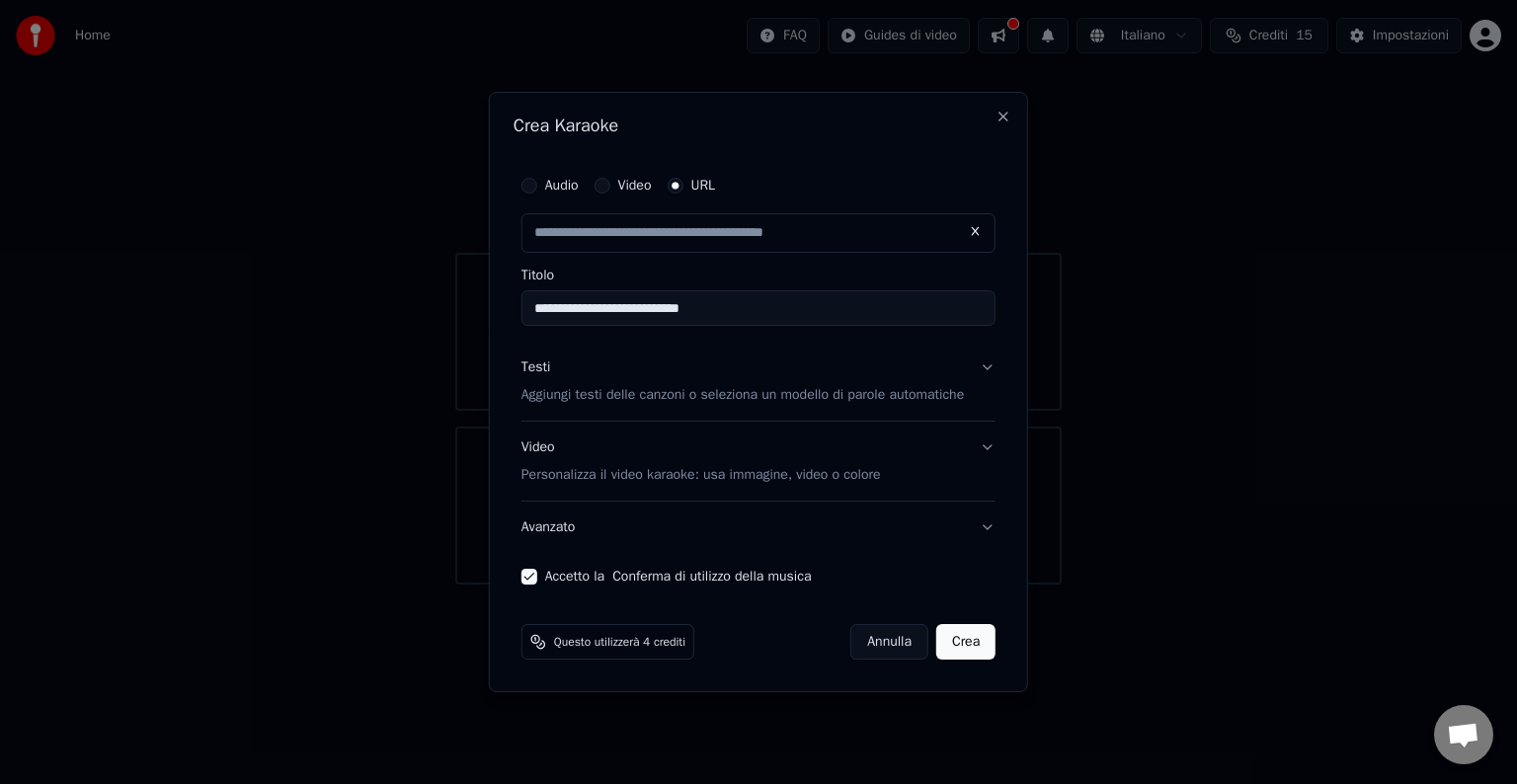 click on "Crea" at bounding box center [966, 642] 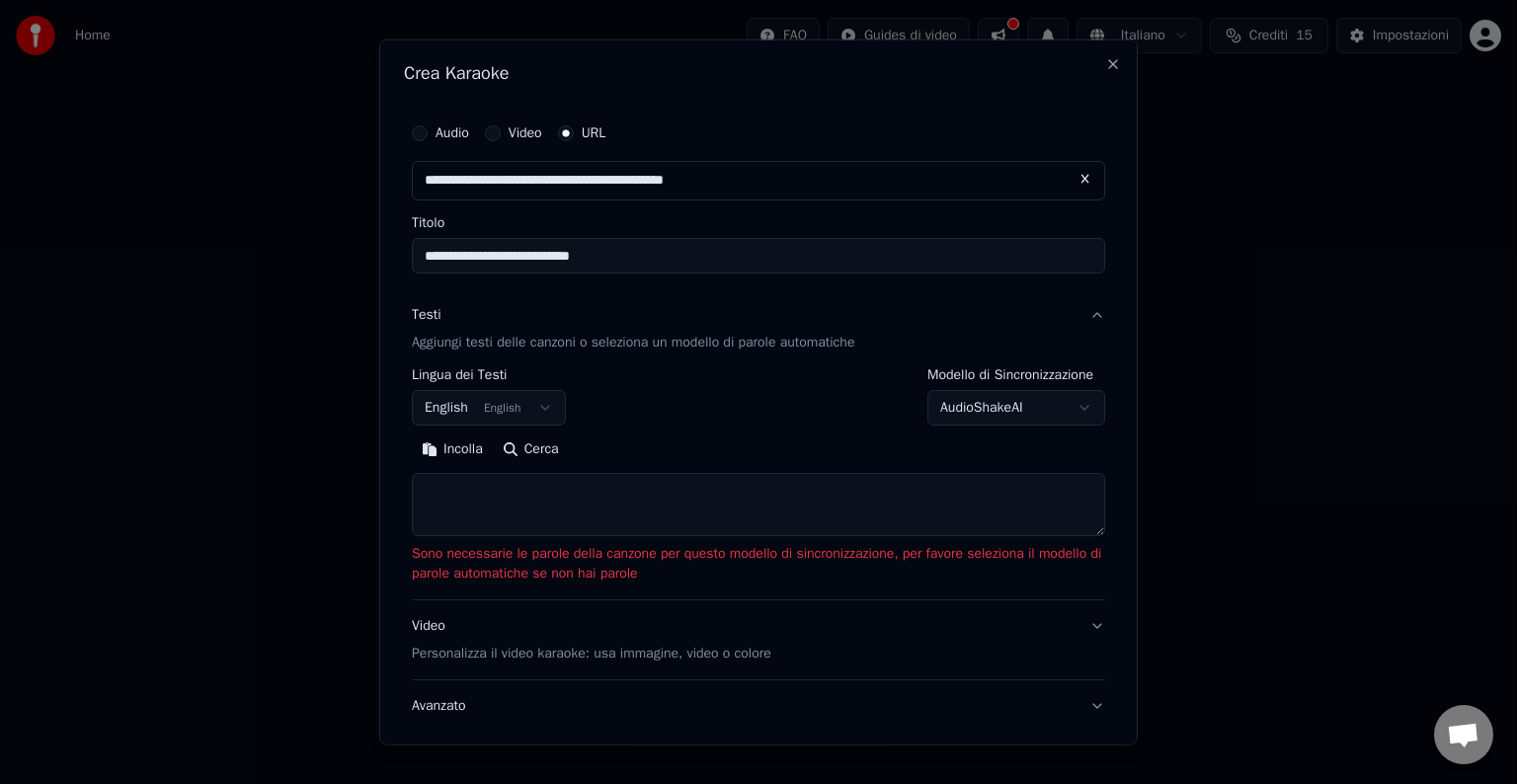 click at bounding box center (758, 505) 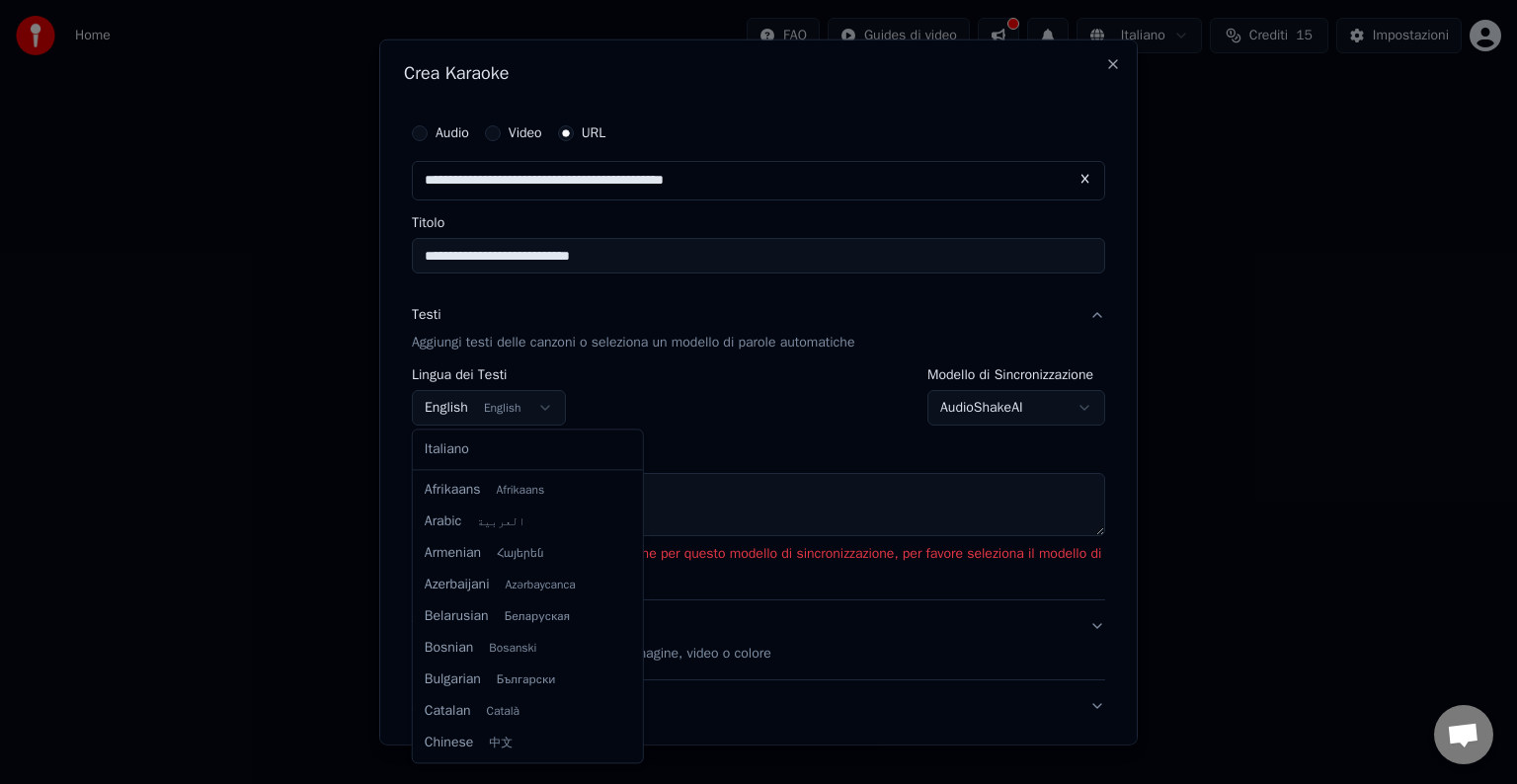 scroll, scrollTop: 158, scrollLeft: 0, axis: vertical 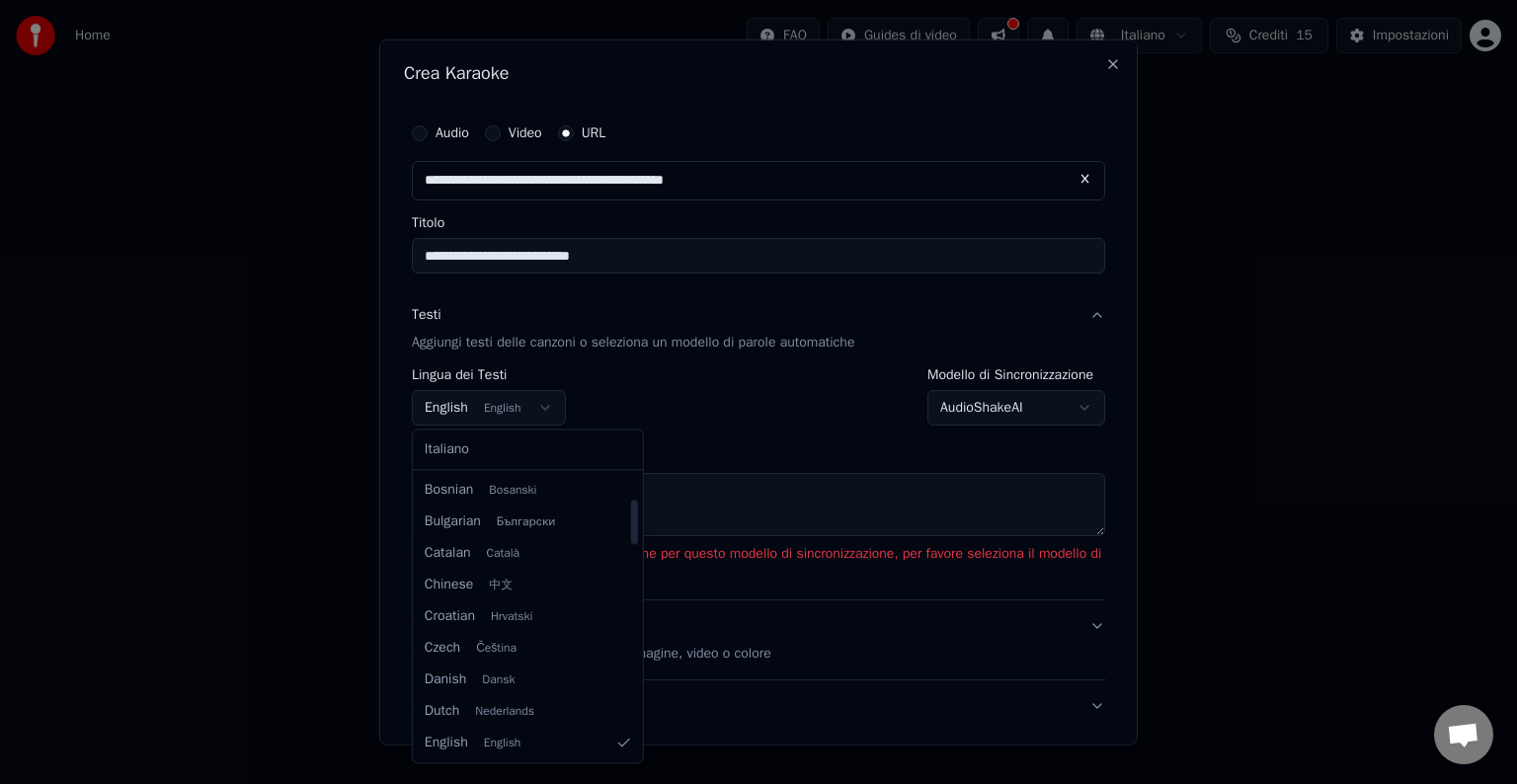 select on "**" 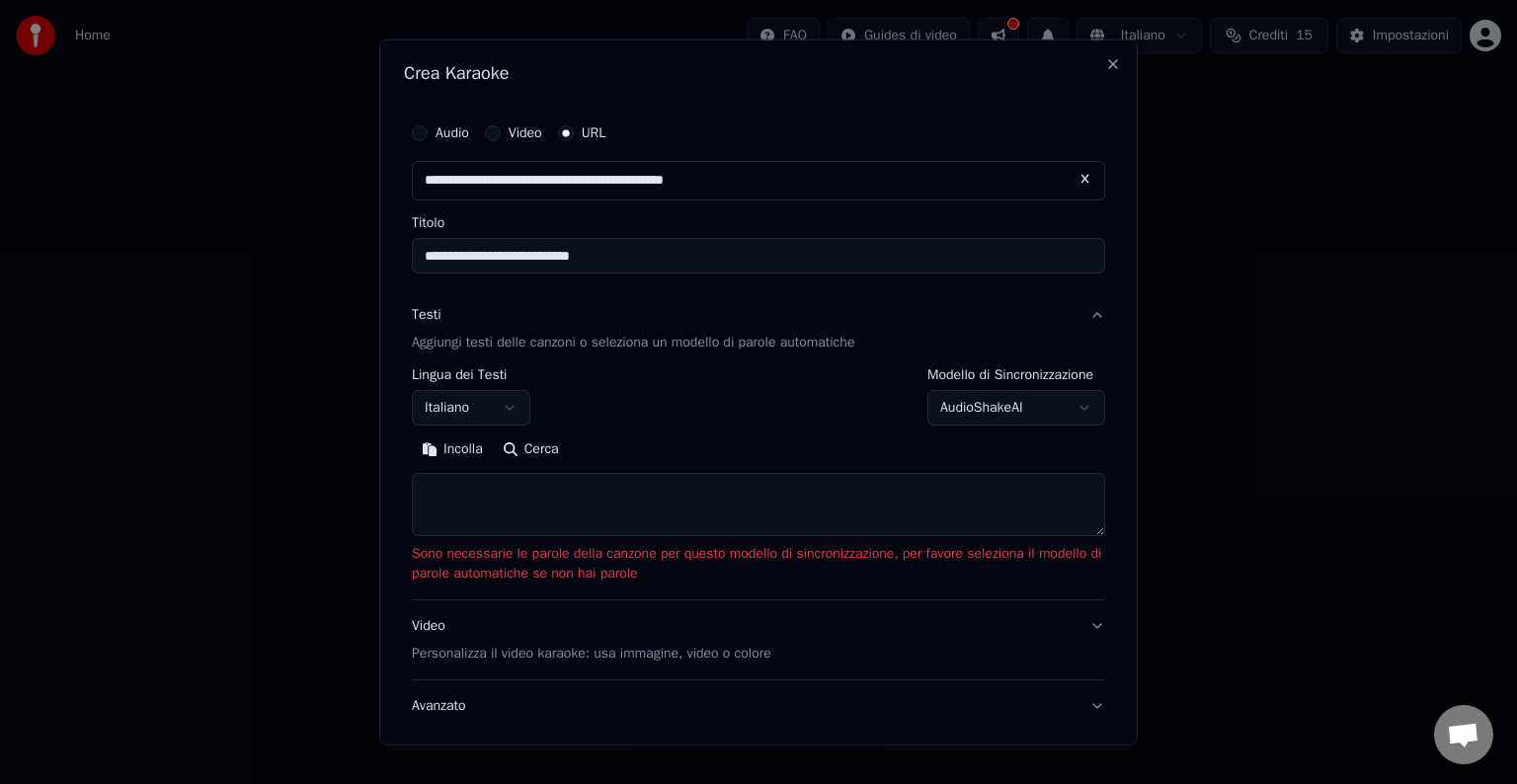click at bounding box center (758, 505) 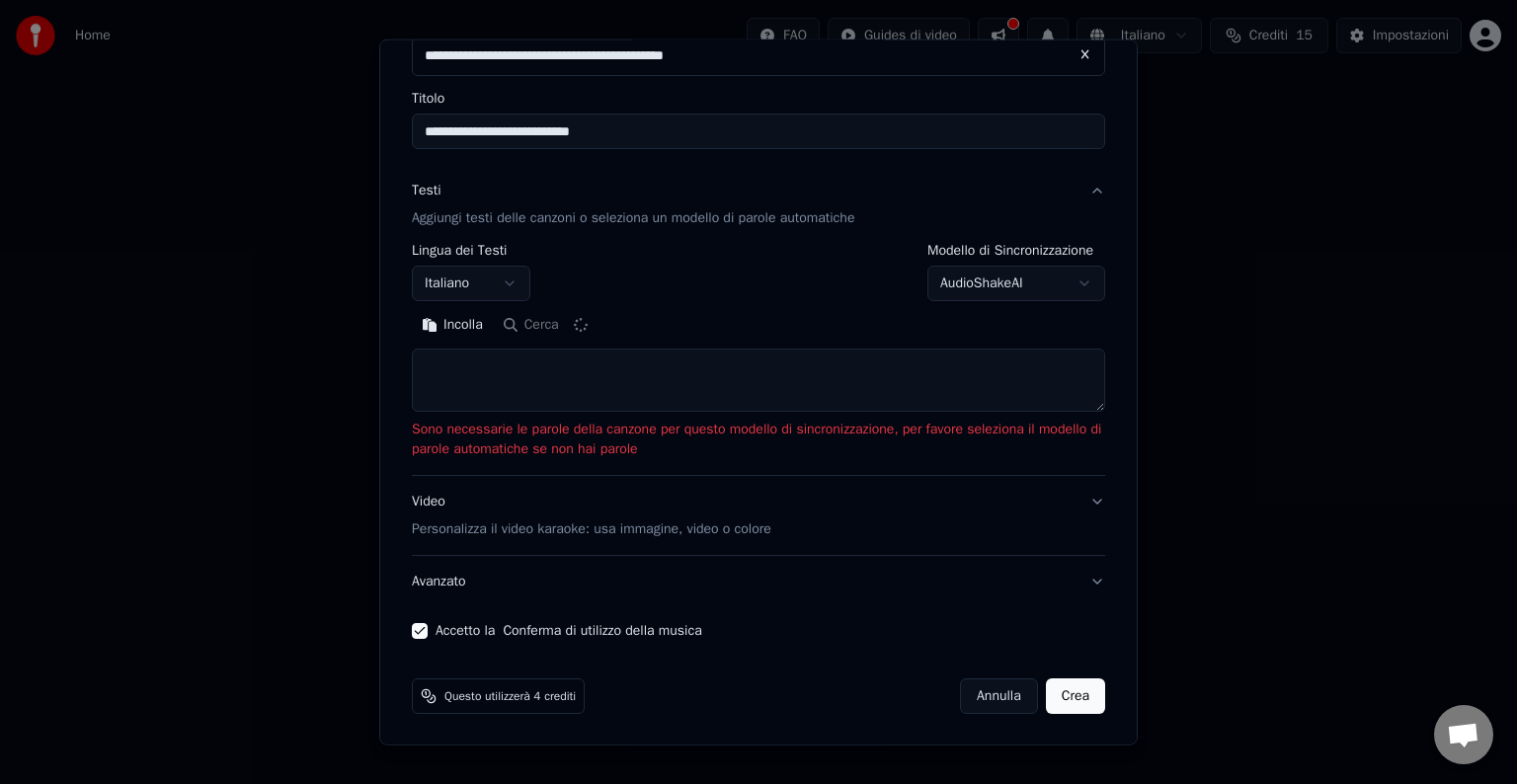 type on "**********" 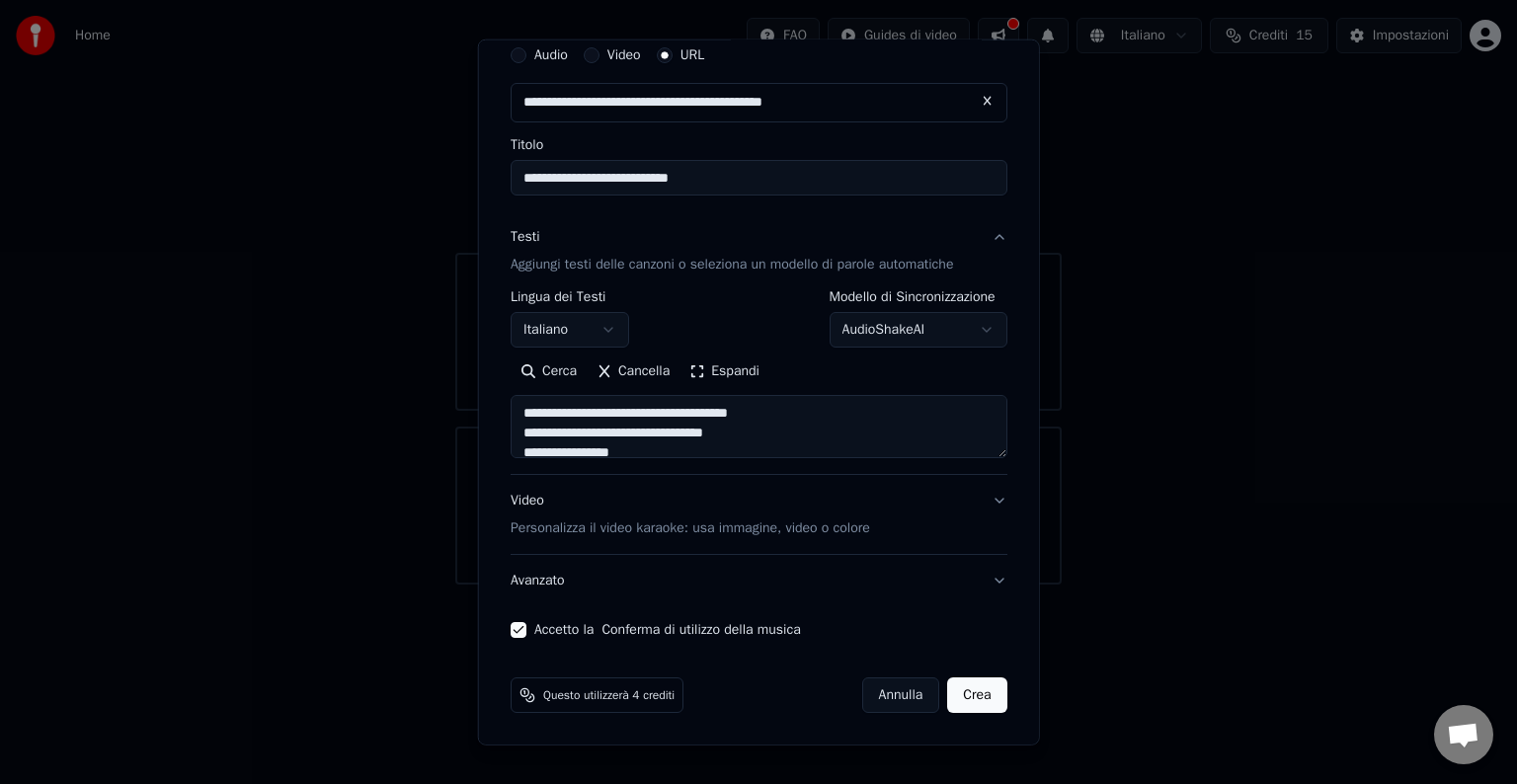 scroll, scrollTop: 77, scrollLeft: 0, axis: vertical 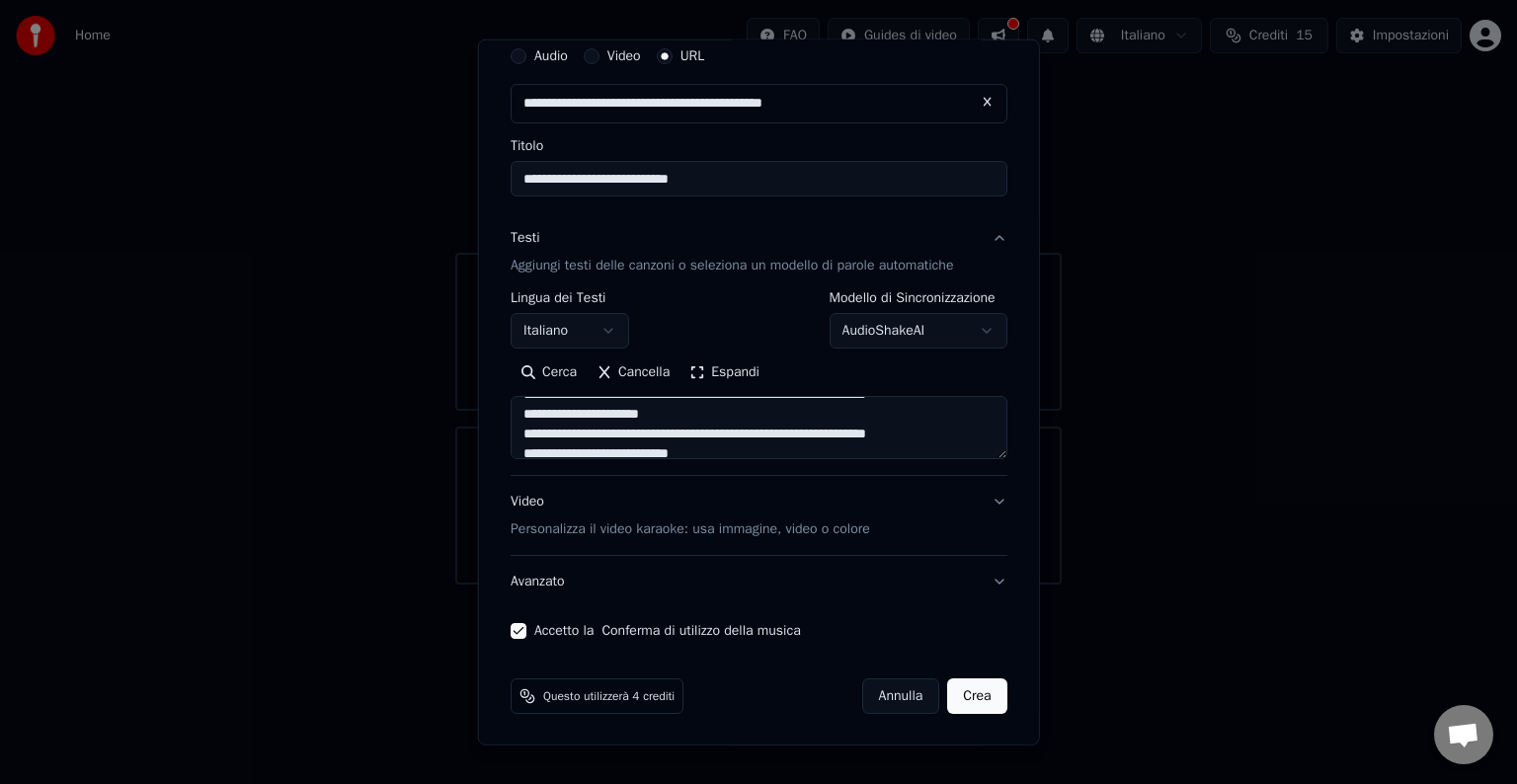 click on "**********" at bounding box center (758, 292) 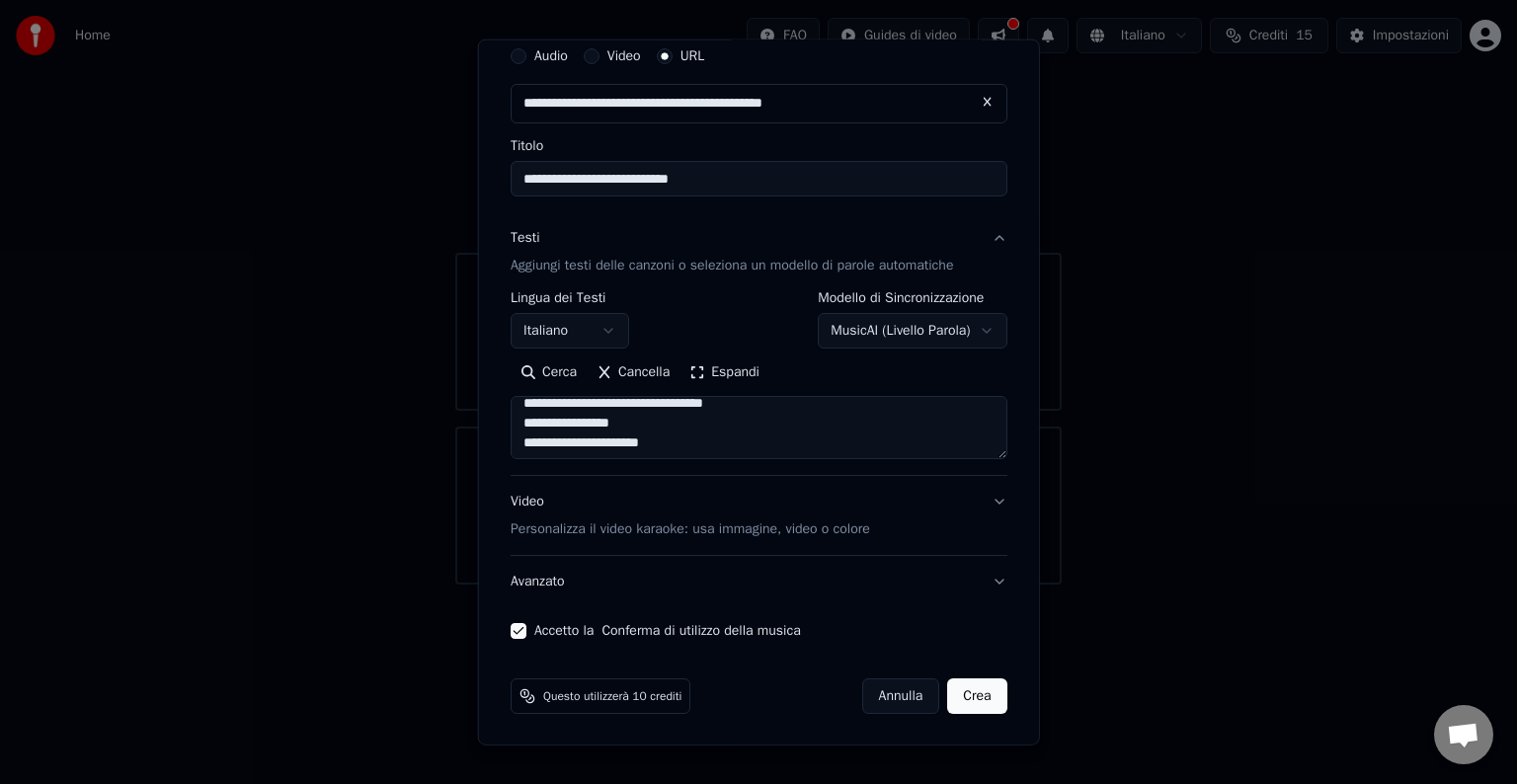 scroll, scrollTop: 0, scrollLeft: 0, axis: both 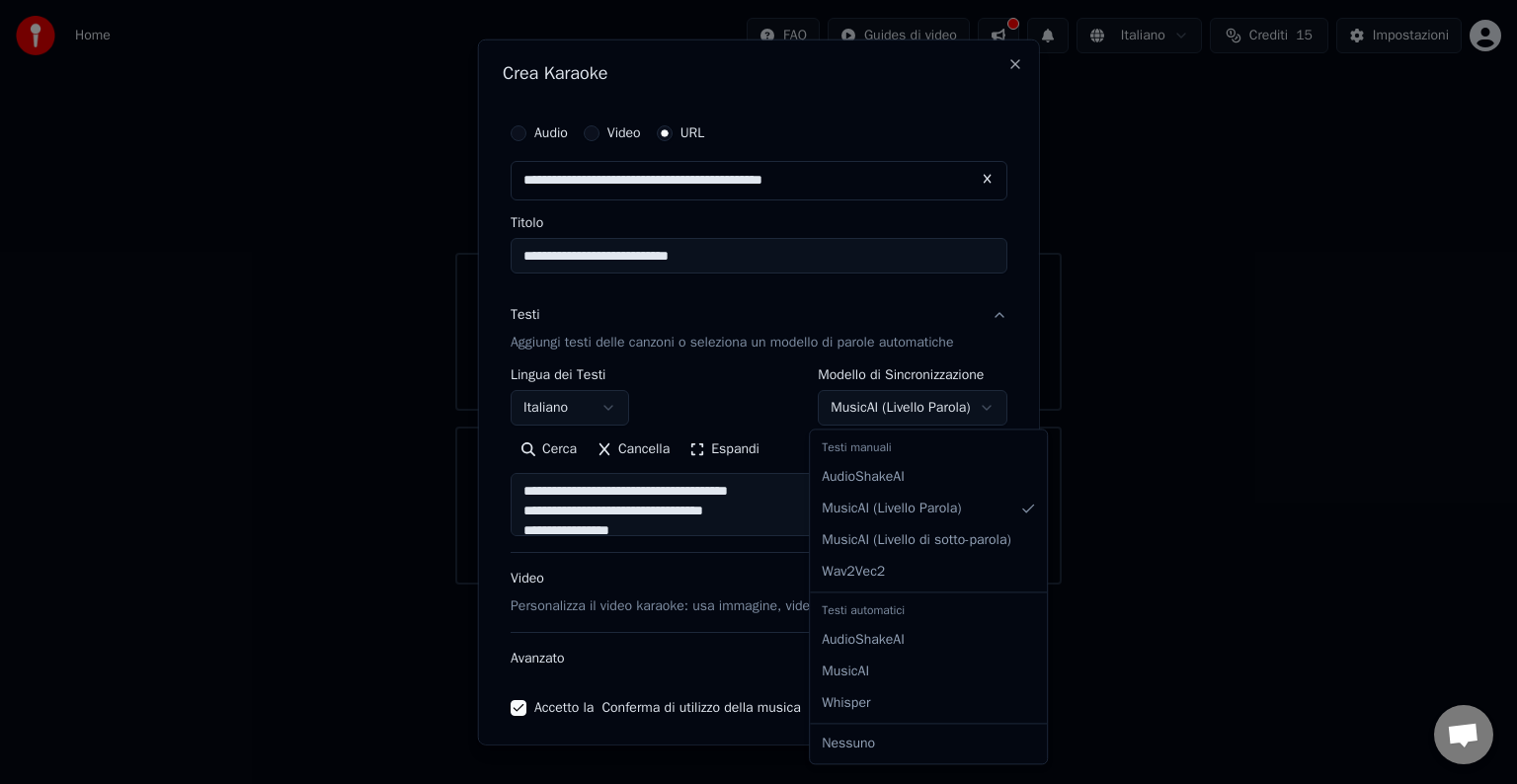 click on "**********" at bounding box center (758, 292) 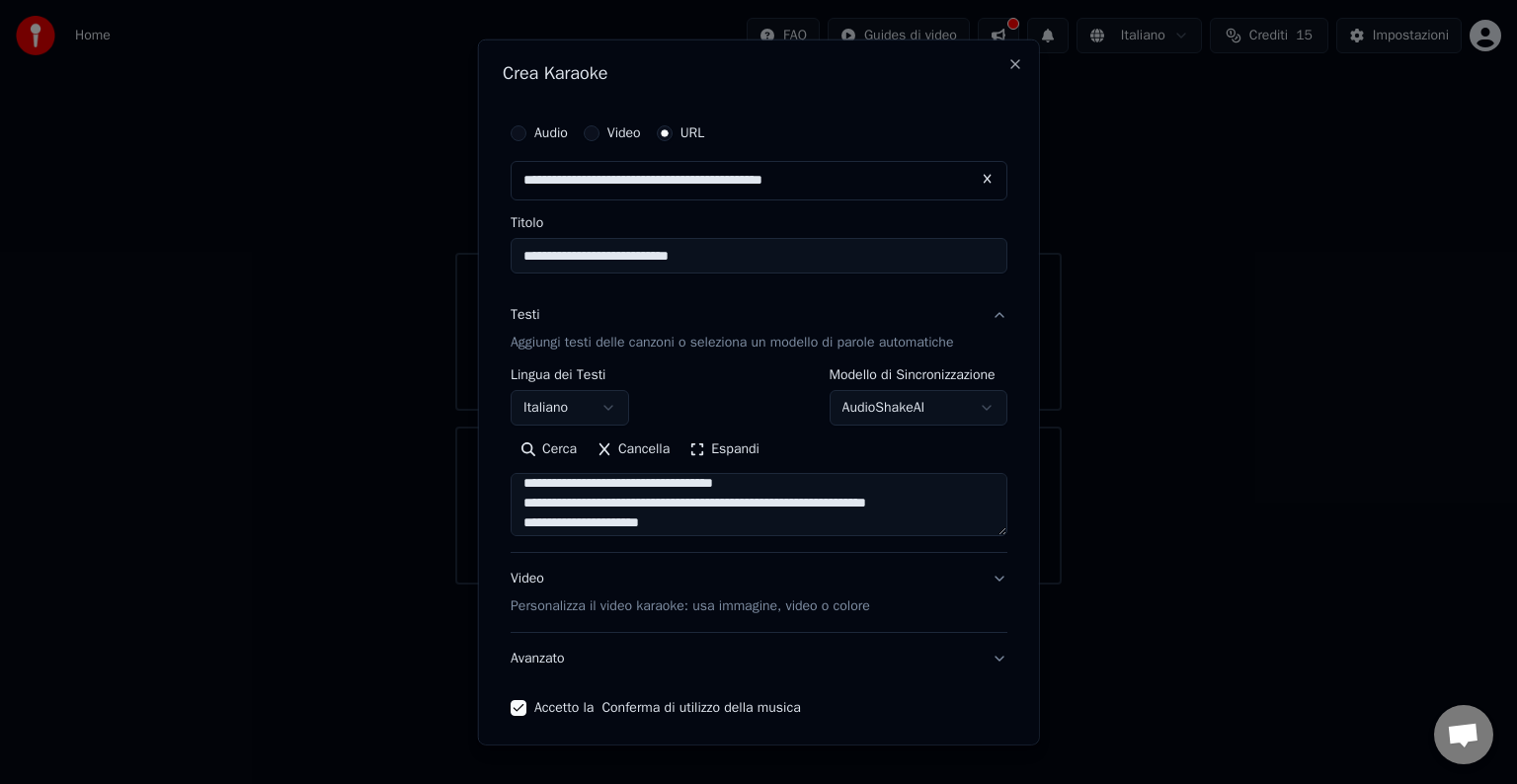 scroll, scrollTop: 296, scrollLeft: 0, axis: vertical 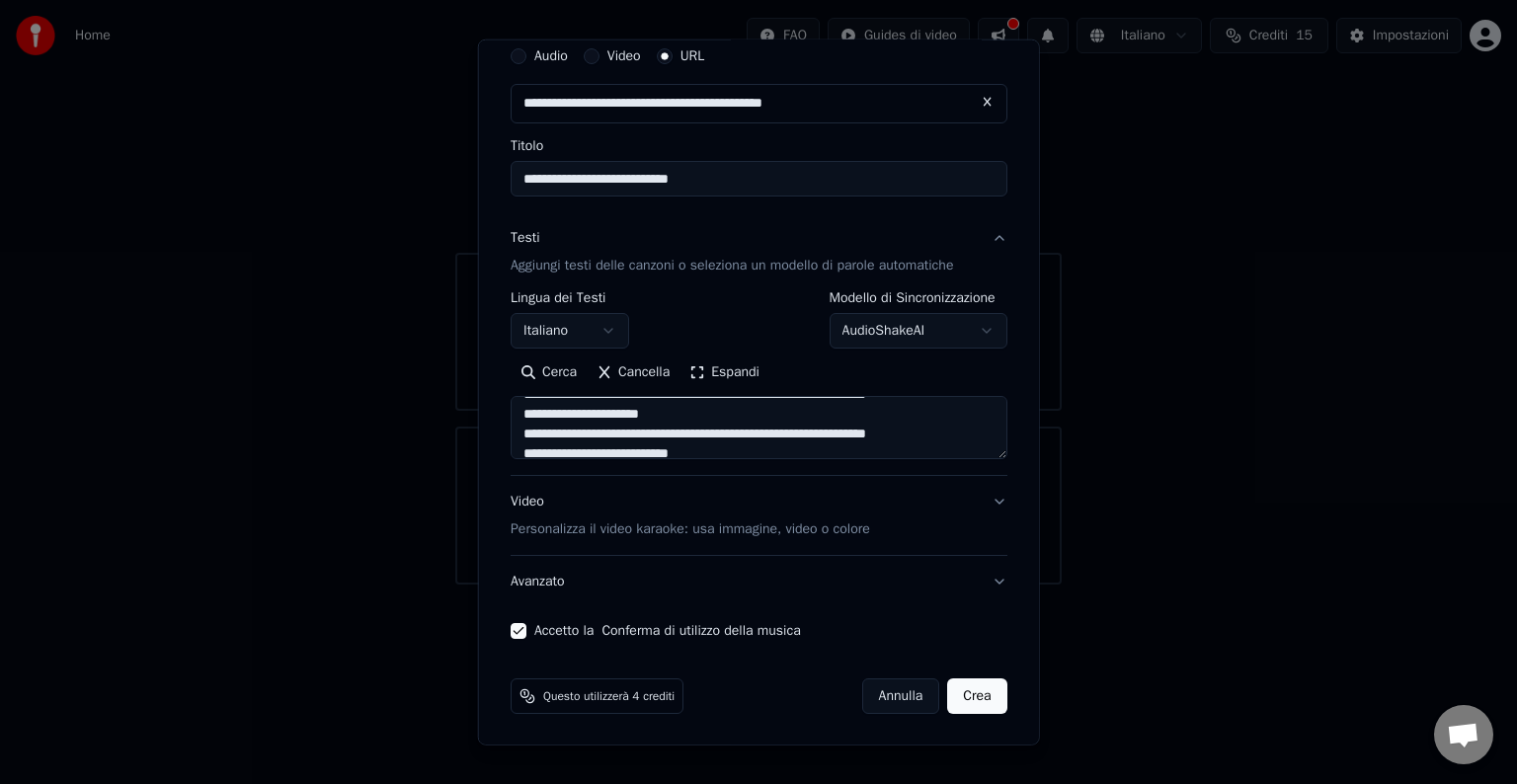 click on "Crea" at bounding box center (977, 696) 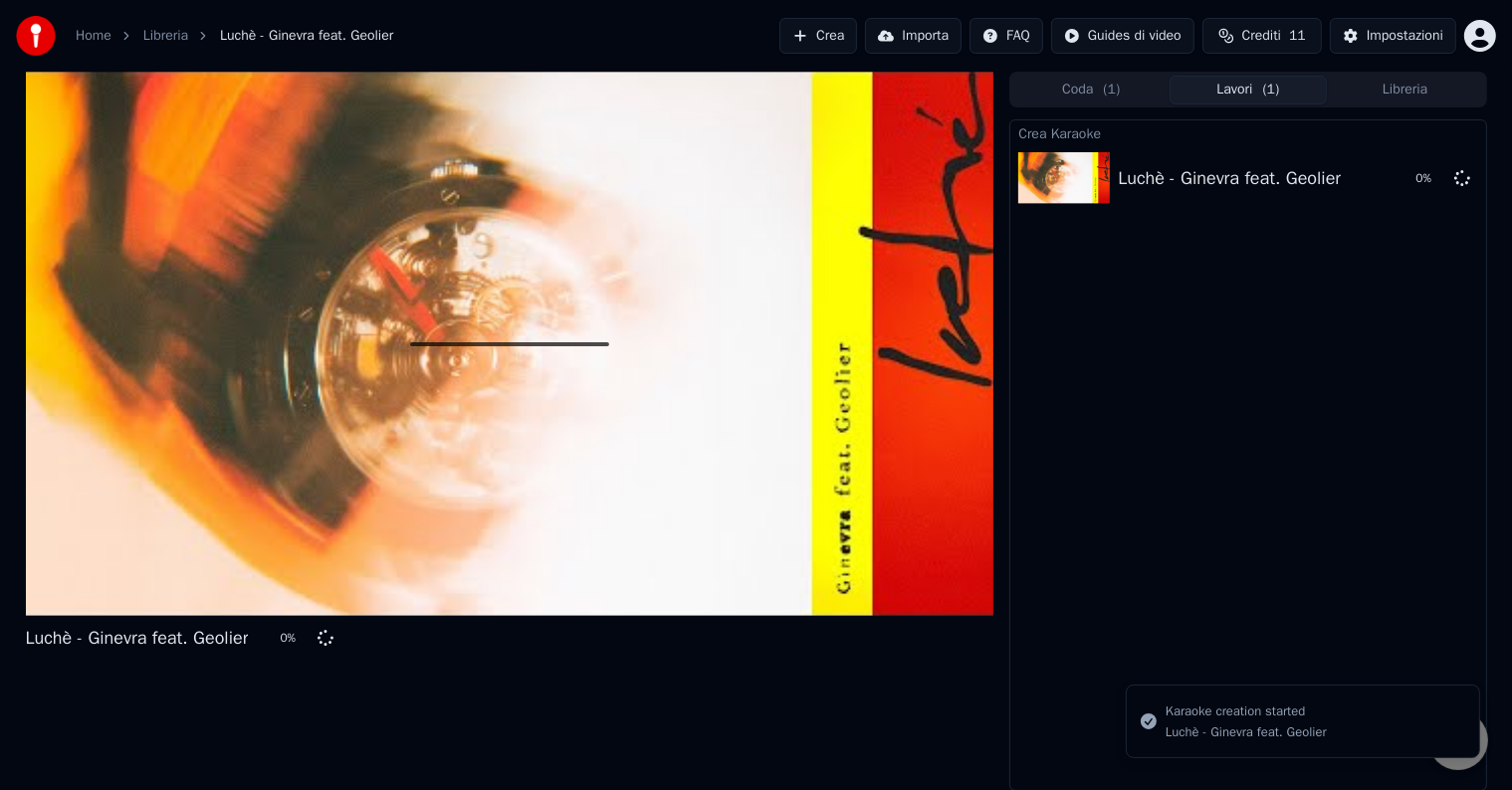 click on "Crediti" at bounding box center (1261, 36) 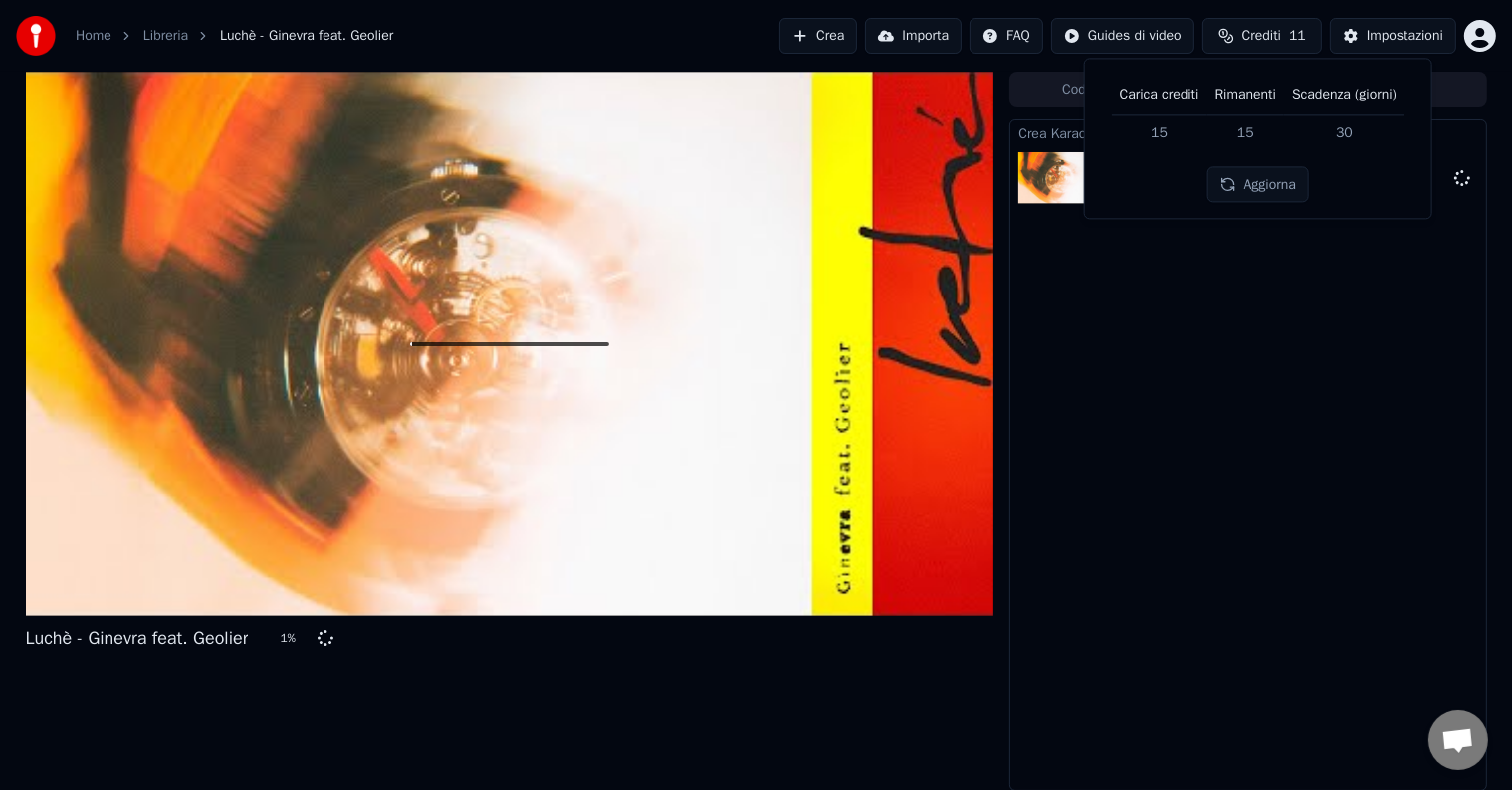 click on "Aggiorna" at bounding box center [1258, 185] 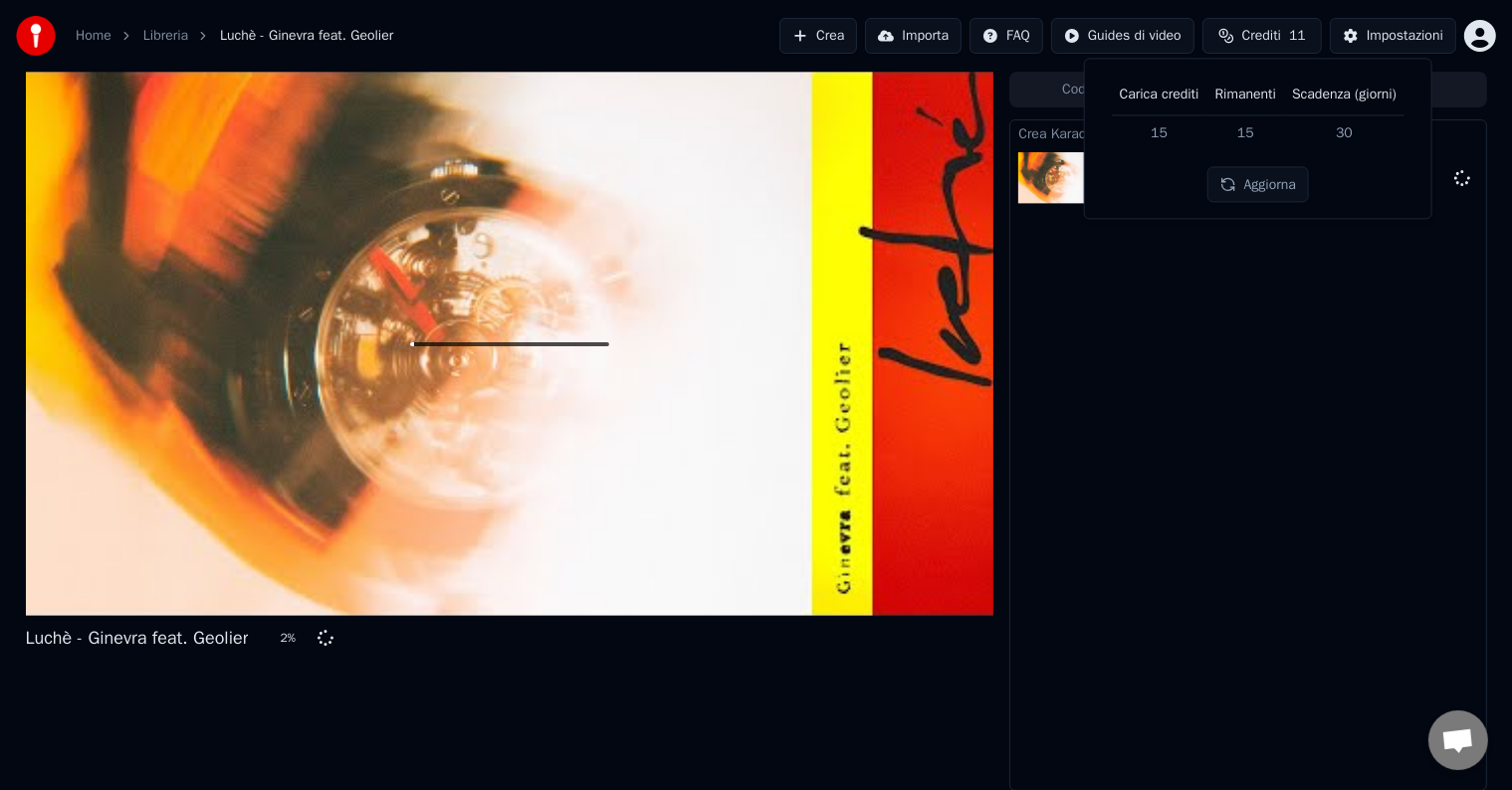 click on "Aggiorna" at bounding box center [1258, 185] 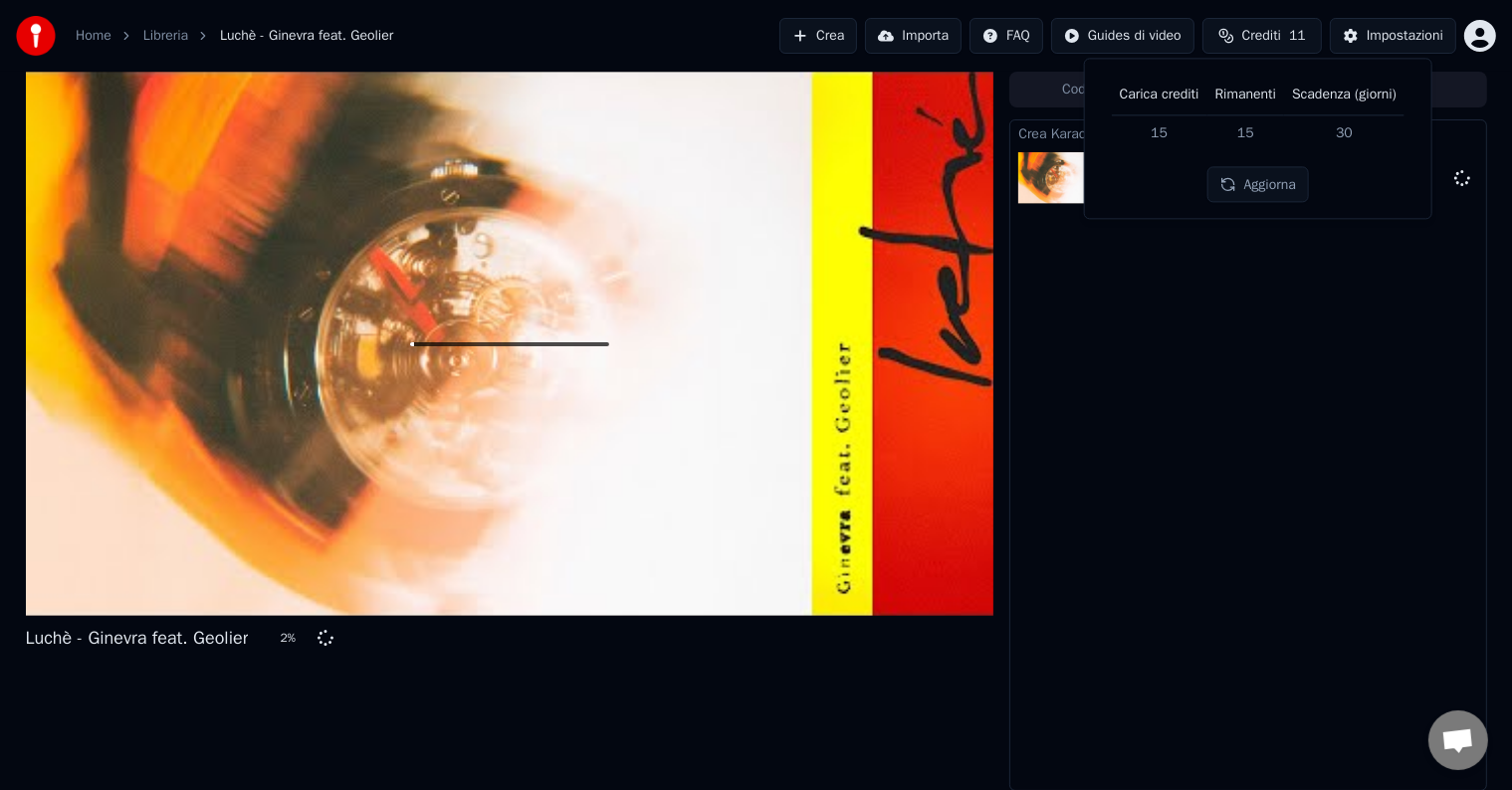 click on "Crediti 11" at bounding box center [1262, 36] 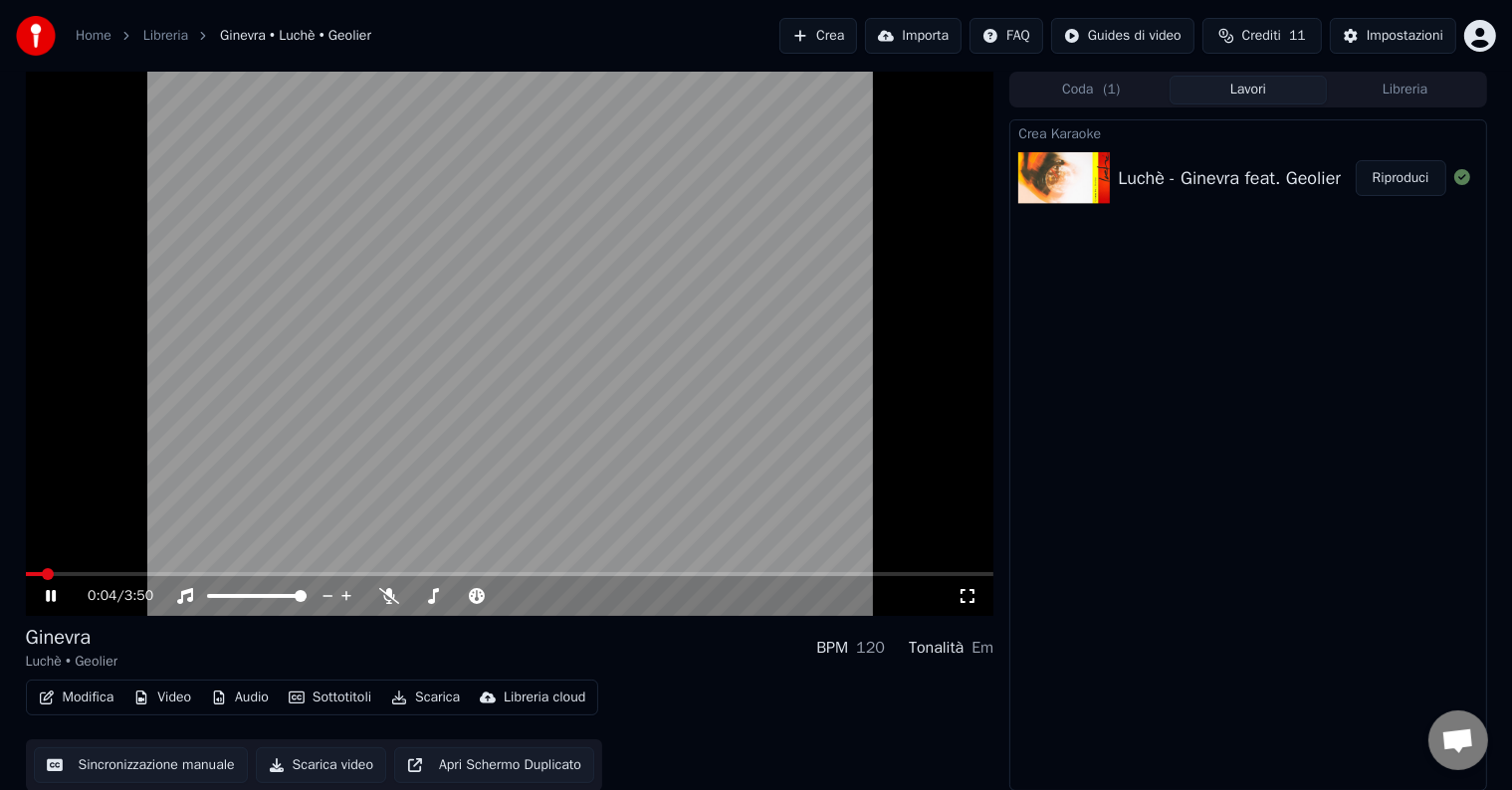 scroll, scrollTop: 1, scrollLeft: 0, axis: vertical 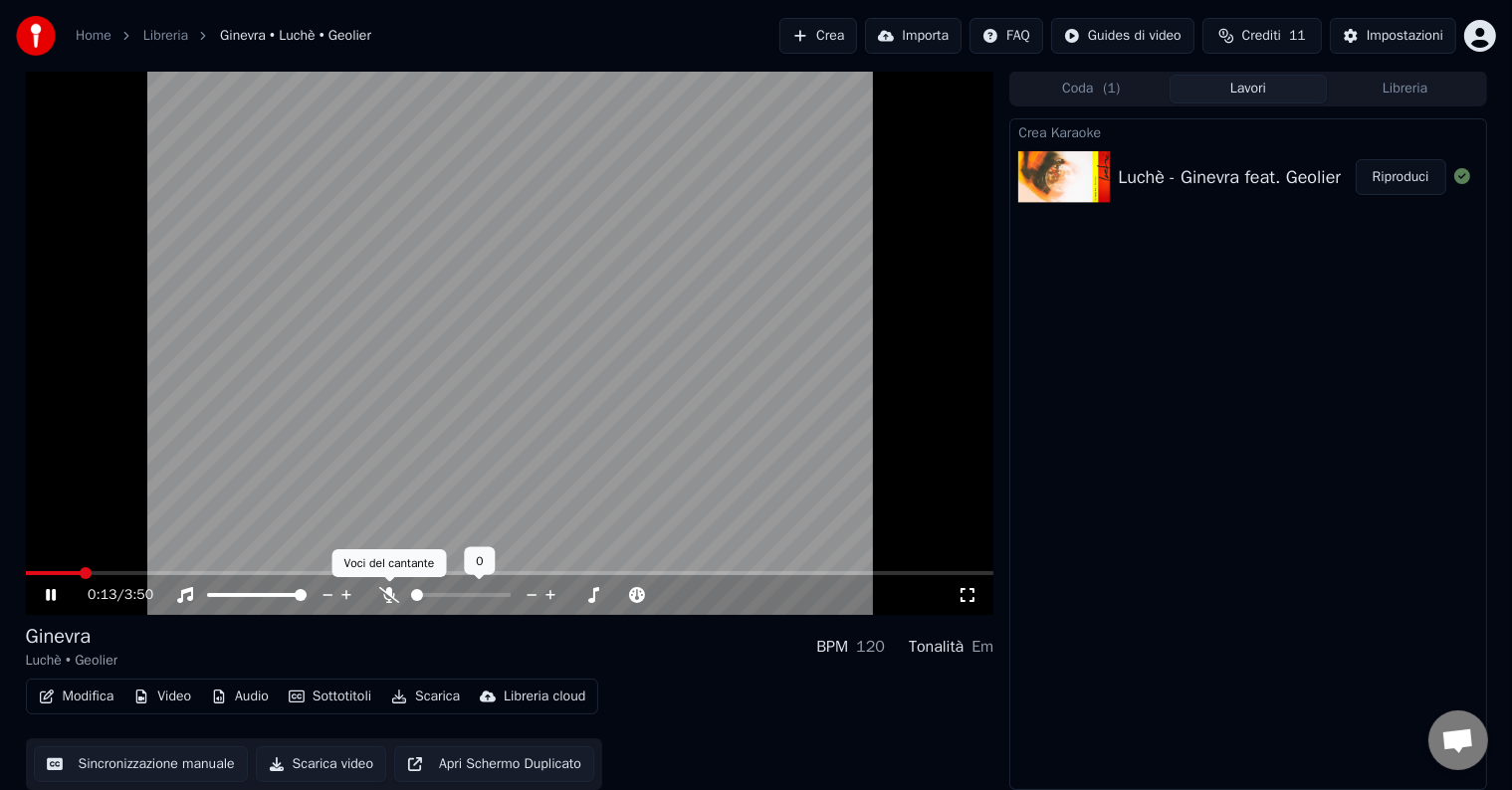 click at bounding box center [479, 595] 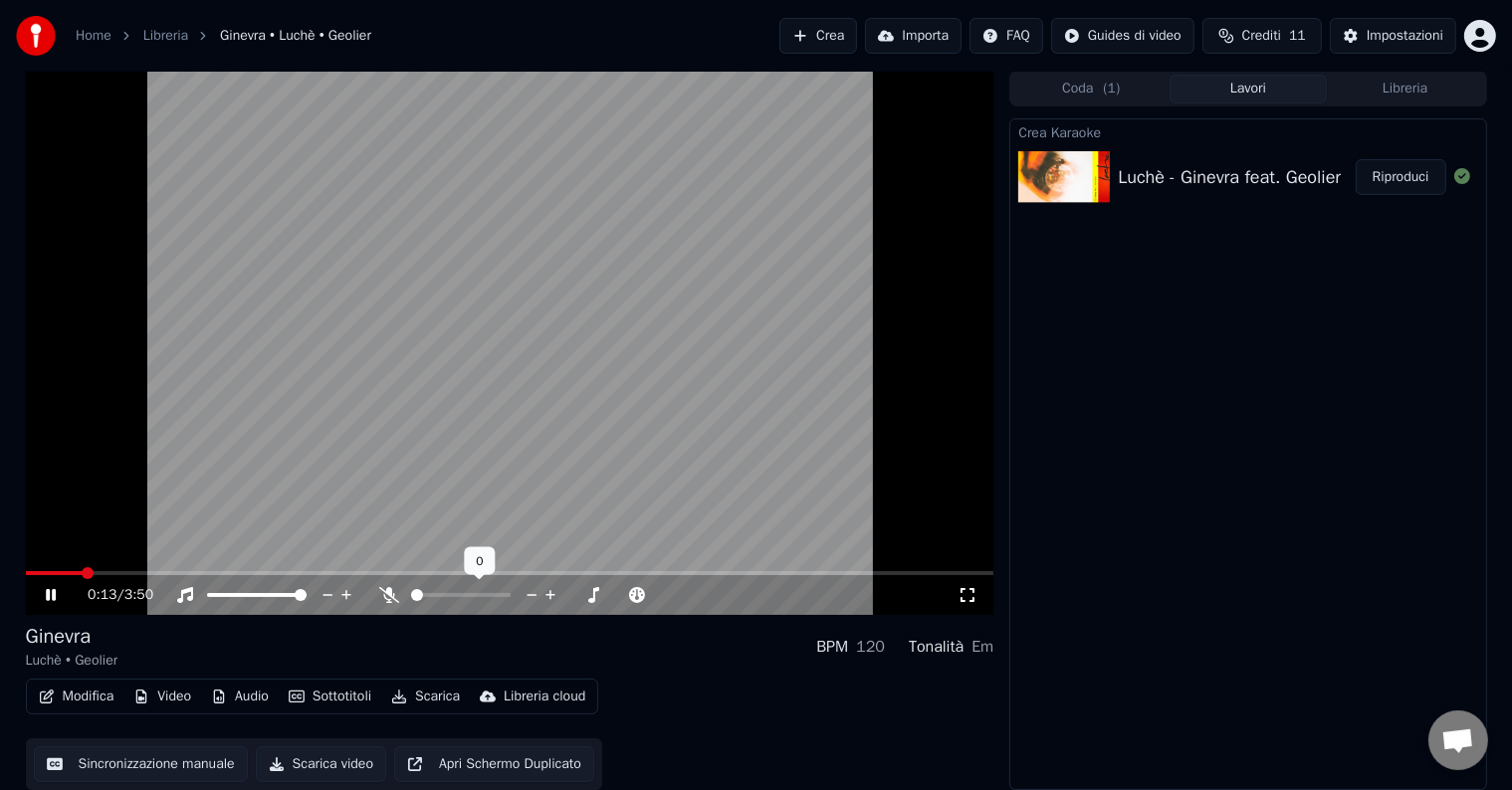 click 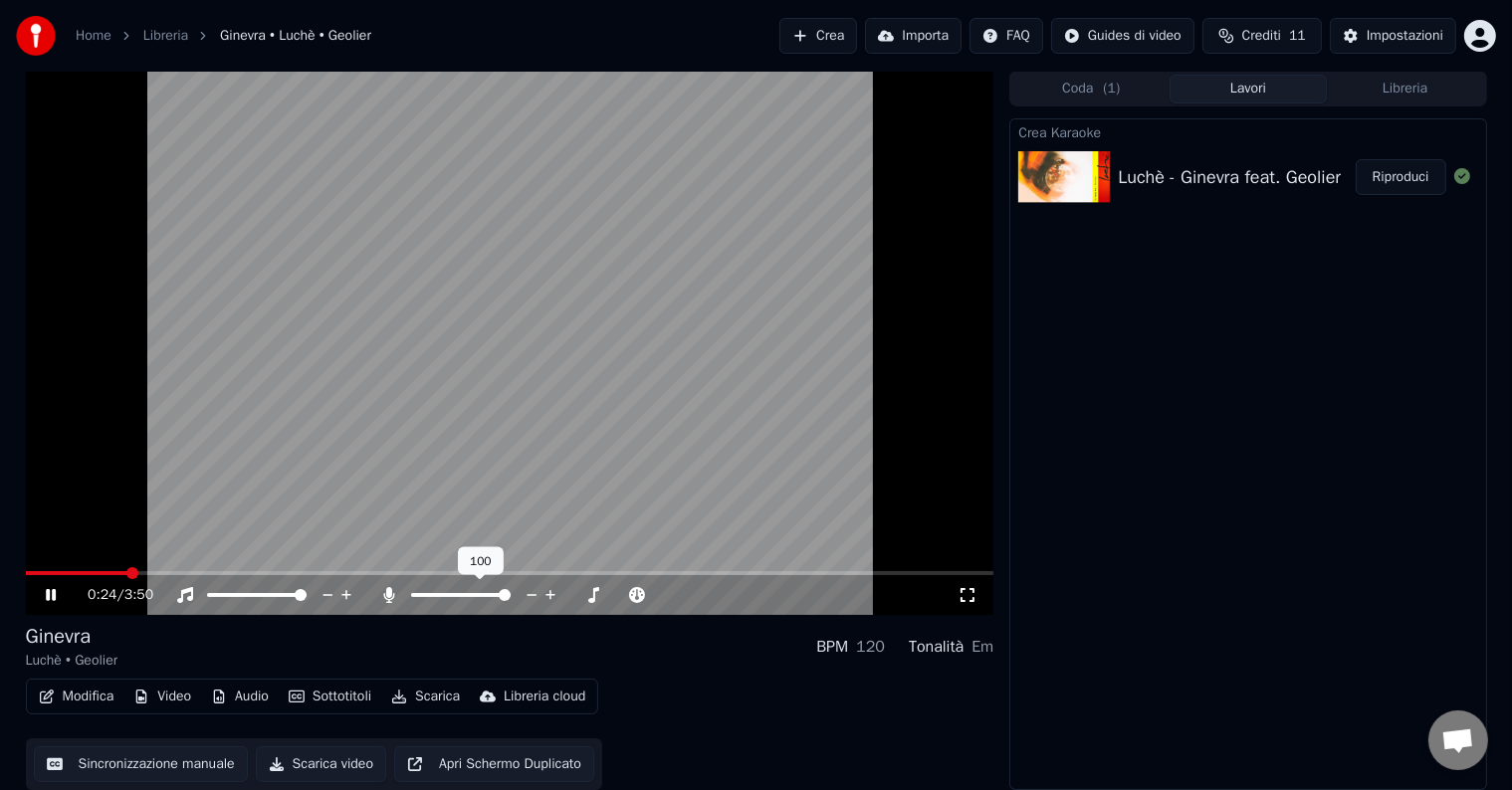 click at bounding box center [479, 595] 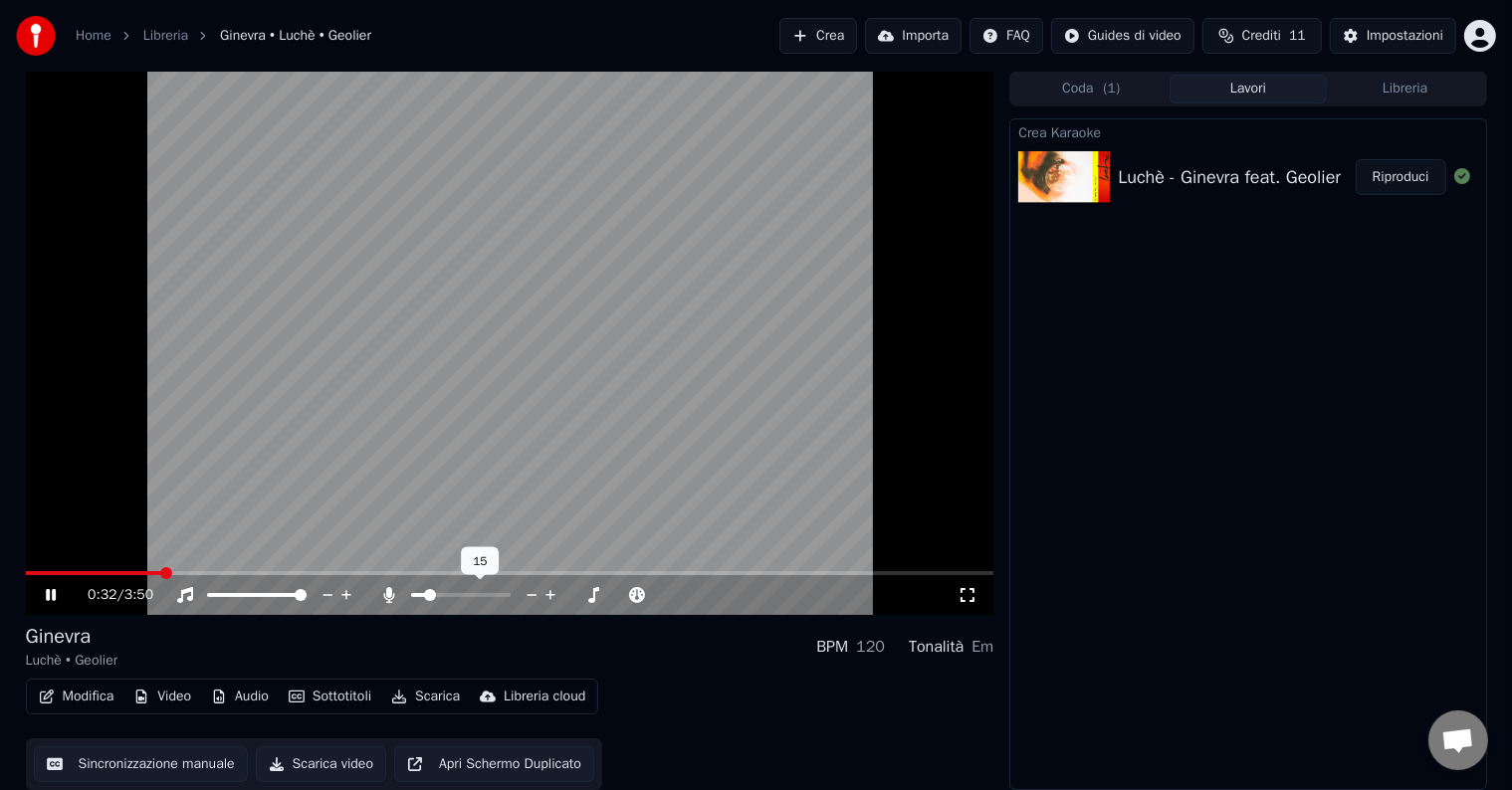 click at bounding box center [430, 595] 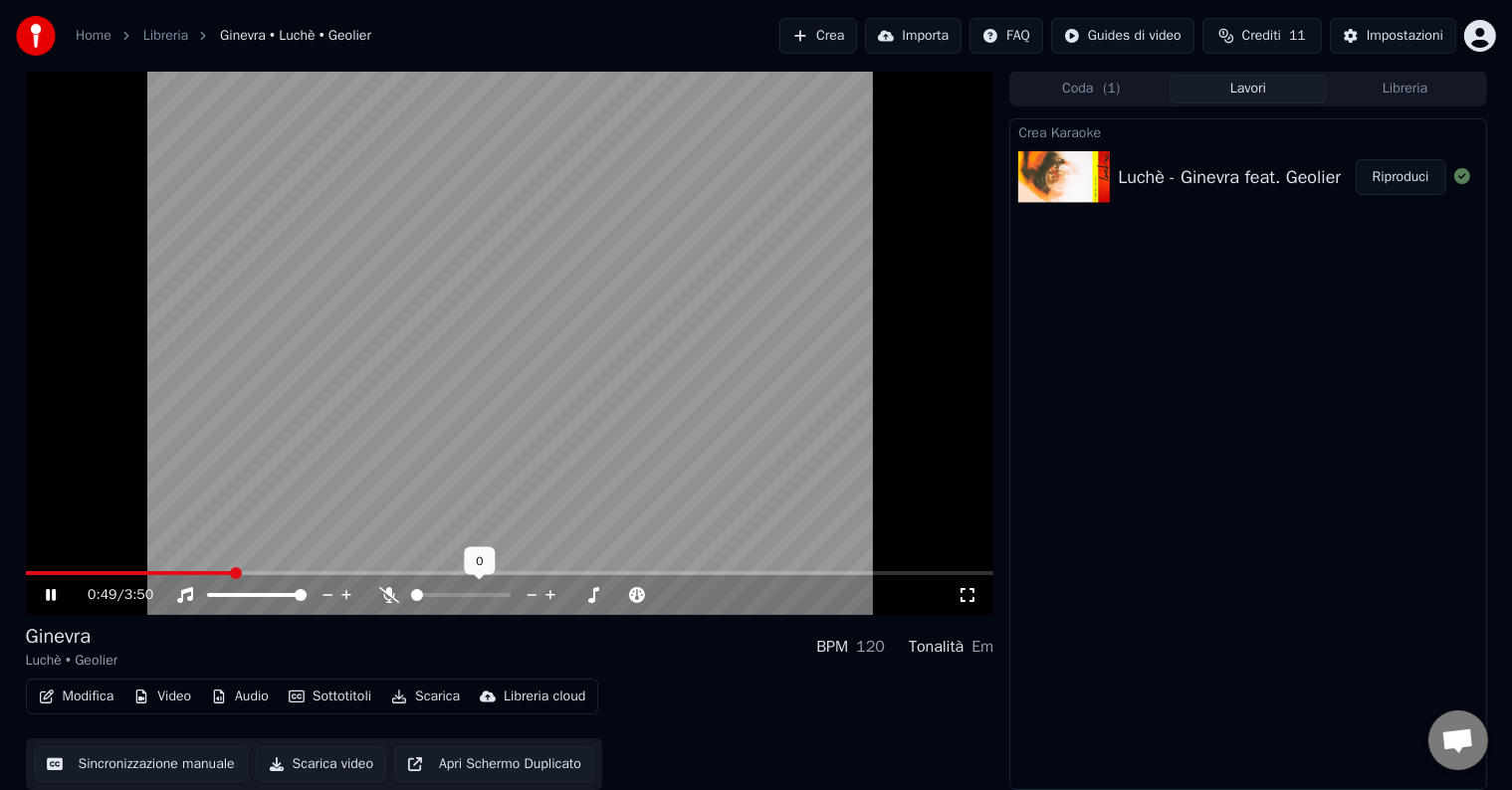 click at bounding box center (417, 595) 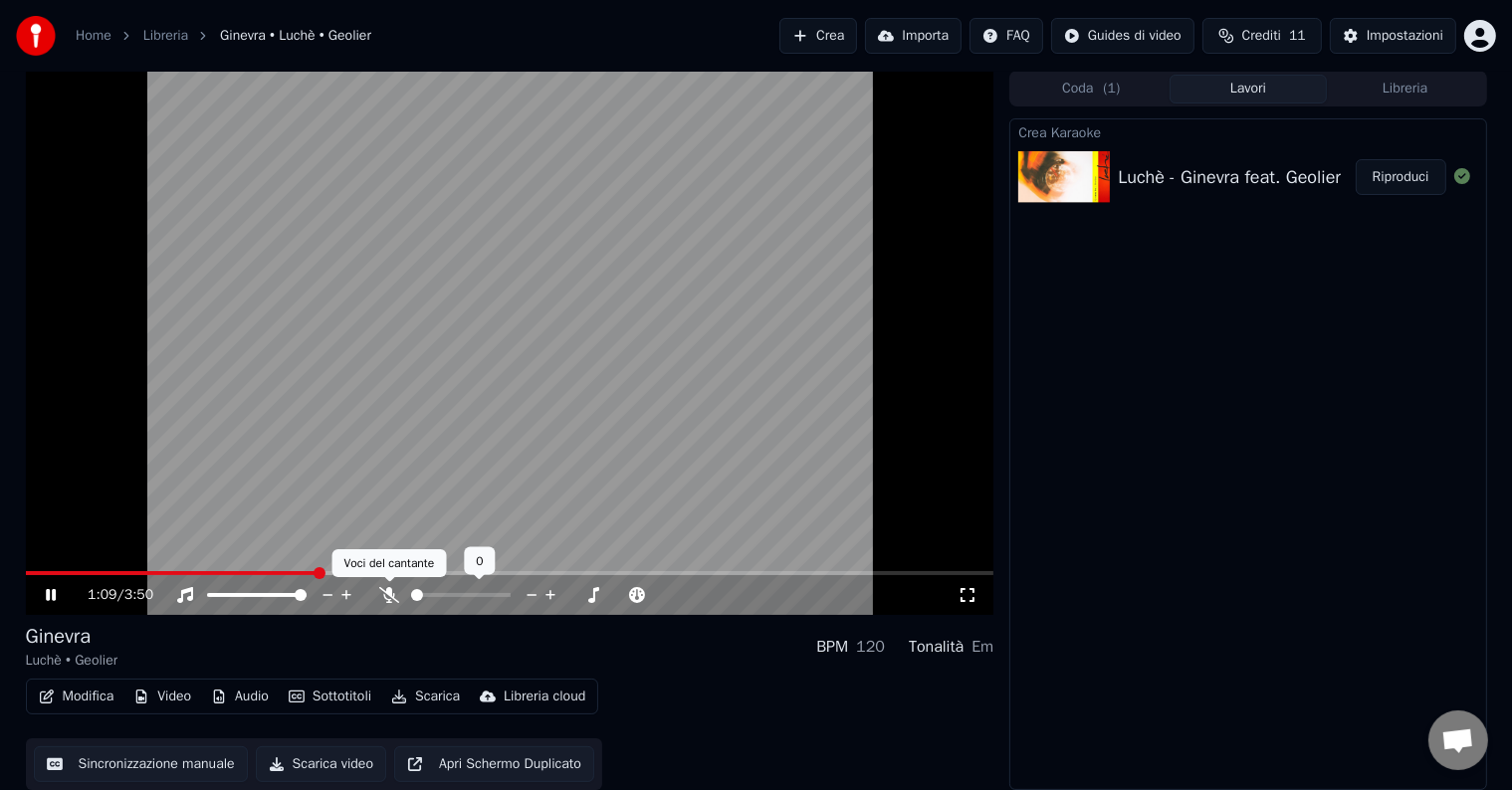 click 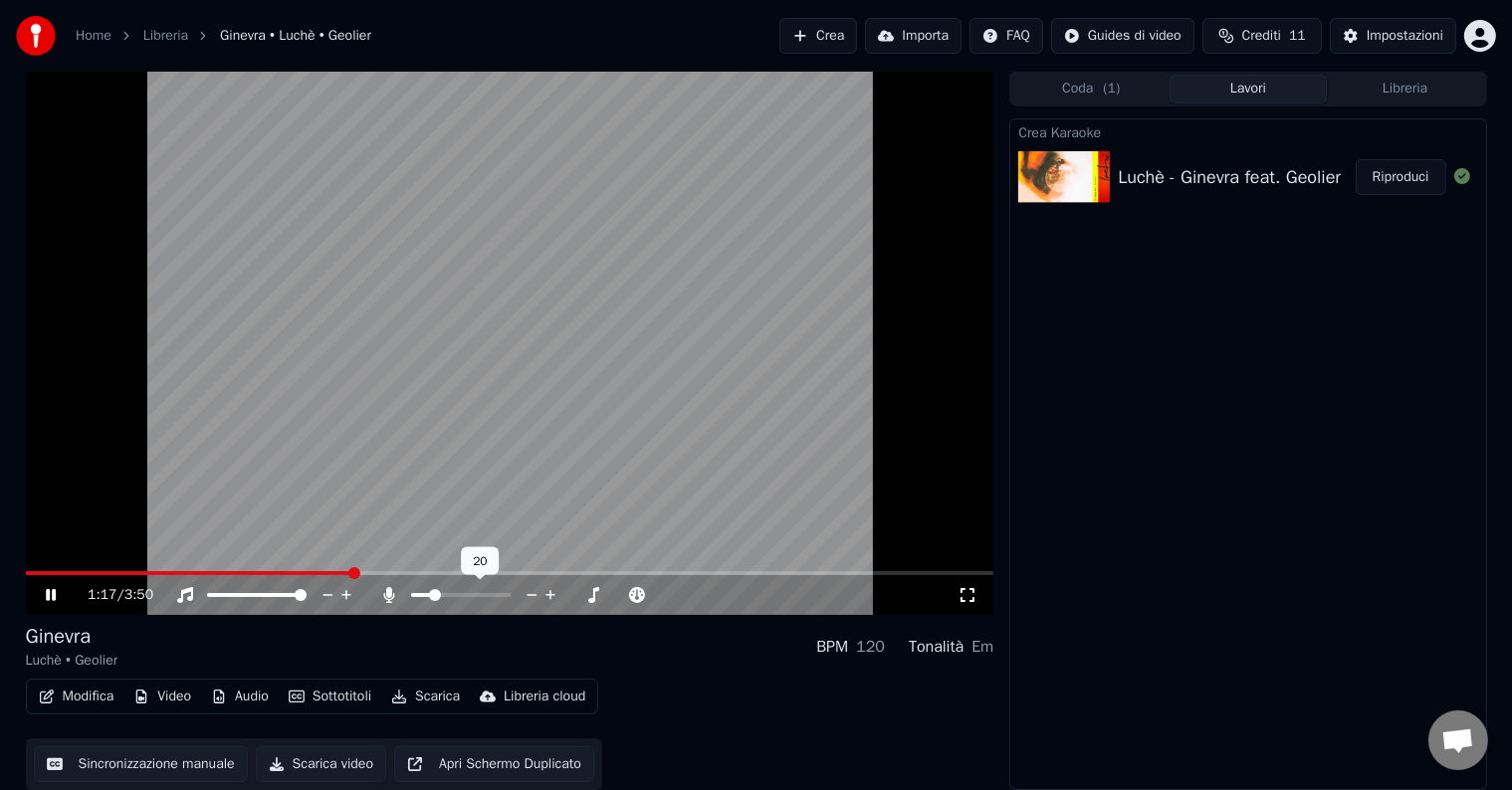 click at bounding box center (435, 595) 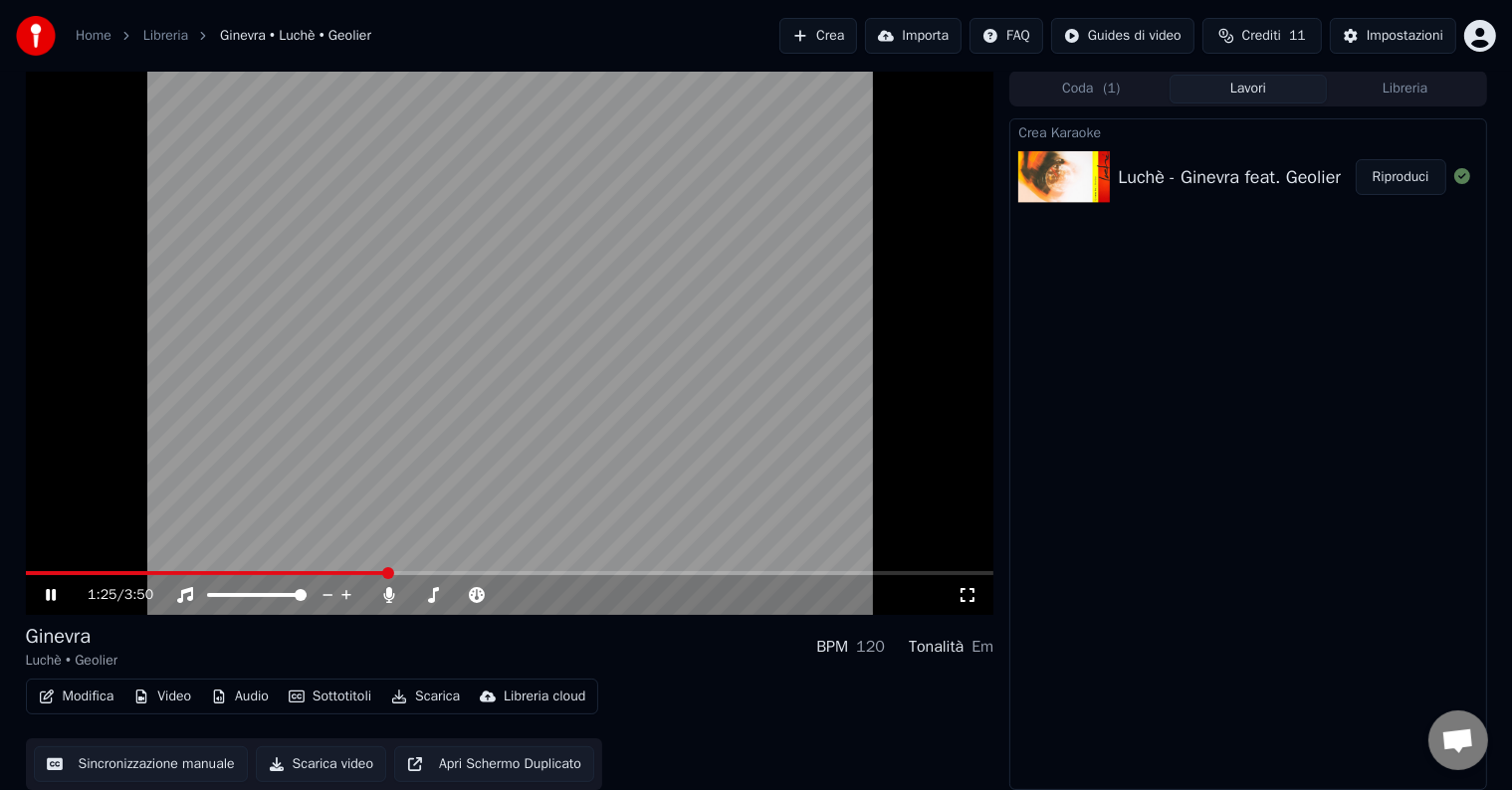 click on "Sincronizzazione manuale" at bounding box center (140, 764) 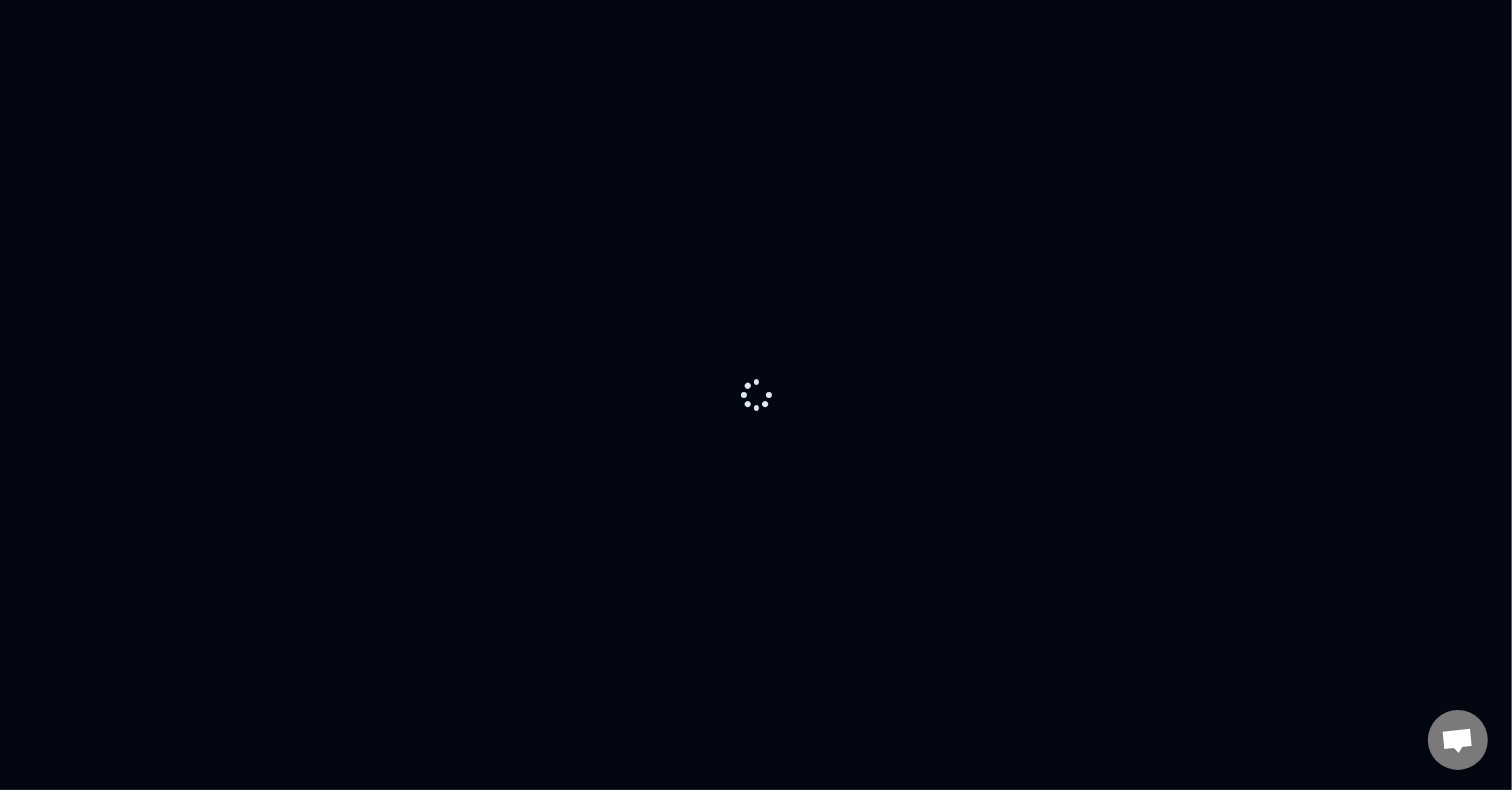 scroll, scrollTop: 0, scrollLeft: 0, axis: both 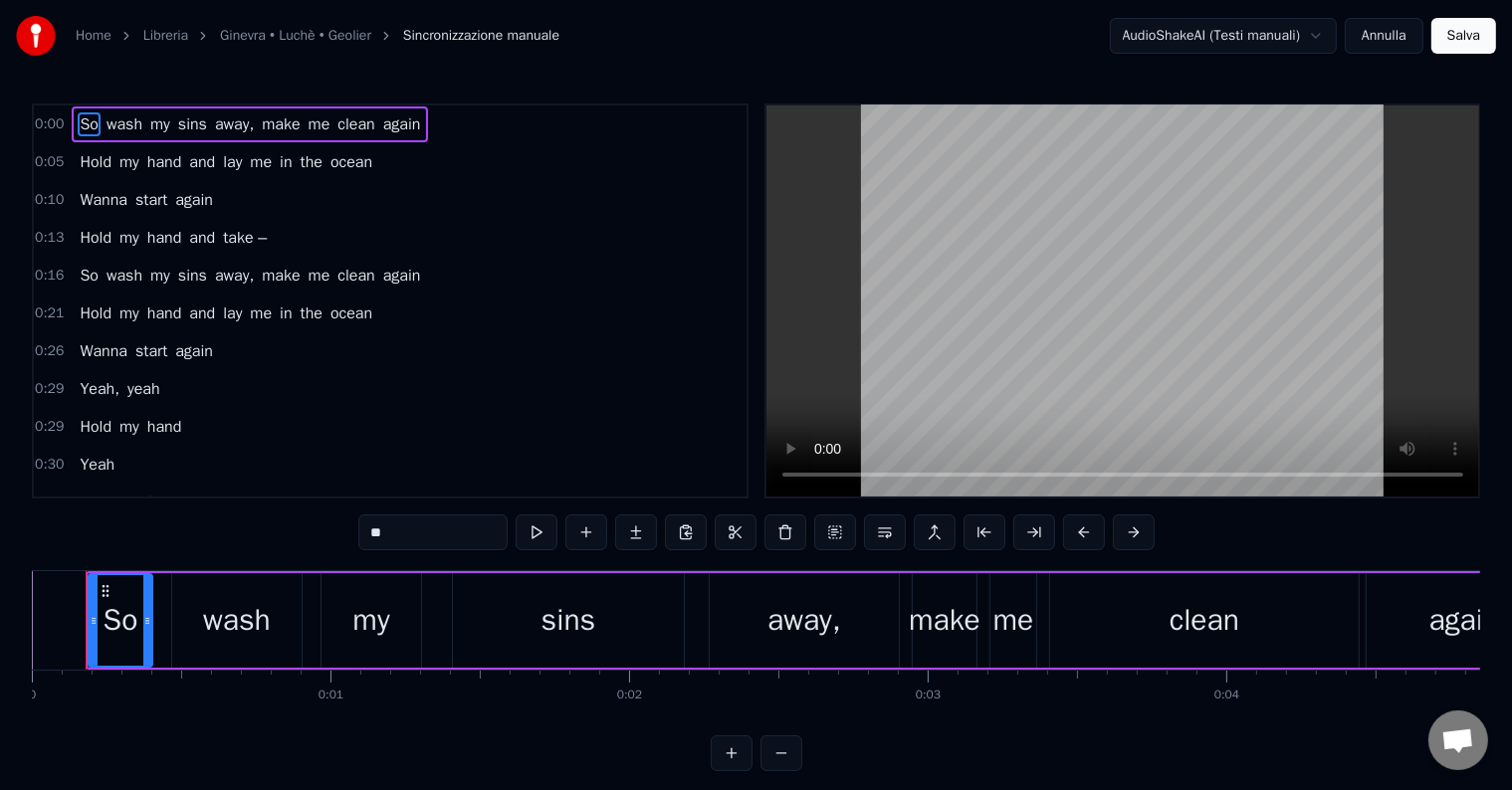 click on "Annulla" at bounding box center (1384, 36) 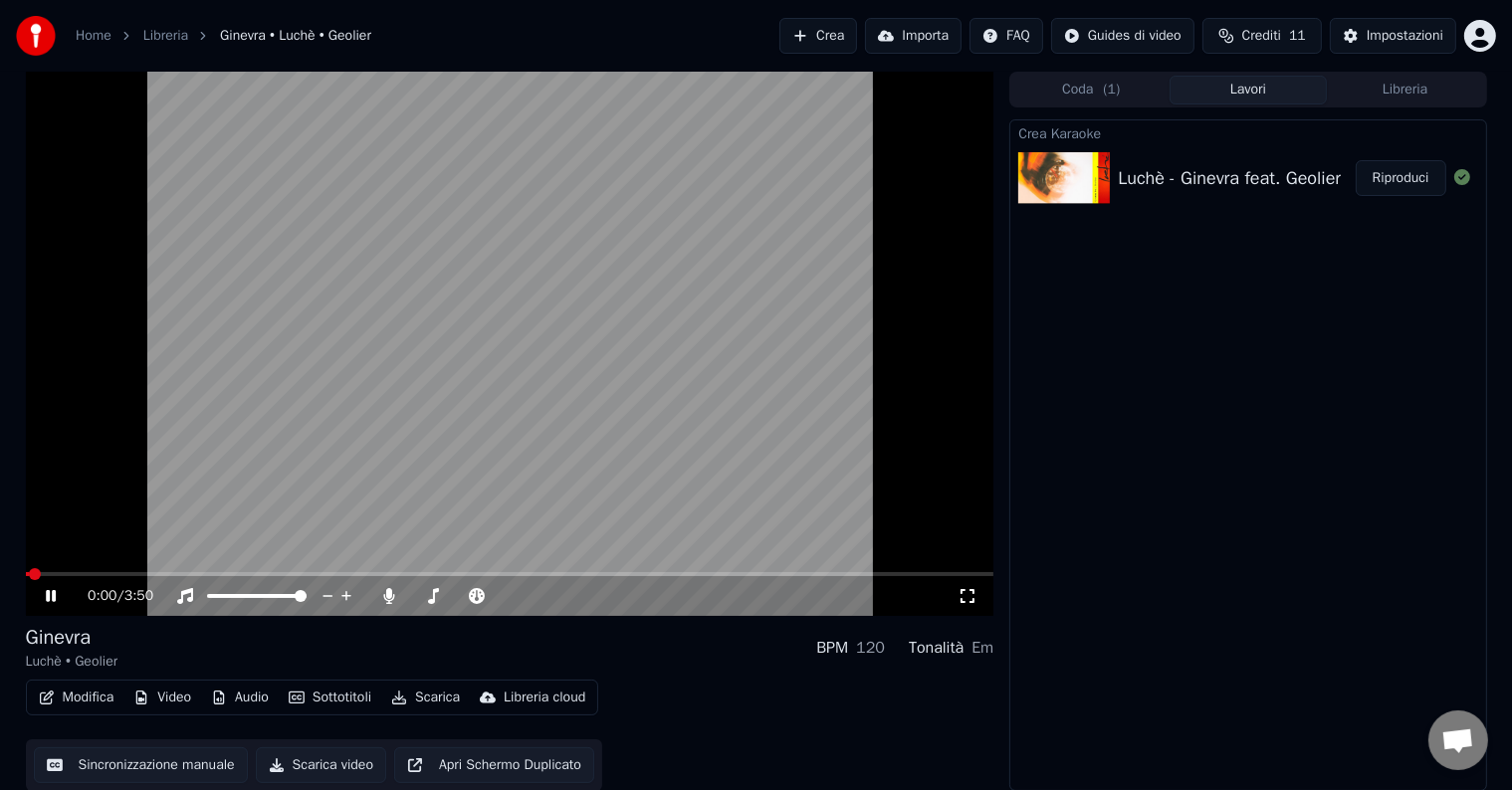 scroll, scrollTop: 1, scrollLeft: 0, axis: vertical 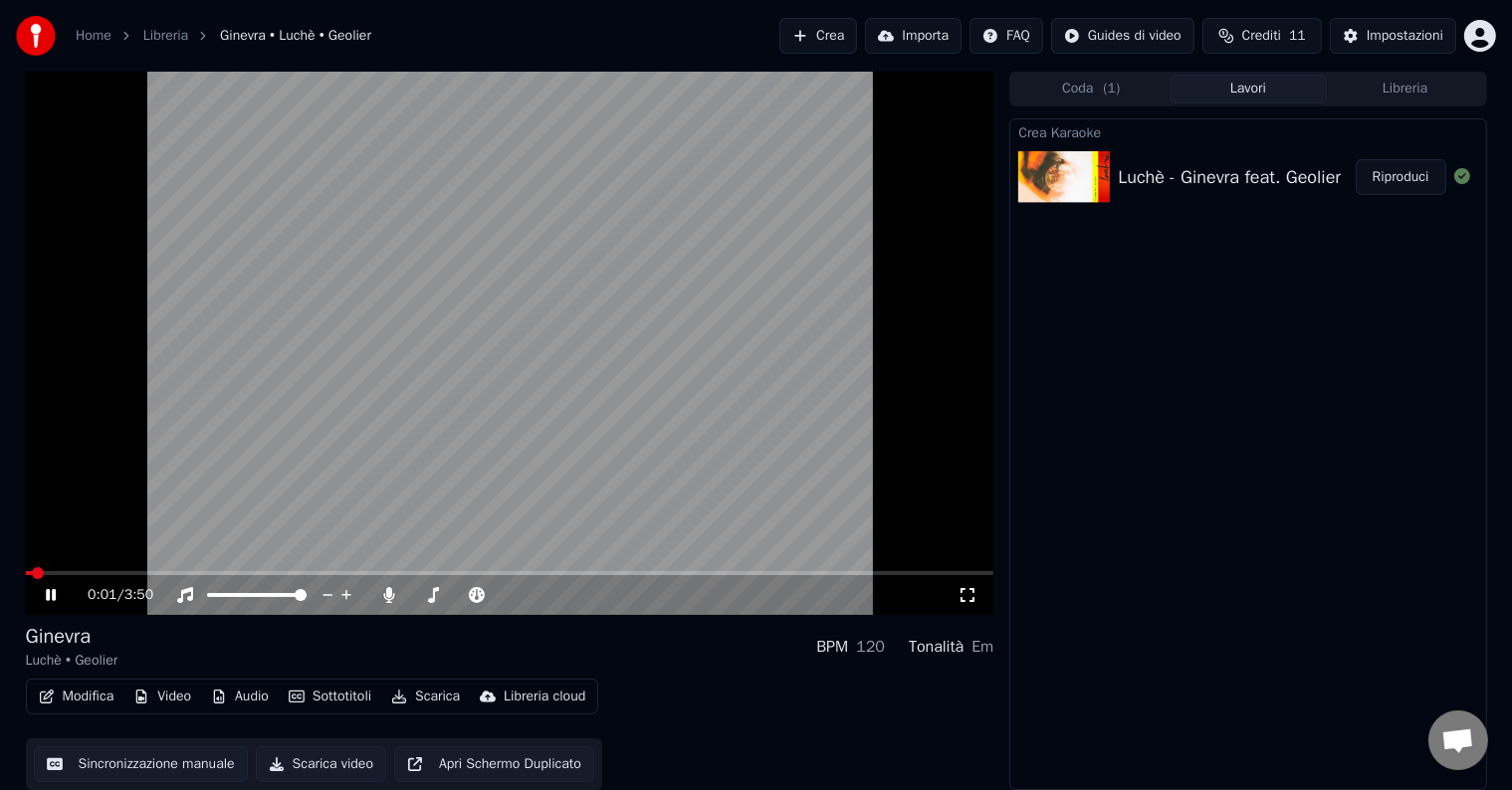 click on "0:01  /  3:50" at bounding box center [510, 595] 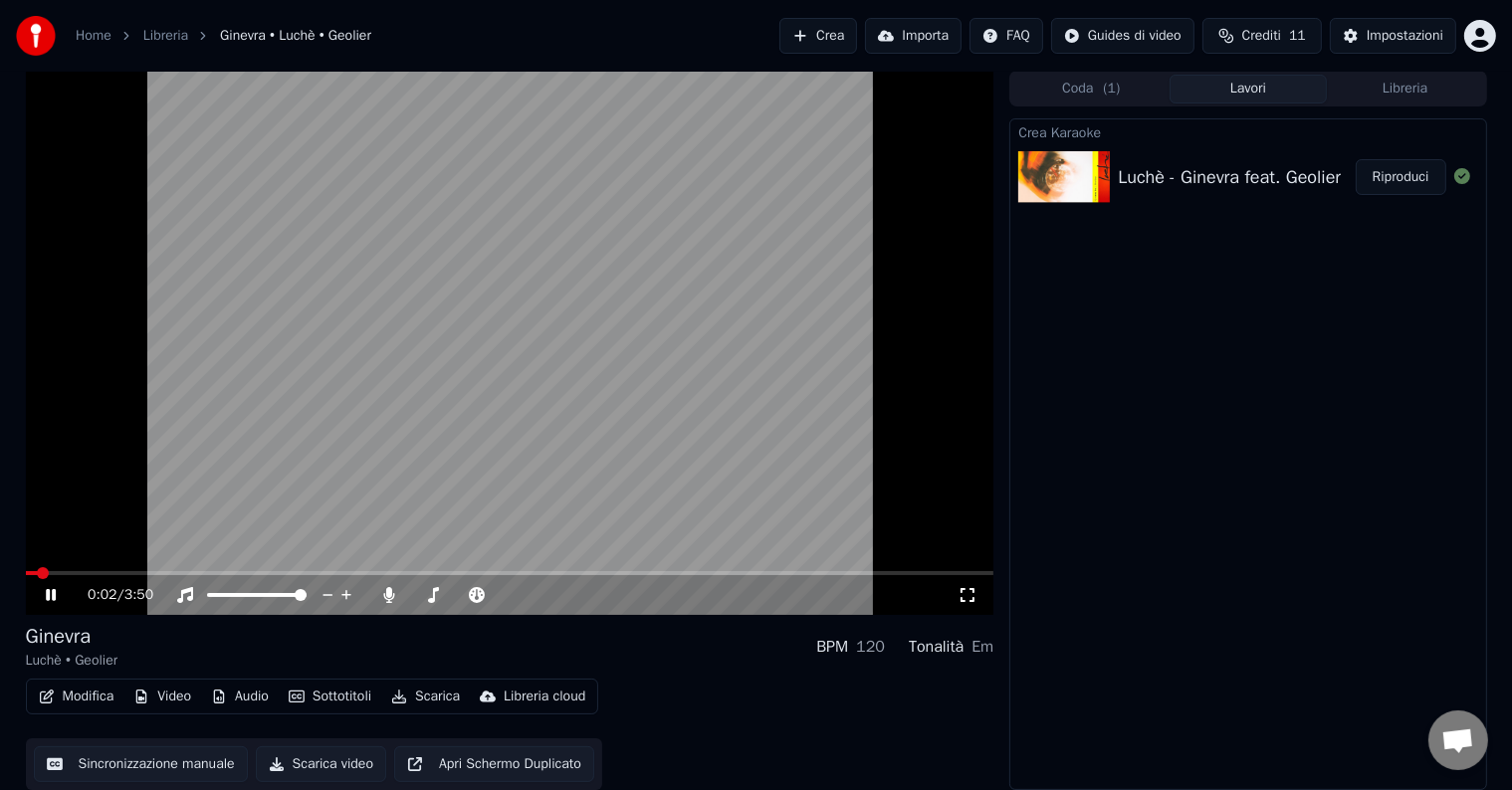click 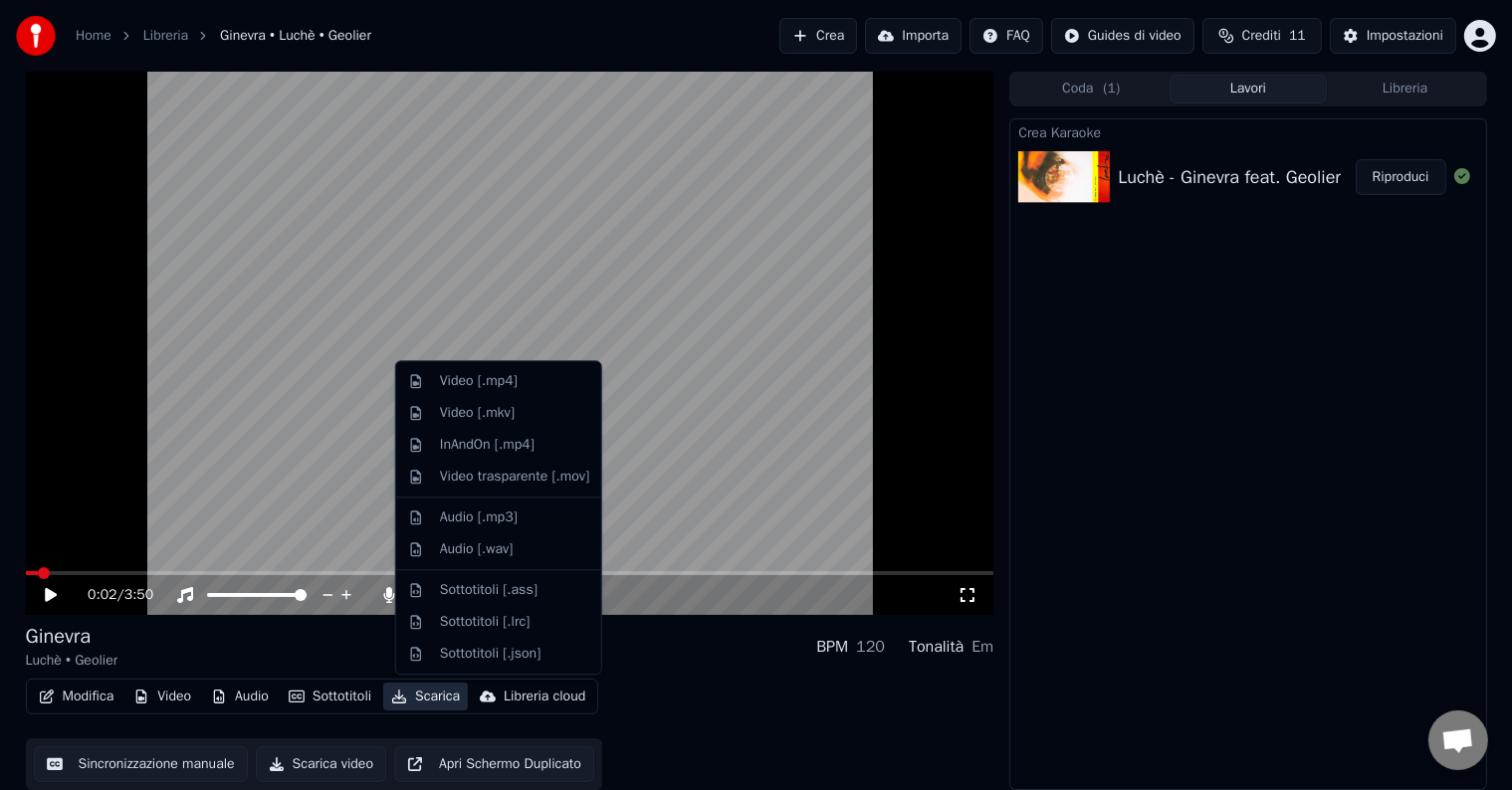 click on "Scarica" at bounding box center (425, 696) 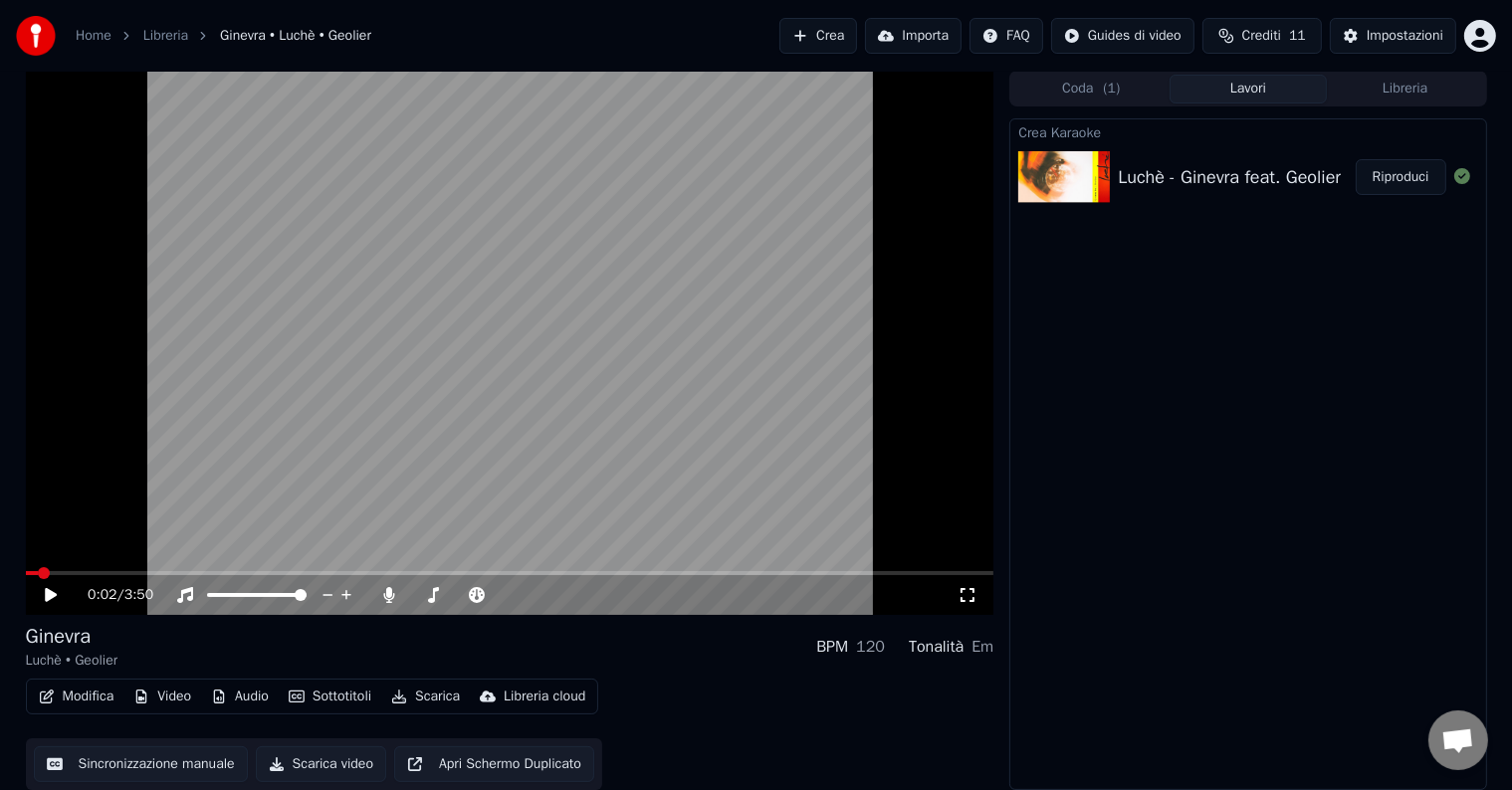 click on "Crea Karaoke Luchè - Ginevra feat. Geolier Riproduci" at bounding box center (1247, 454) 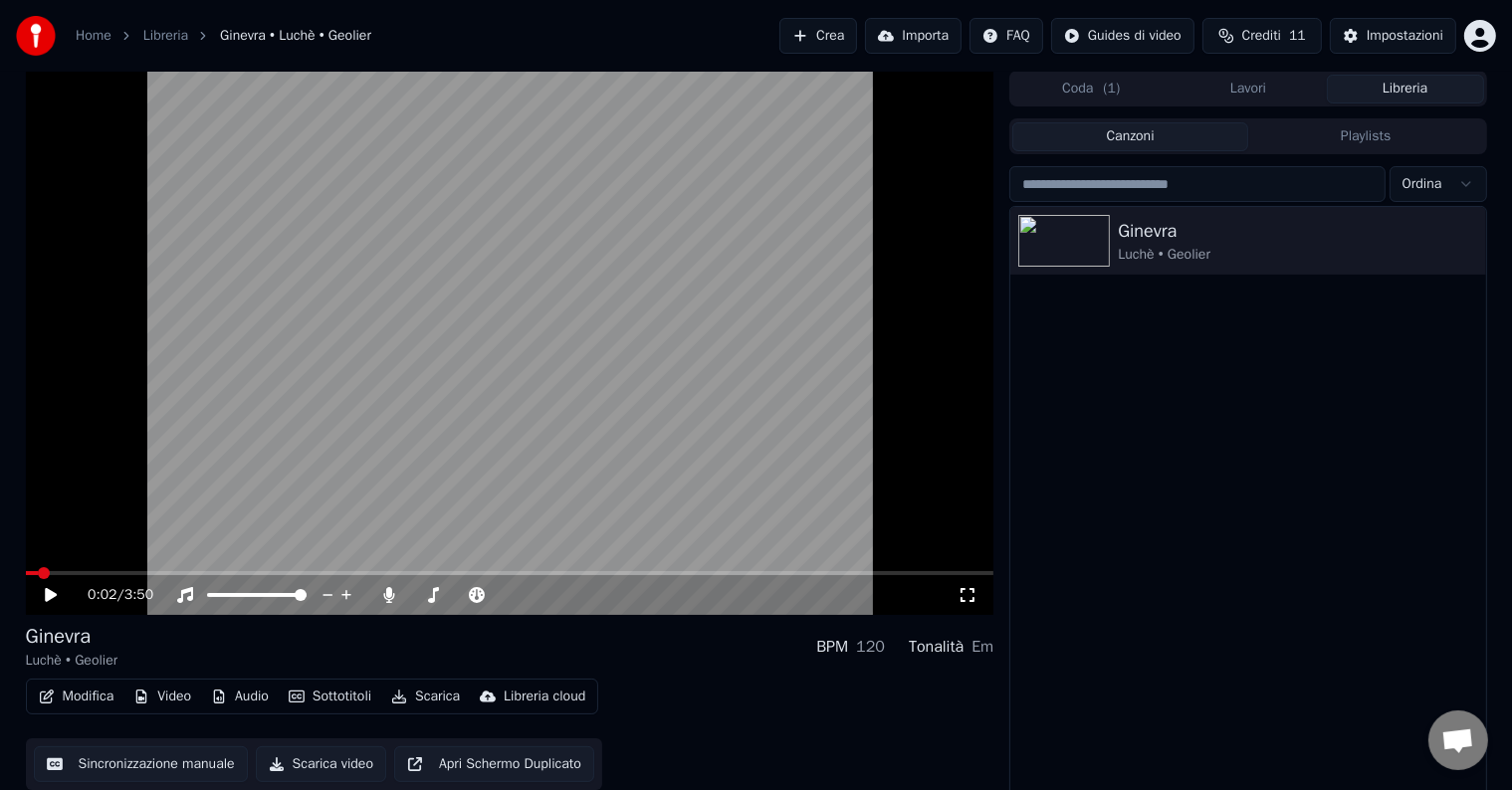 click on "Canzoni Playlists Ordina Ginevra Luchè • Geolier" at bounding box center [1247, 457] 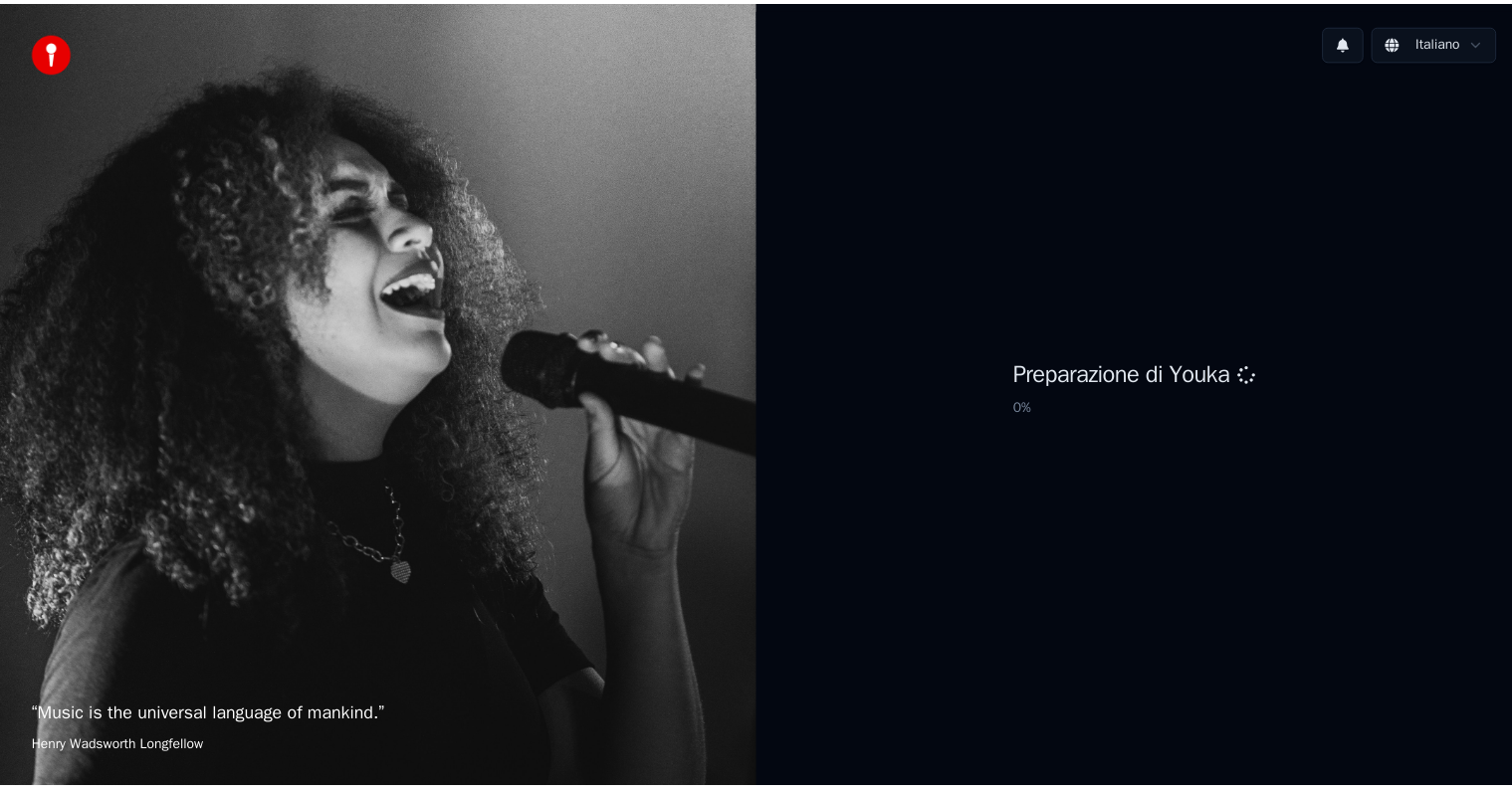 scroll, scrollTop: 0, scrollLeft: 0, axis: both 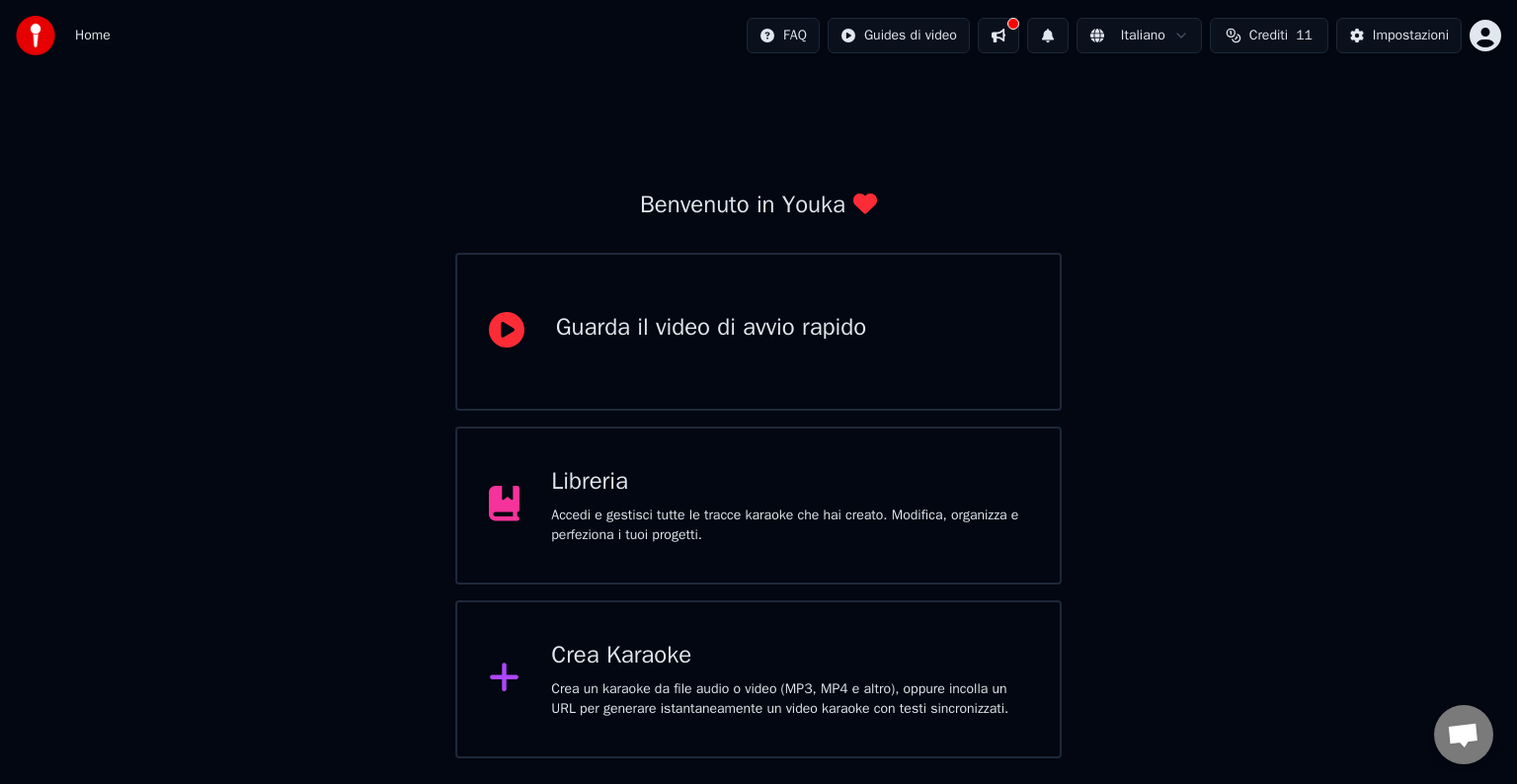 click on "Guarda il video di avvio rapido" at bounding box center [711, 328] 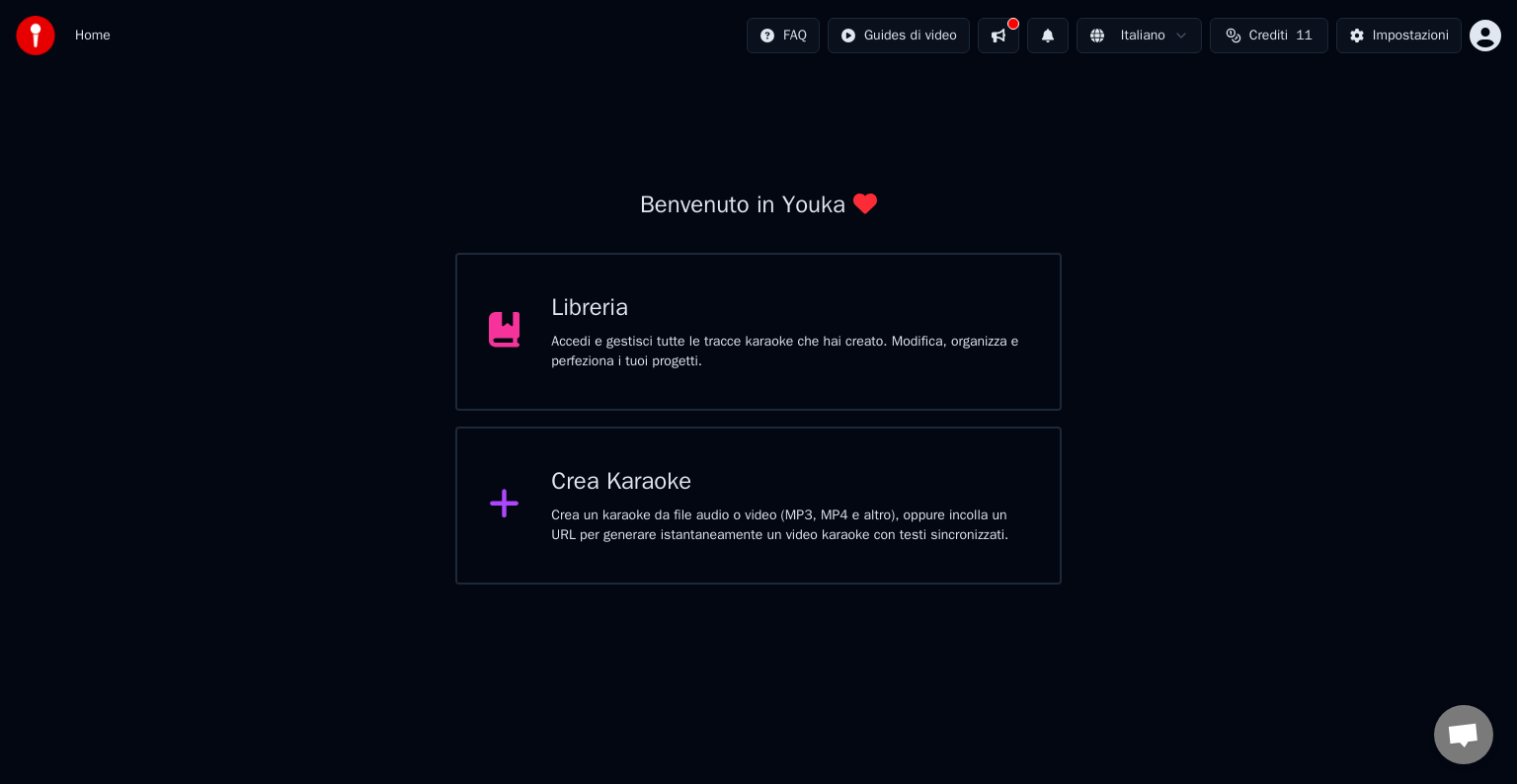 click at bounding box center (998, 36) 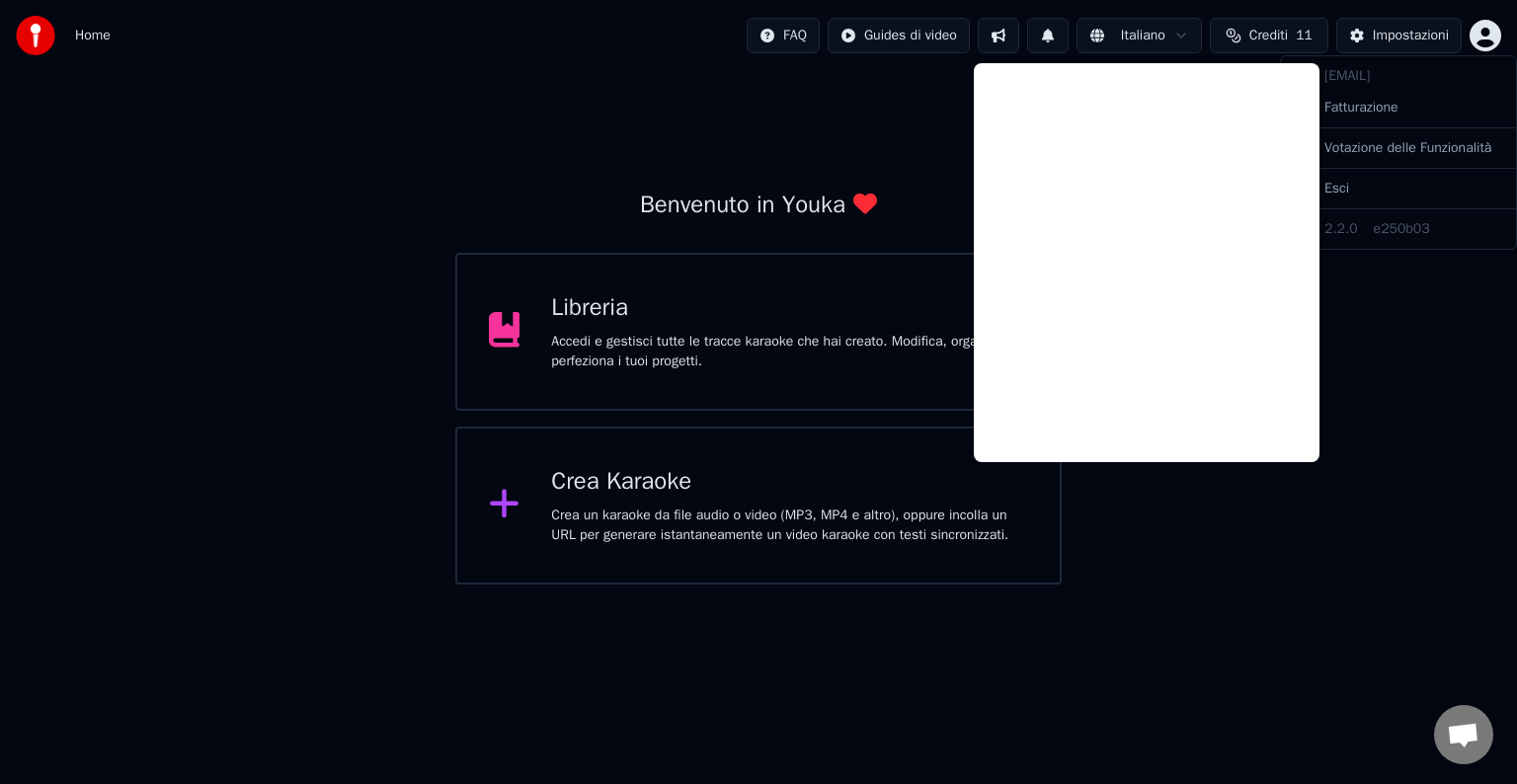 click on "Home FAQ Guides di video Italiano Crediti 11 Impostazioni Benvenuto in Youka Libreria Accedi e gestisci tutte le tracce karaoke che hai creato. Modifica, organizza e perfeziona i tuoi progetti. Crea Karaoke Crea un karaoke da file audio o video (MP3, MP4 e altro), oppure incolla un URL per generare istantaneamente un video karaoke con testi sincronizzati. [EMAIL] Fatturazione Votazione delle Funzionalità Esci 2.2.0 e250b03" at bounding box center (758, 292) 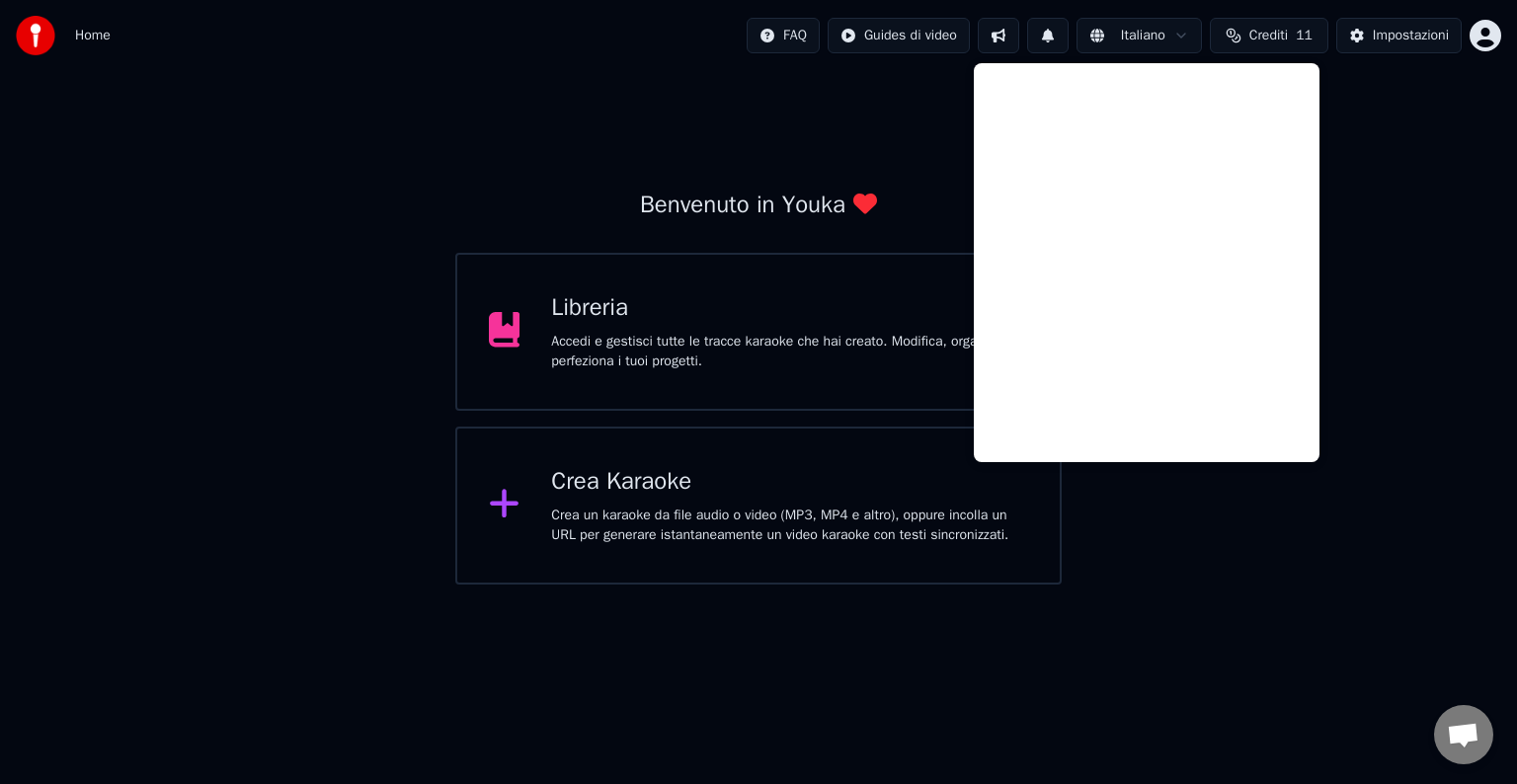 click on "Benvenuto in Youka Libreria Accedi e gestisci tutte le tracce karaoke che hai creato. Modifica, organizza e perfeziona i tuoi progetti. Crea Karaoke Crea un karaoke da file audio o video (MP3, MP4 e altro), oppure incolla un URL per generare istantaneamente un video karaoke con testi sincronizzati." at bounding box center [758, 328] 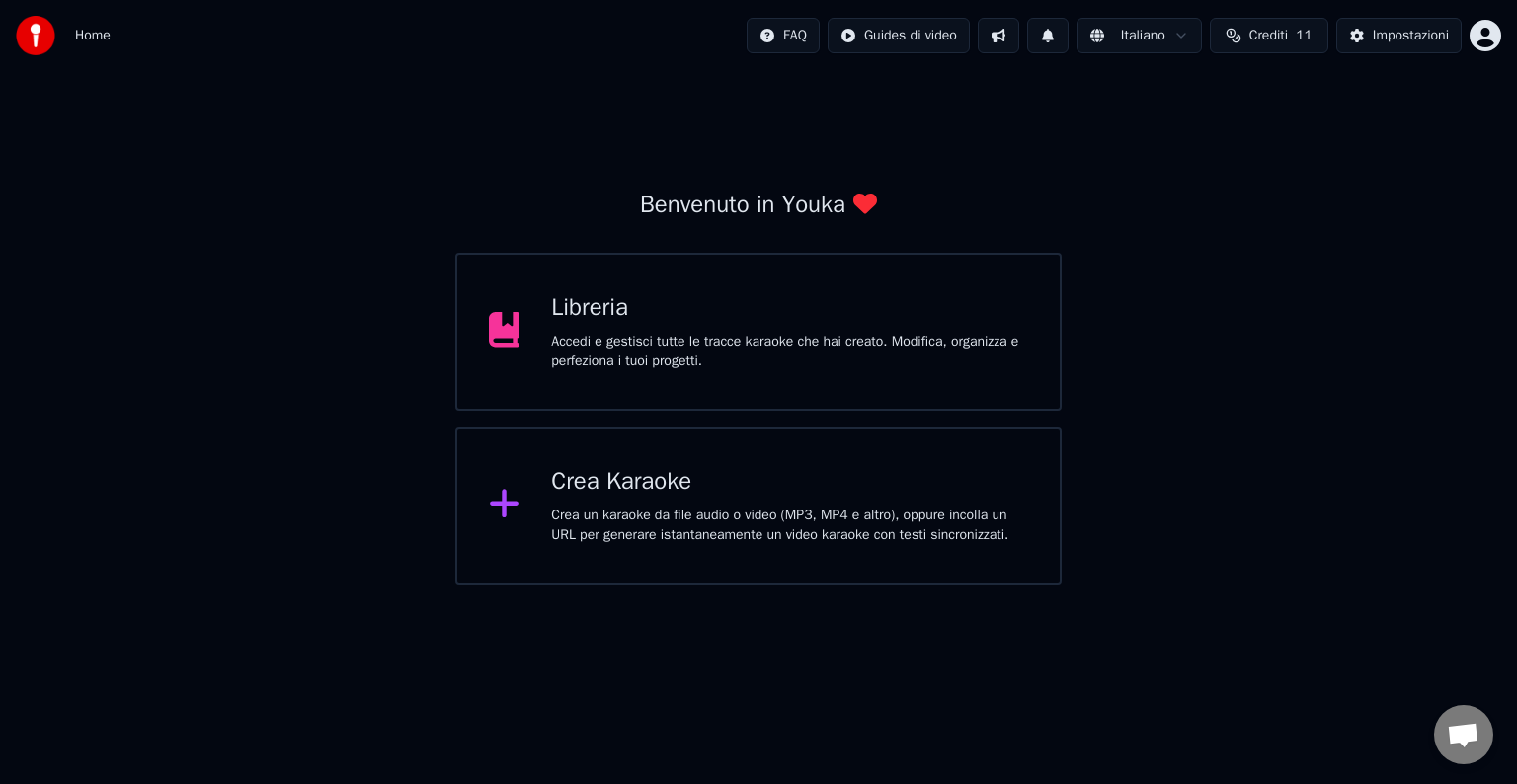 click on "Benvenuto in Youka Libreria Accedi e gestisci tutte le tracce karaoke che hai creato. Modifica, organizza e perfeziona i tuoi progetti. Crea Karaoke Crea un karaoke da file audio o video (MP3, MP4 e altro), oppure incolla un URL per generare istantaneamente un video karaoke con testi sincronizzati." at bounding box center [758, 328] 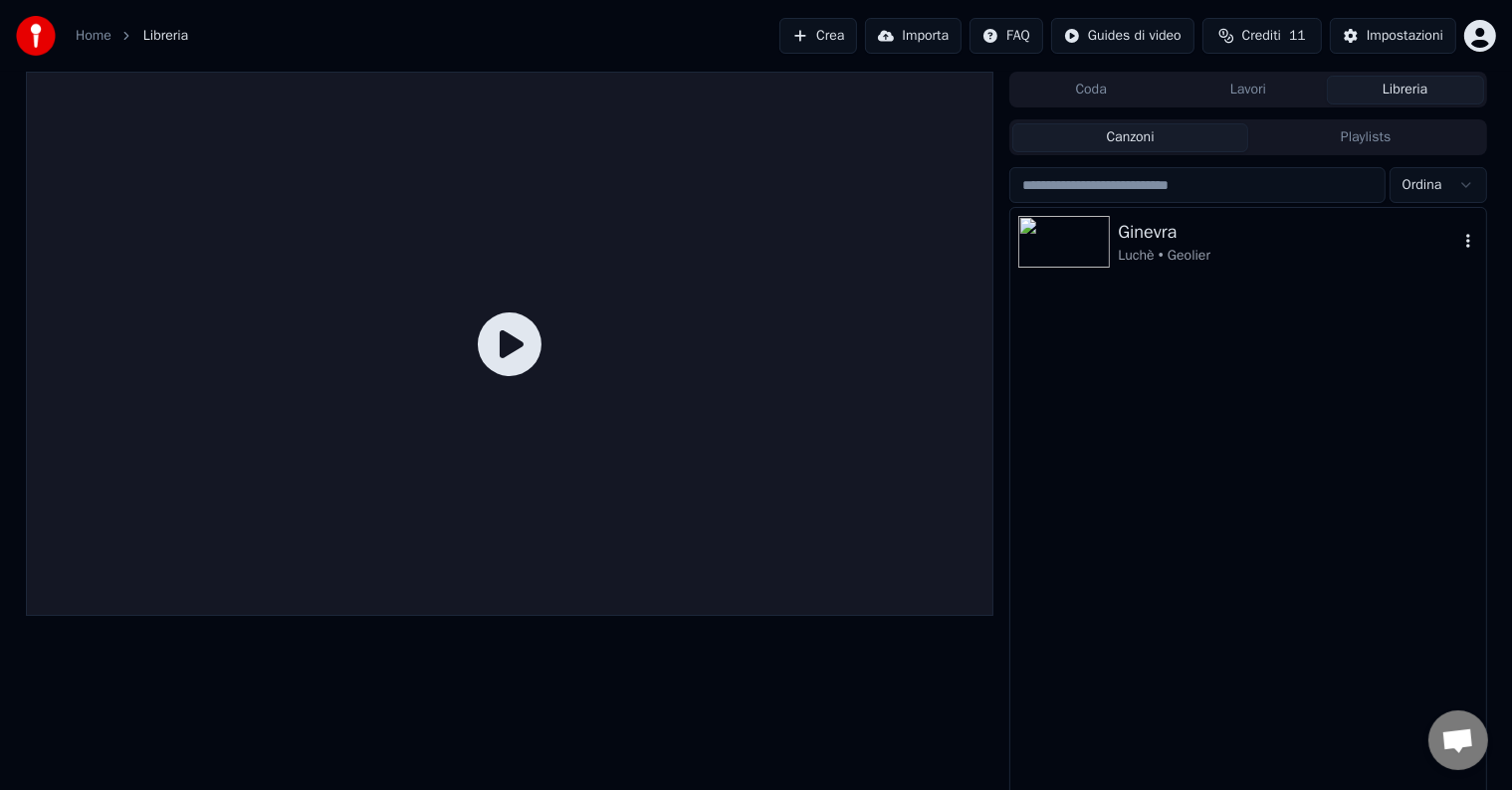 click on "Ginevra" at bounding box center (1287, 232) 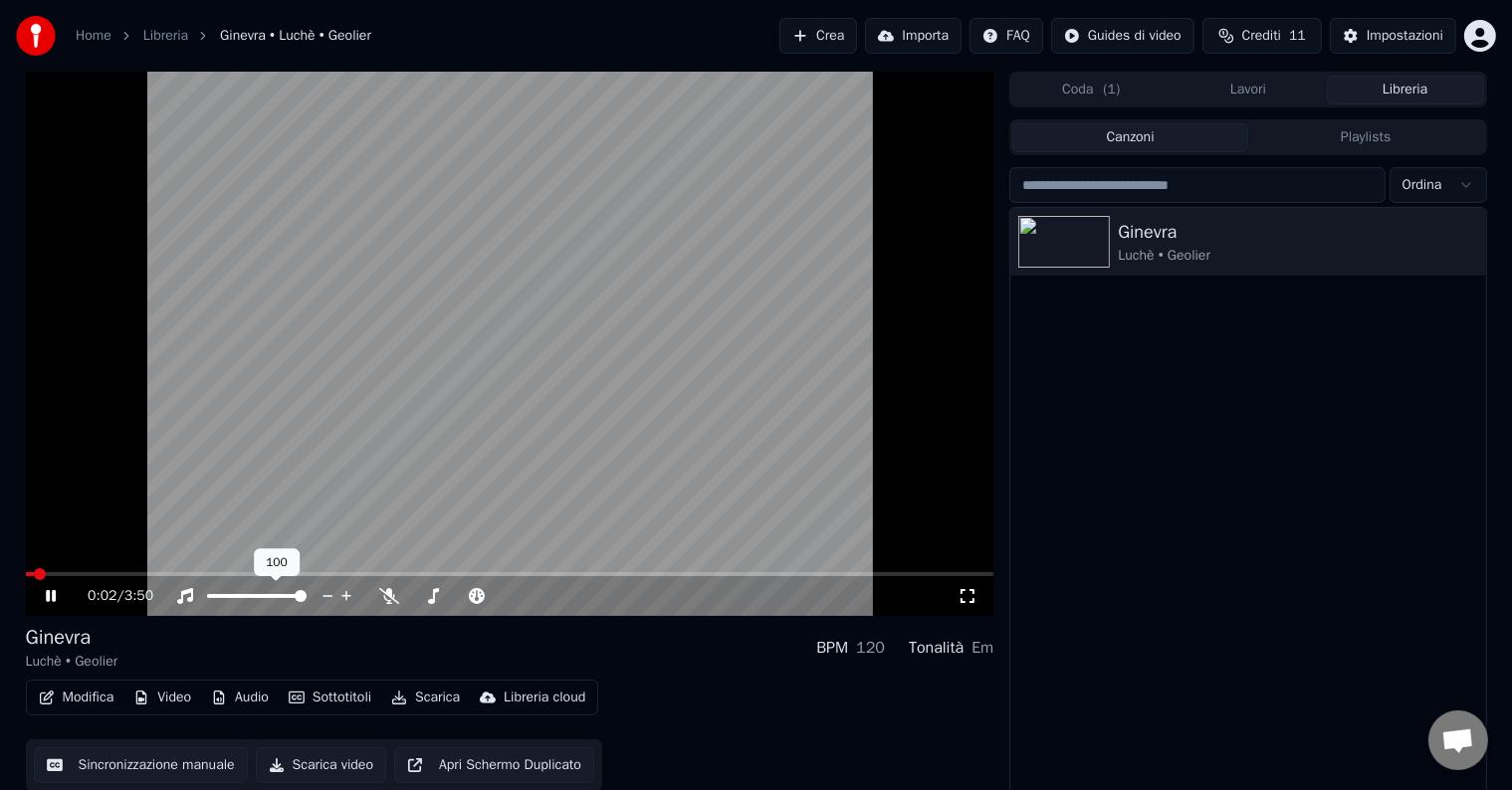 click at bounding box center [301, 596] 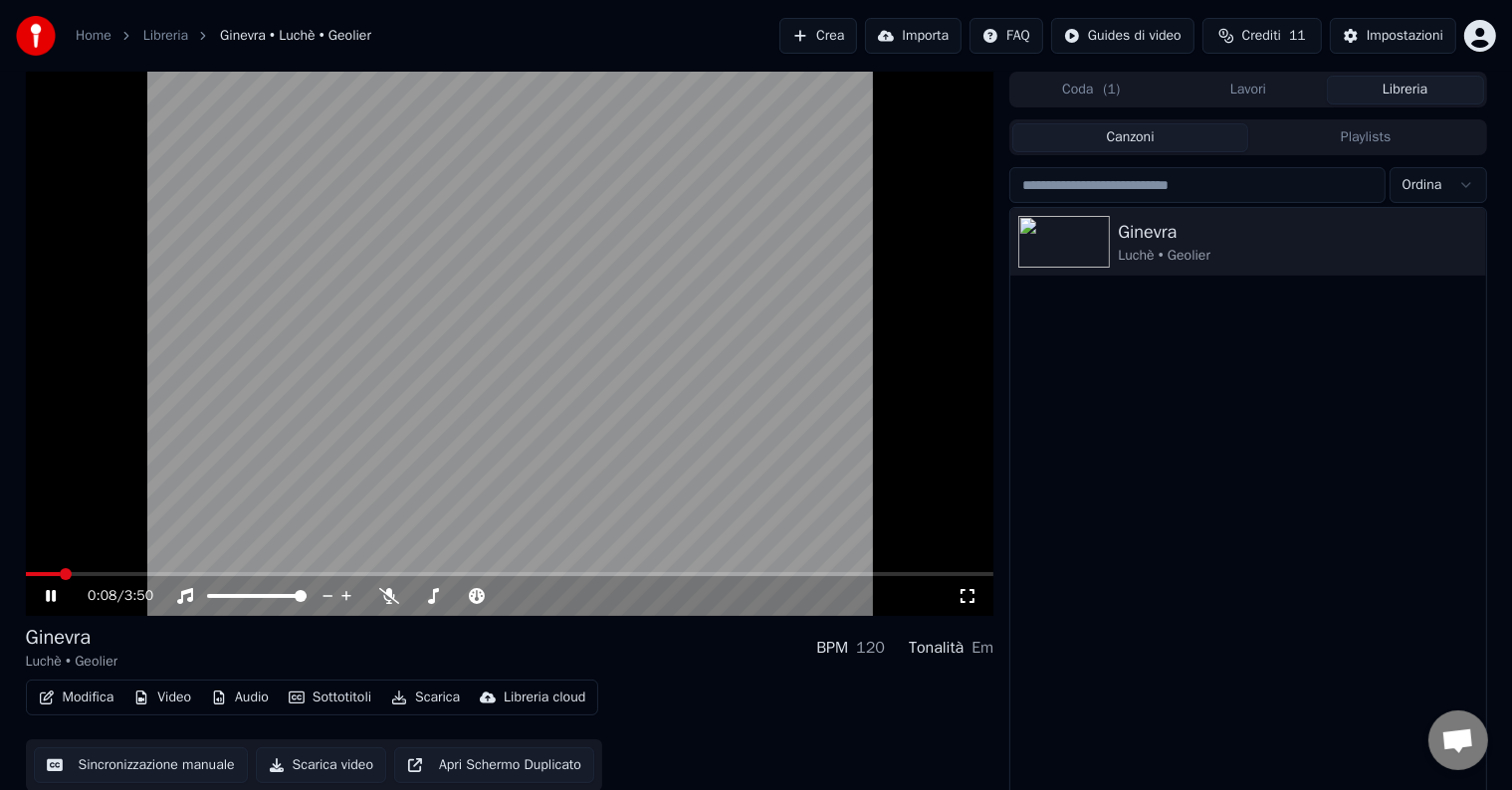 click at bounding box center [510, 343] 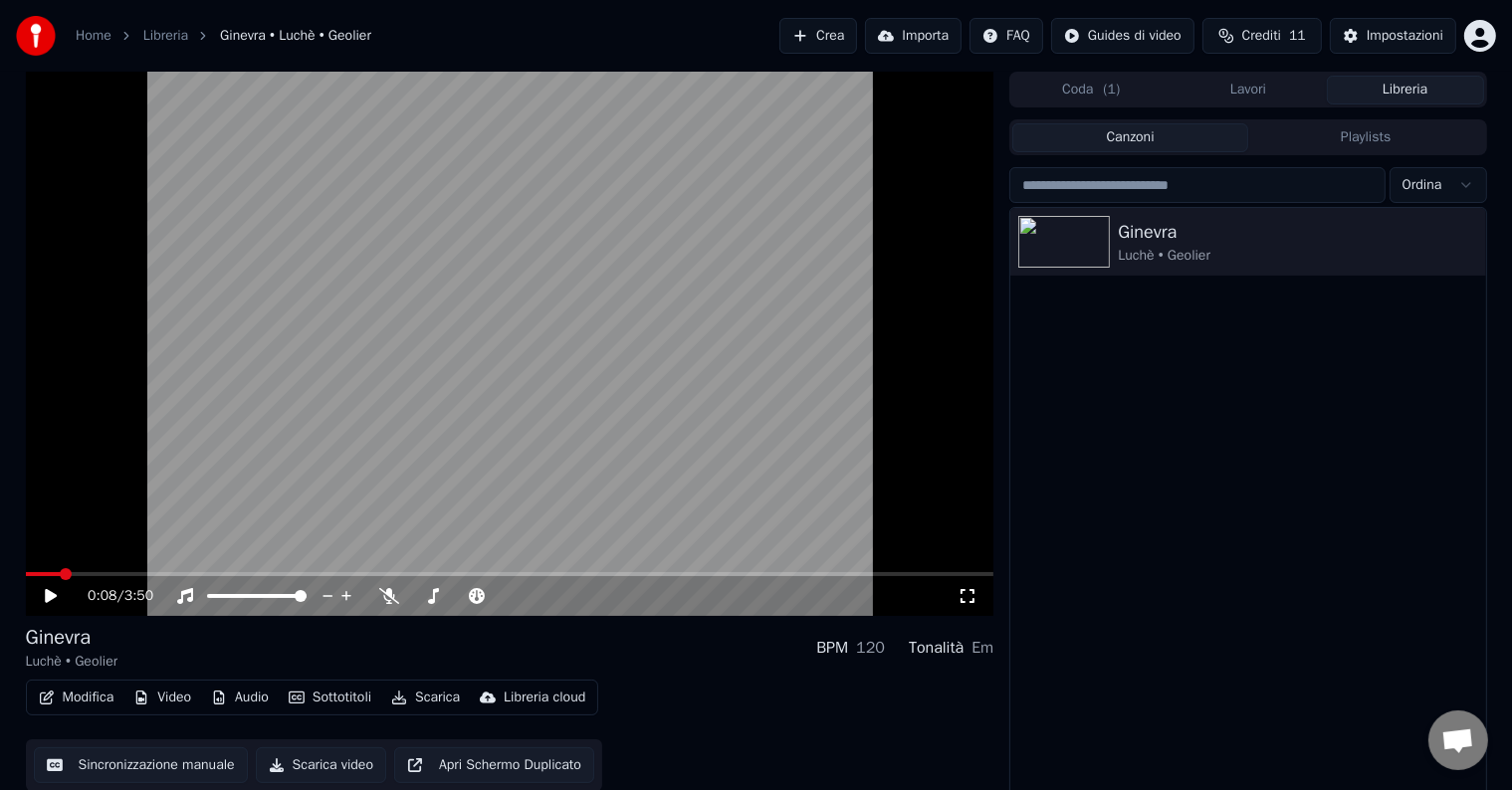 click on "Crea" at bounding box center (818, 36) 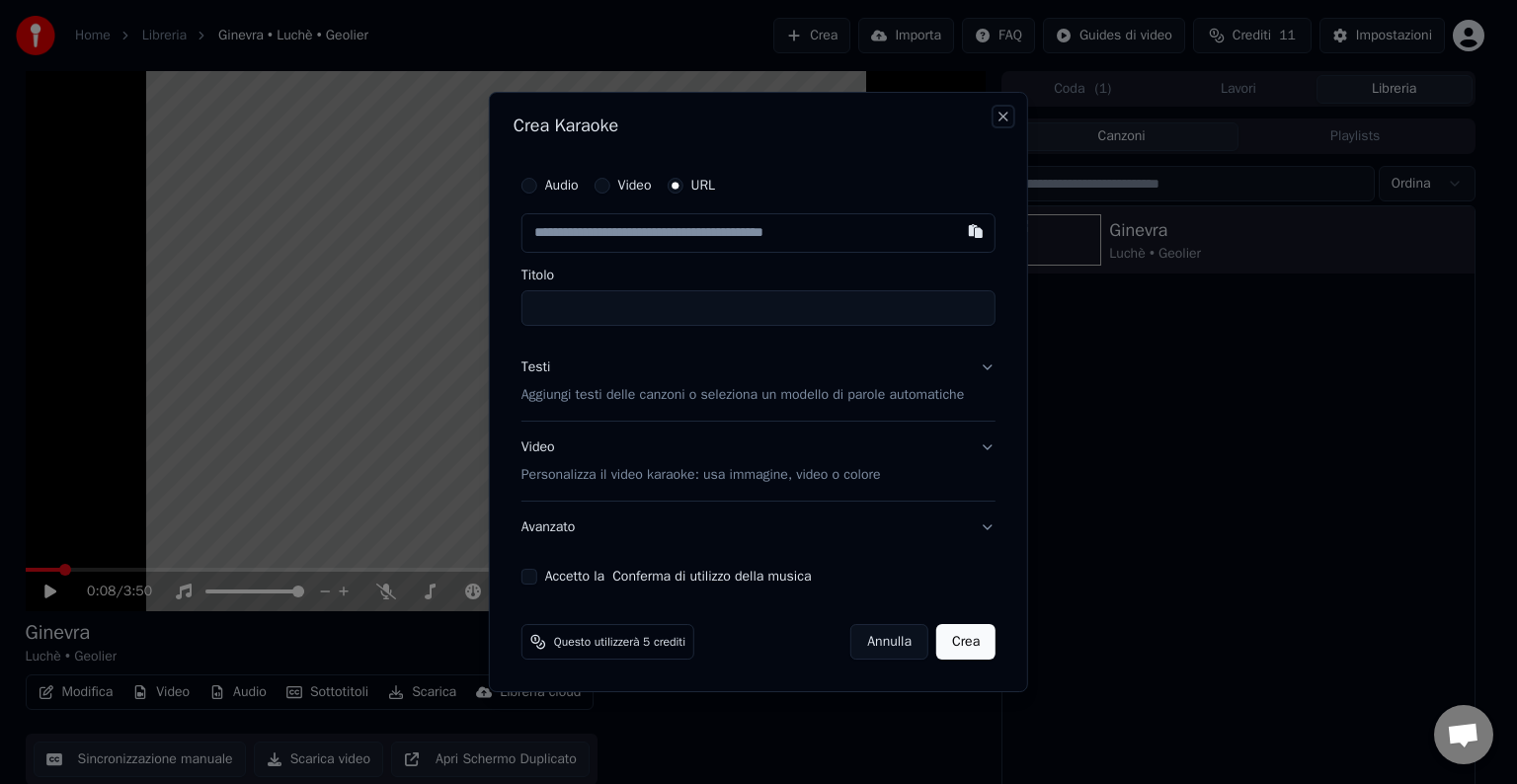 click on "Close" at bounding box center [1003, 117] 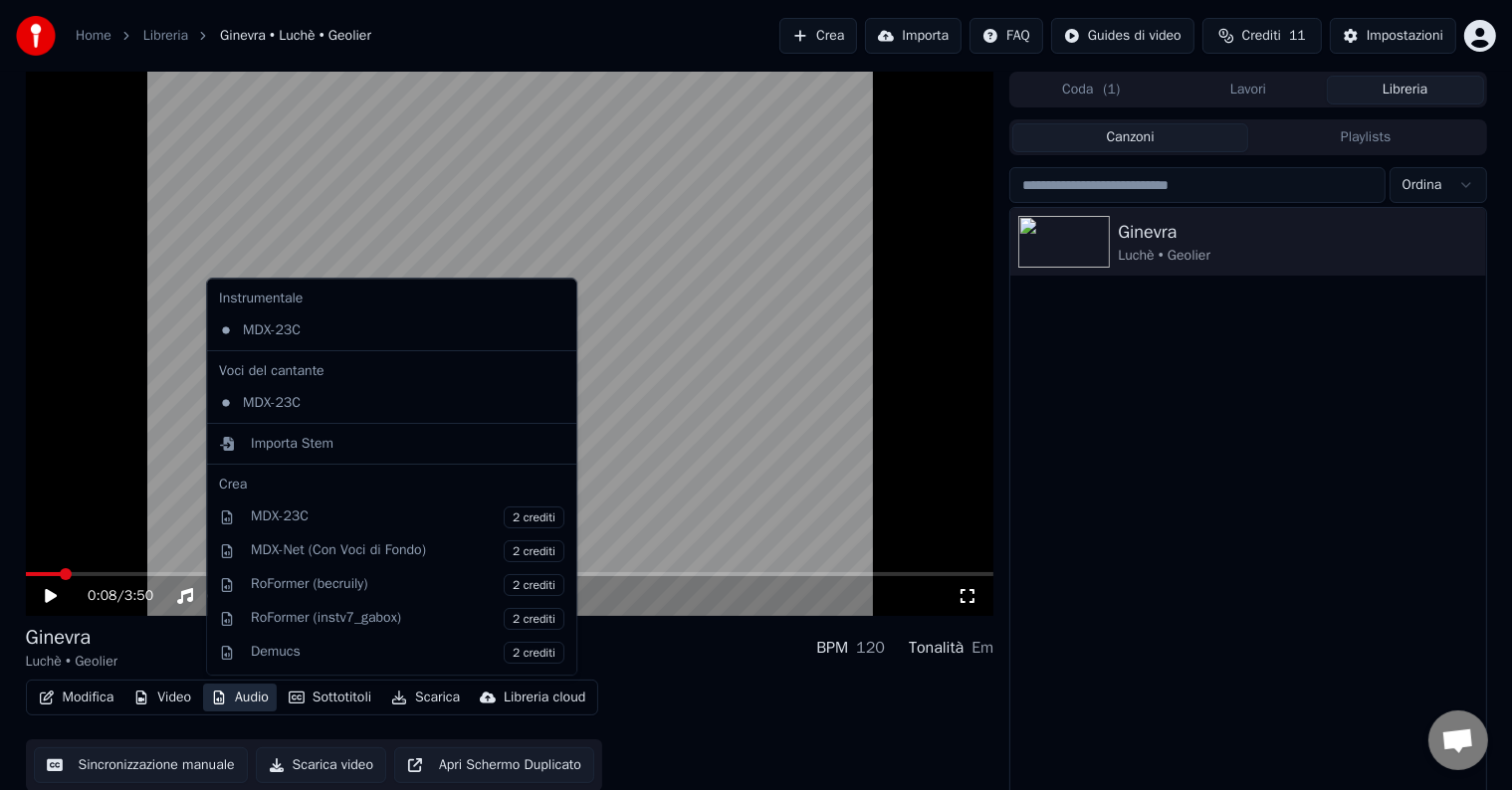 click on "Audio" at bounding box center [240, 697] 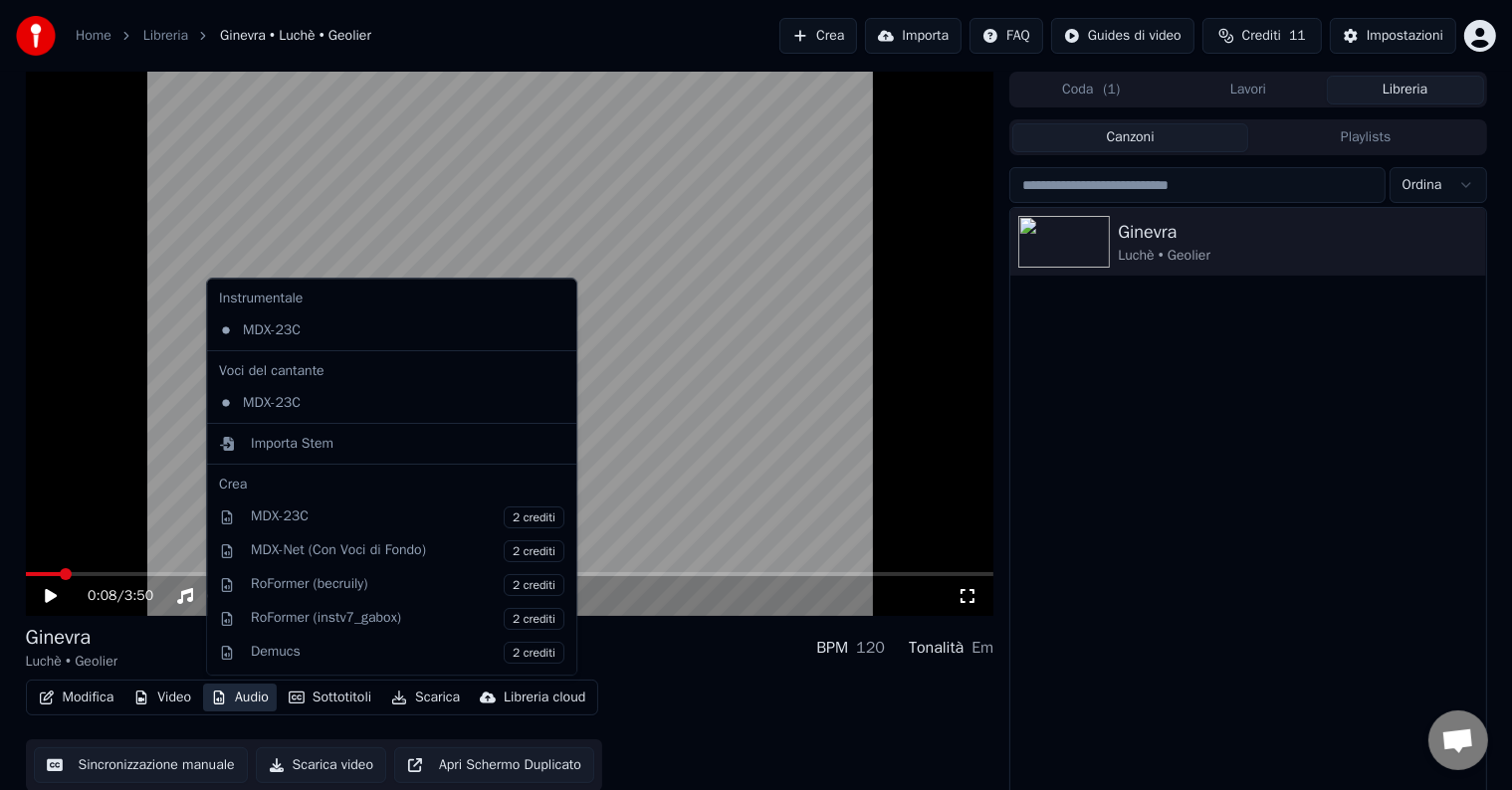 click on "Audio" at bounding box center [240, 697] 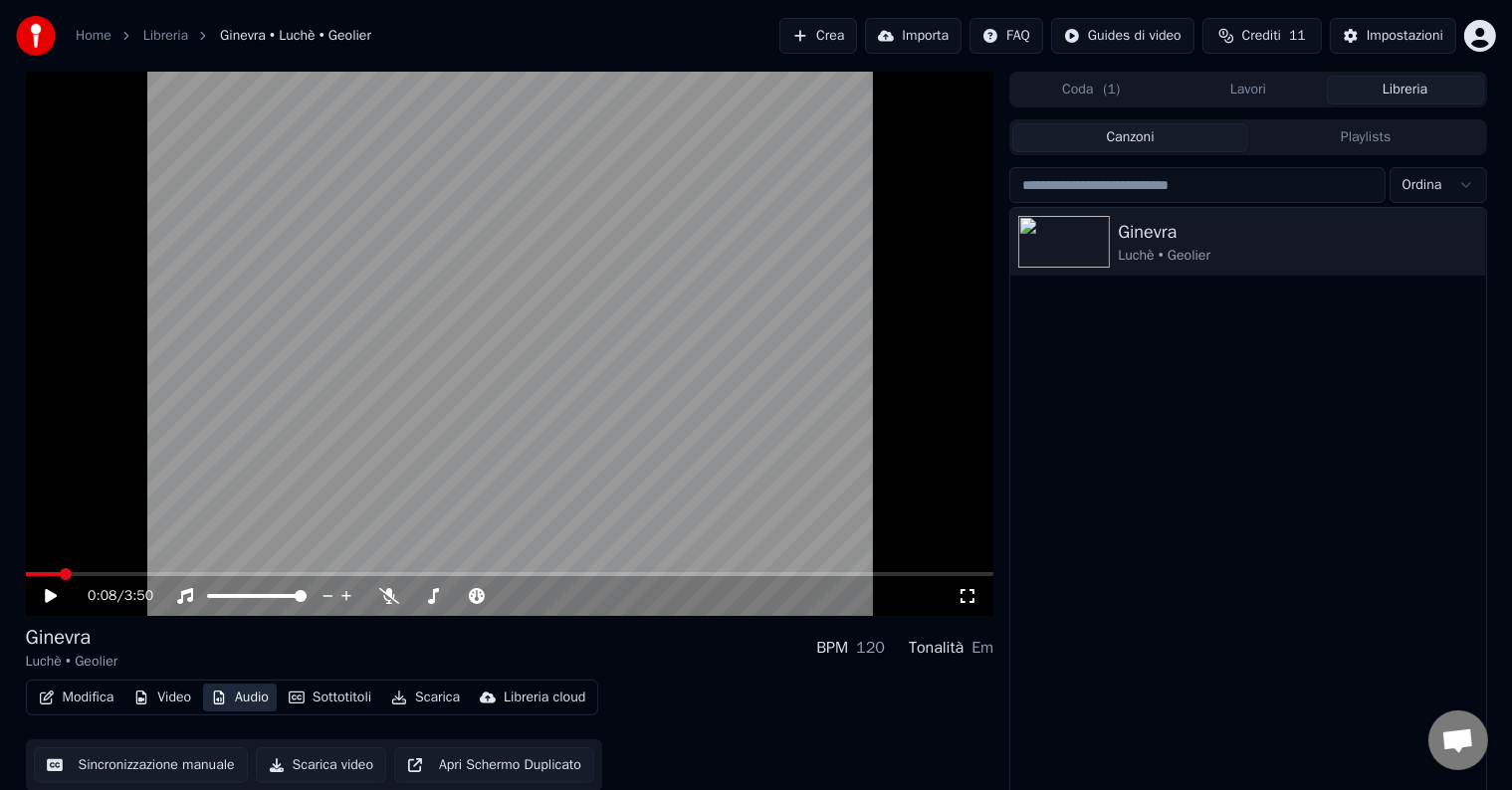 scroll, scrollTop: 9, scrollLeft: 0, axis: vertical 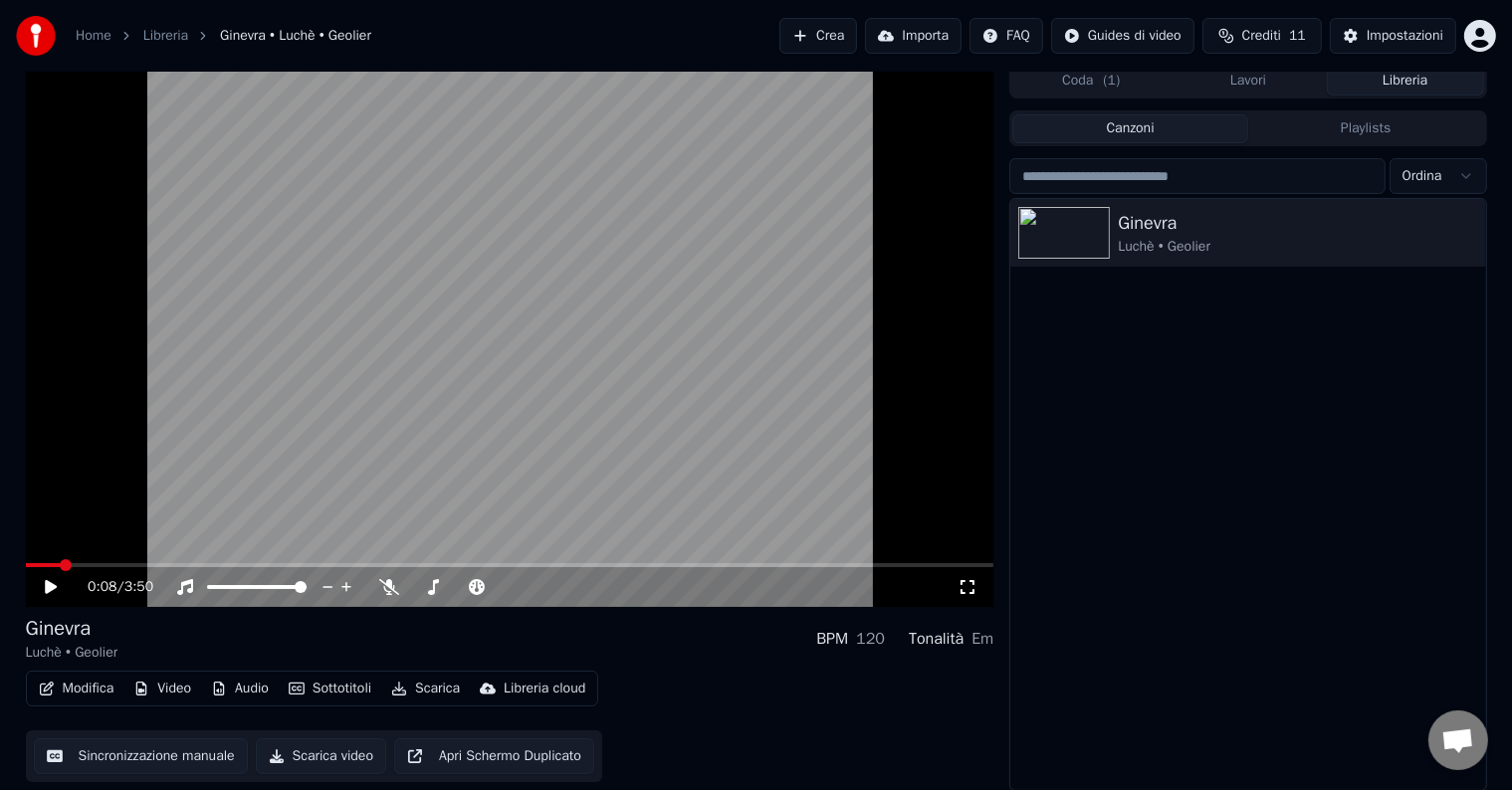 click on "Apri Schermo Duplicato" at bounding box center [494, 756] 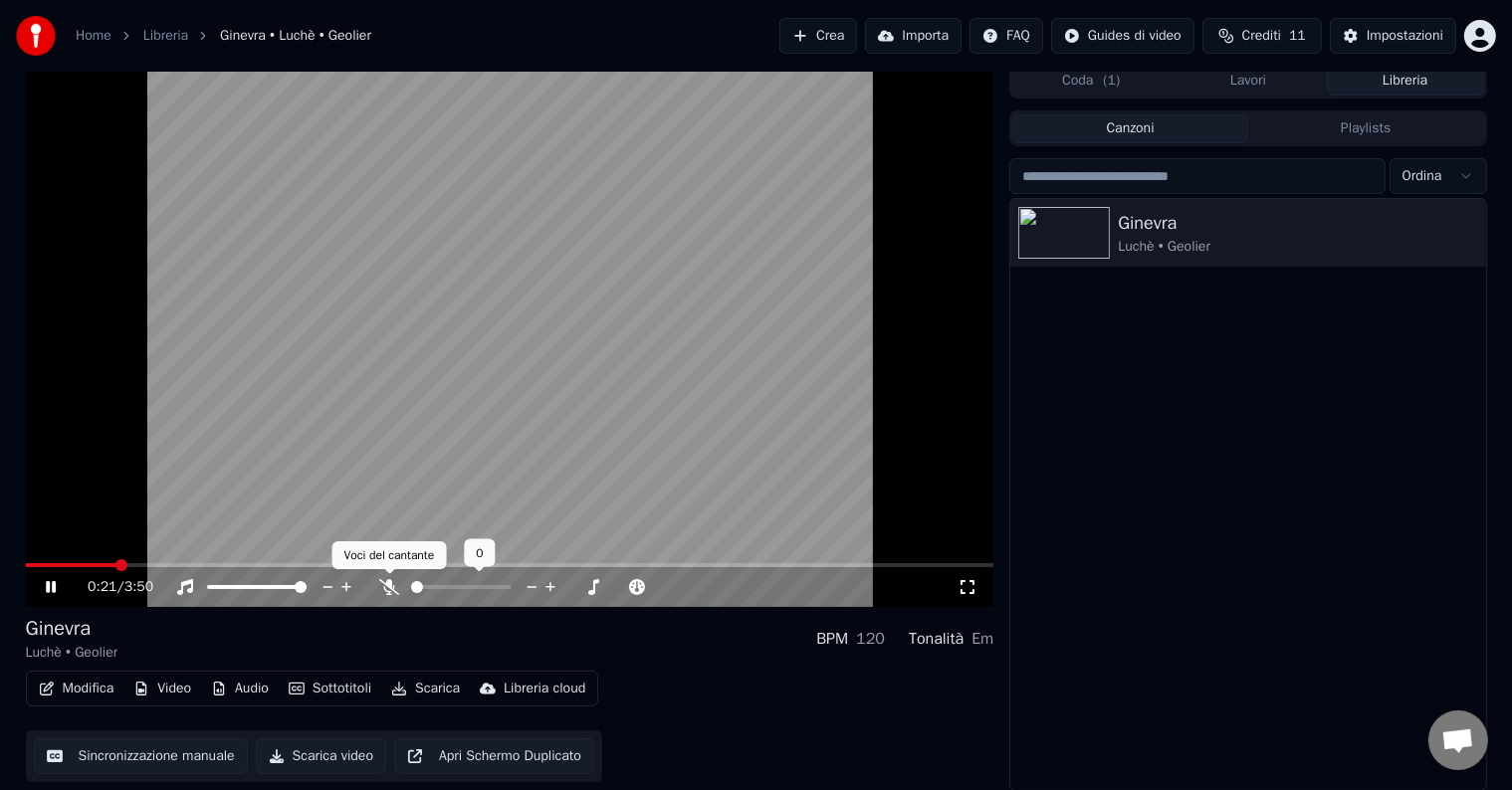 click 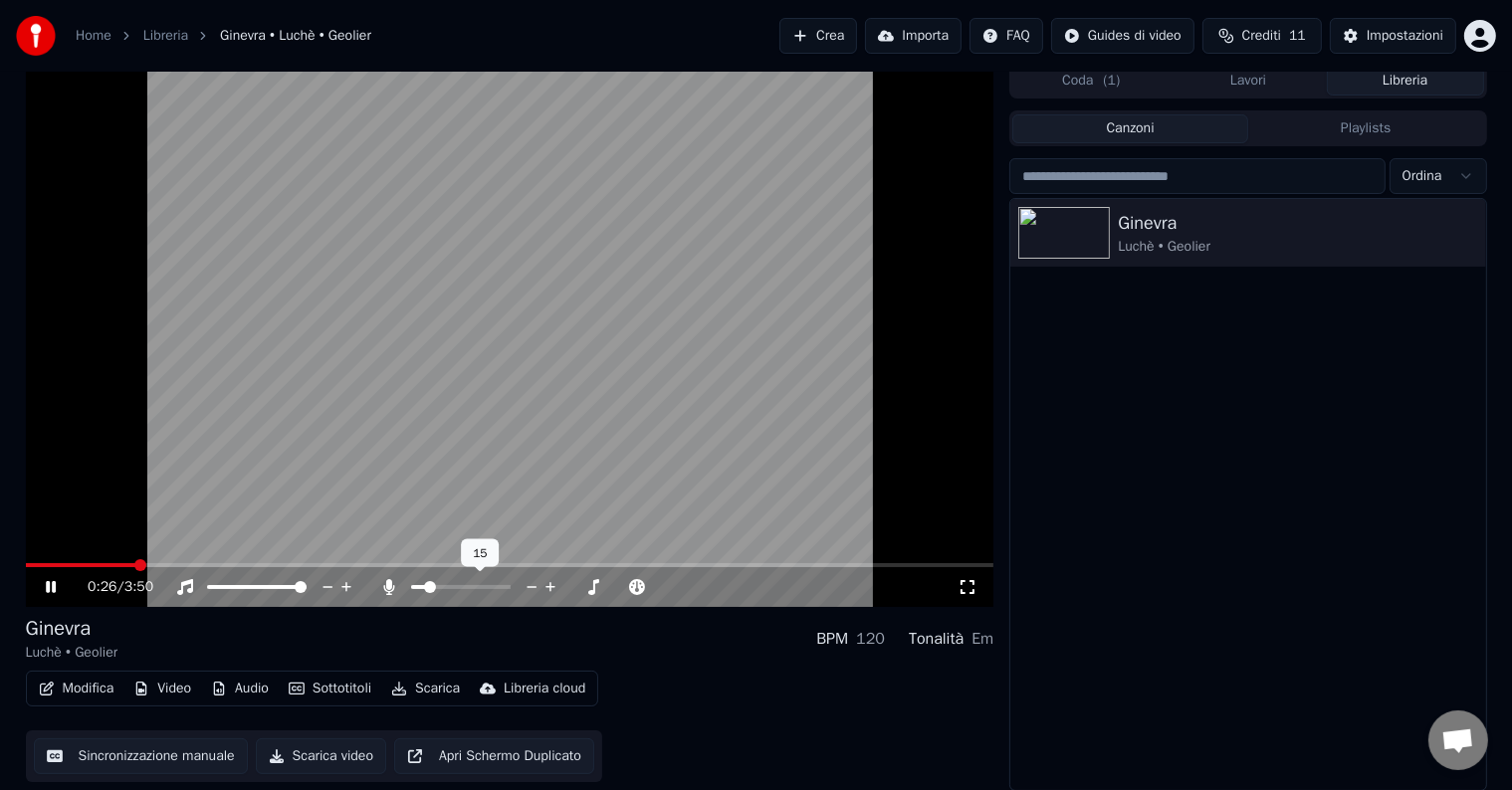 click at bounding box center [430, 587] 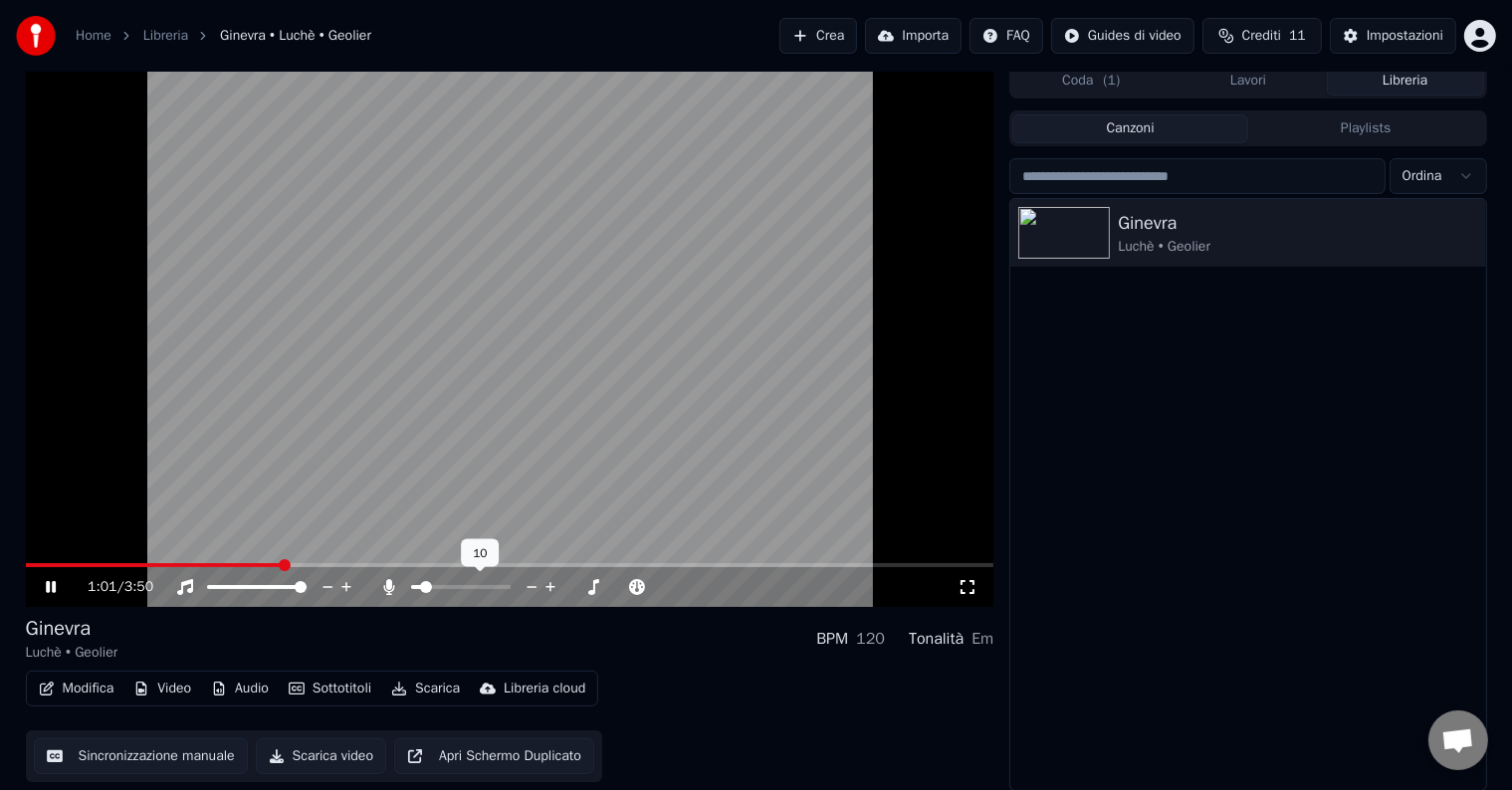 click at bounding box center (426, 587) 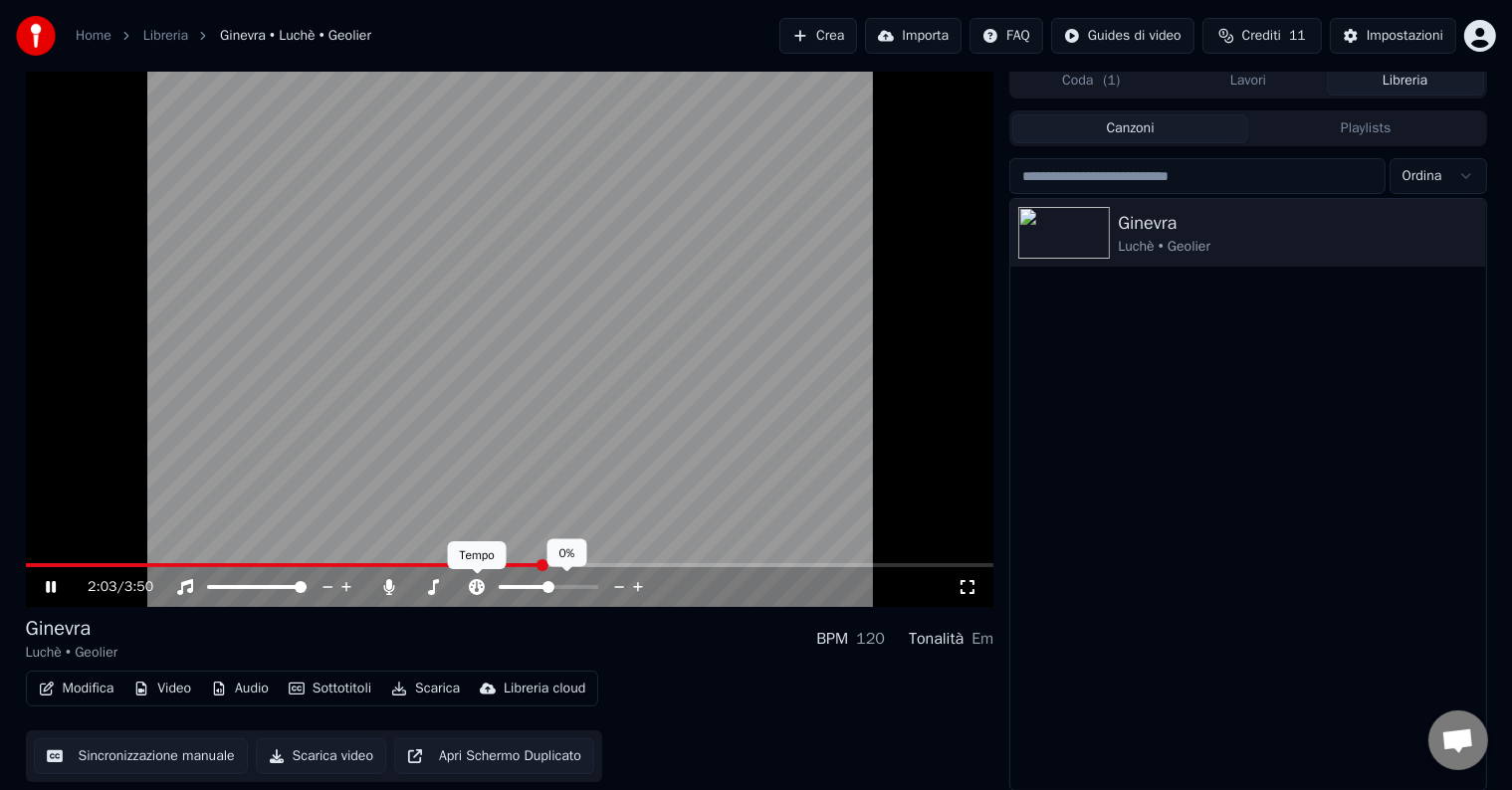 click 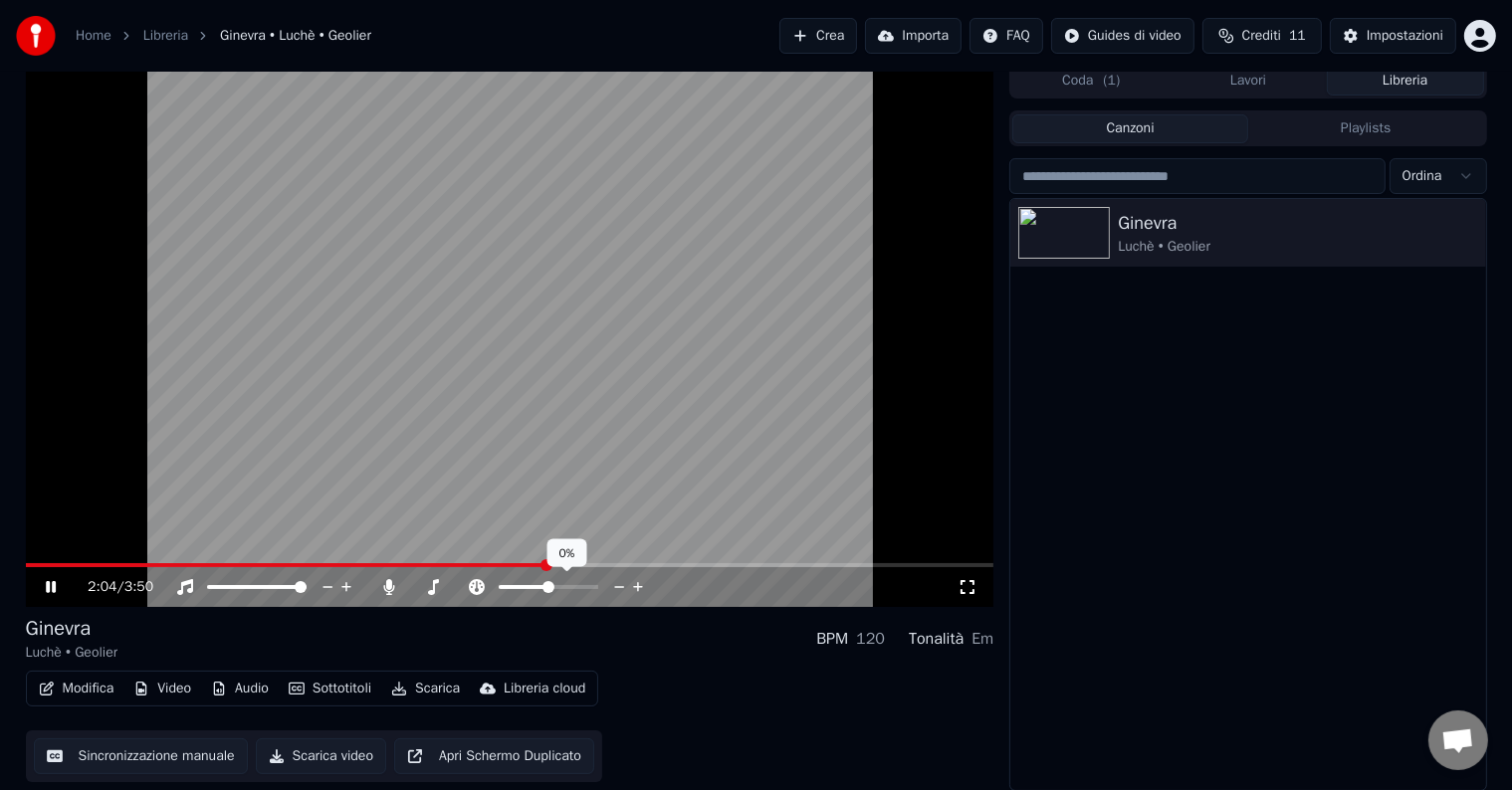 click 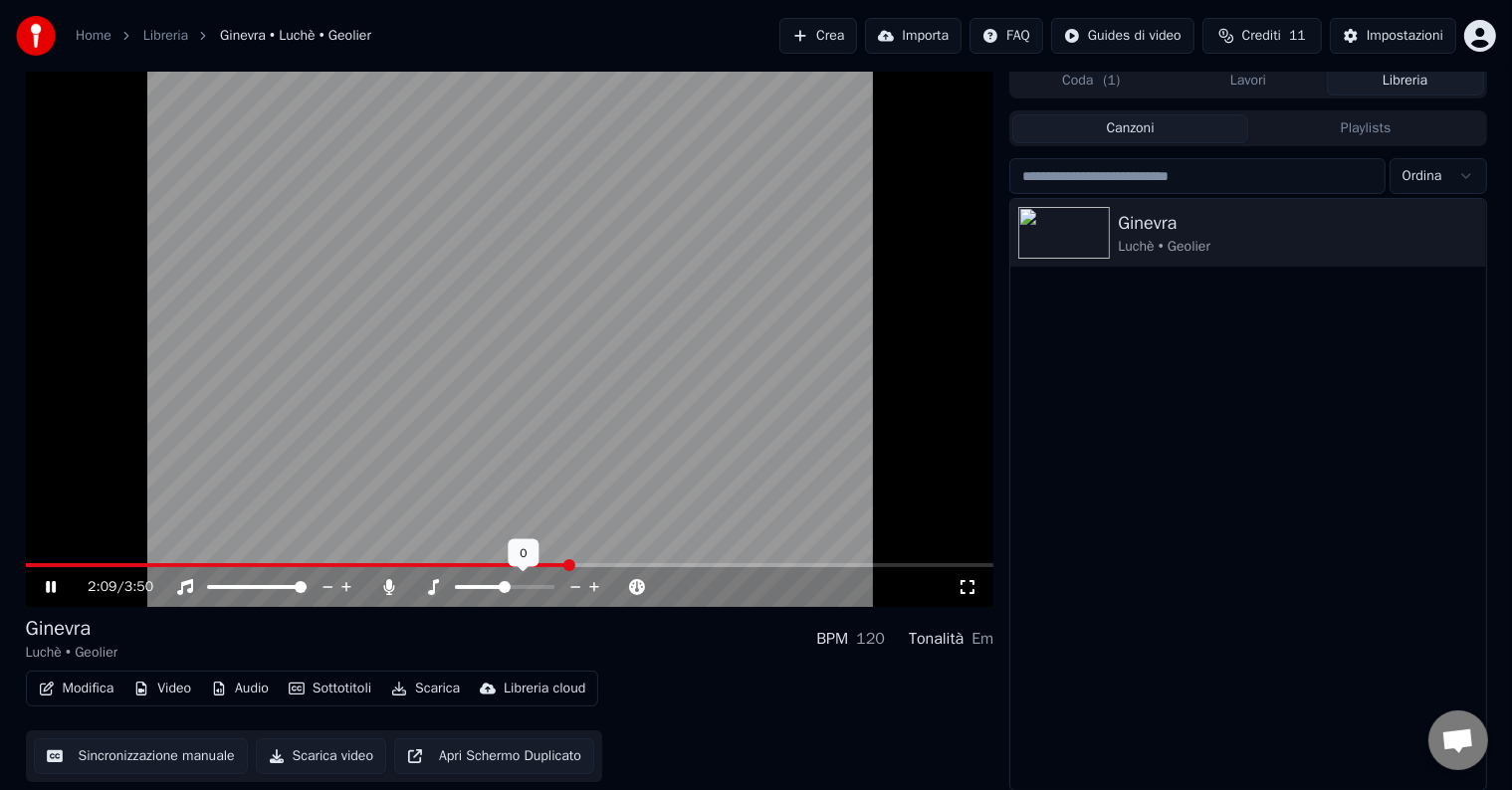 click at bounding box center [505, 587] 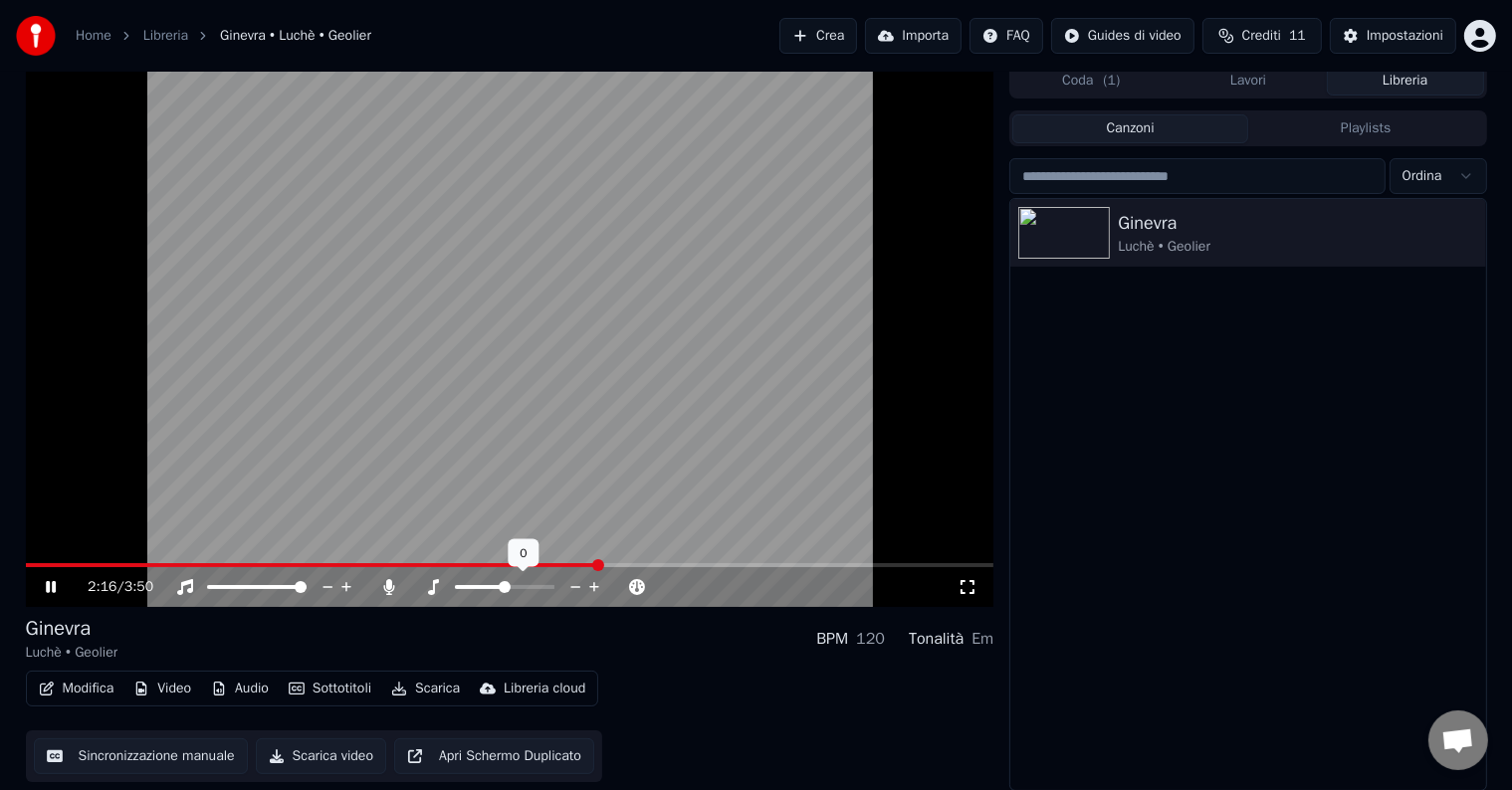 click at bounding box center [505, 587] 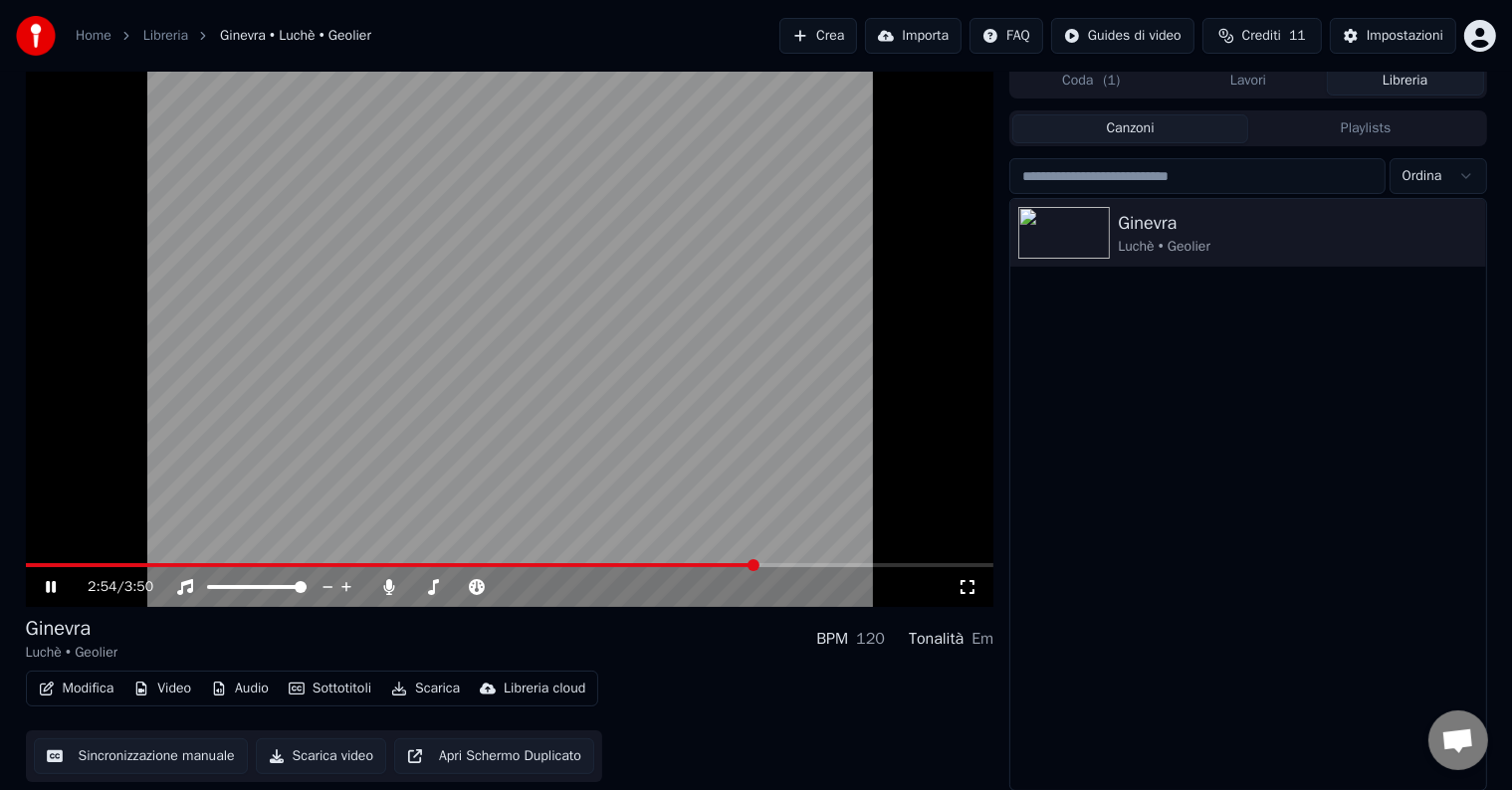 click at bounding box center [510, 334] 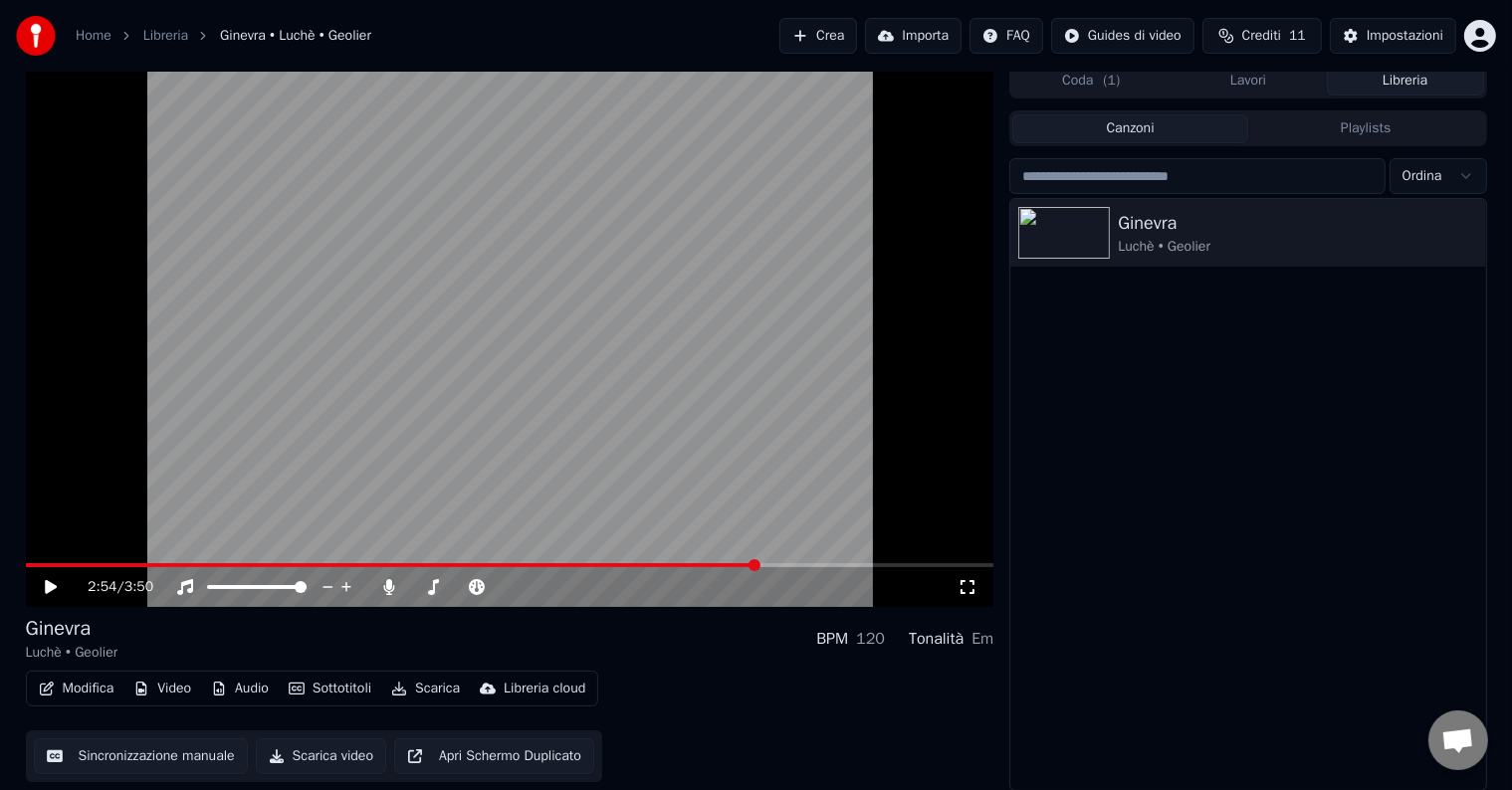 click on "Canzoni Playlists" at bounding box center [1247, 128] 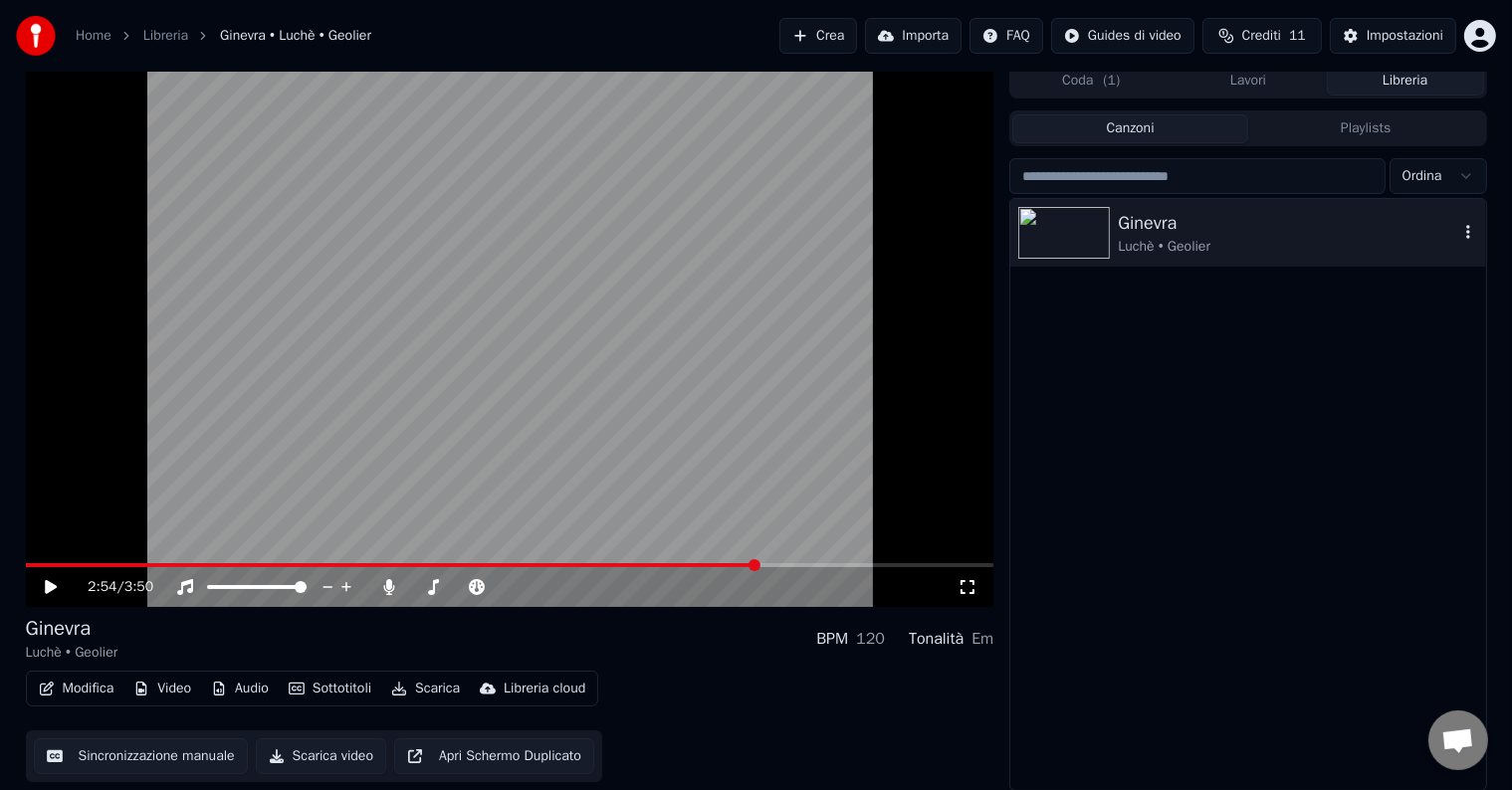 click at bounding box center (1064, 233) 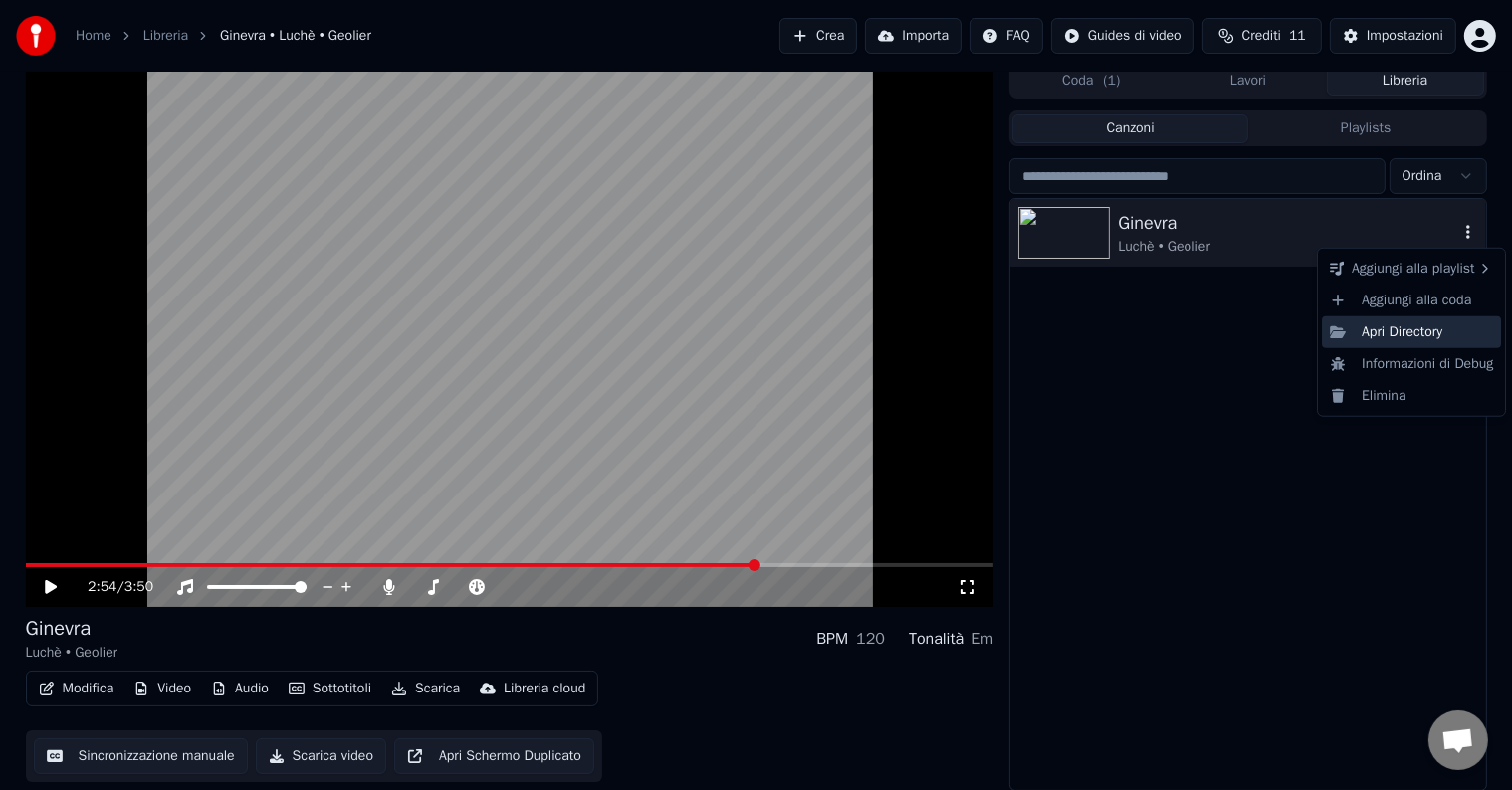 click on "Apri Directory" at bounding box center (1411, 332) 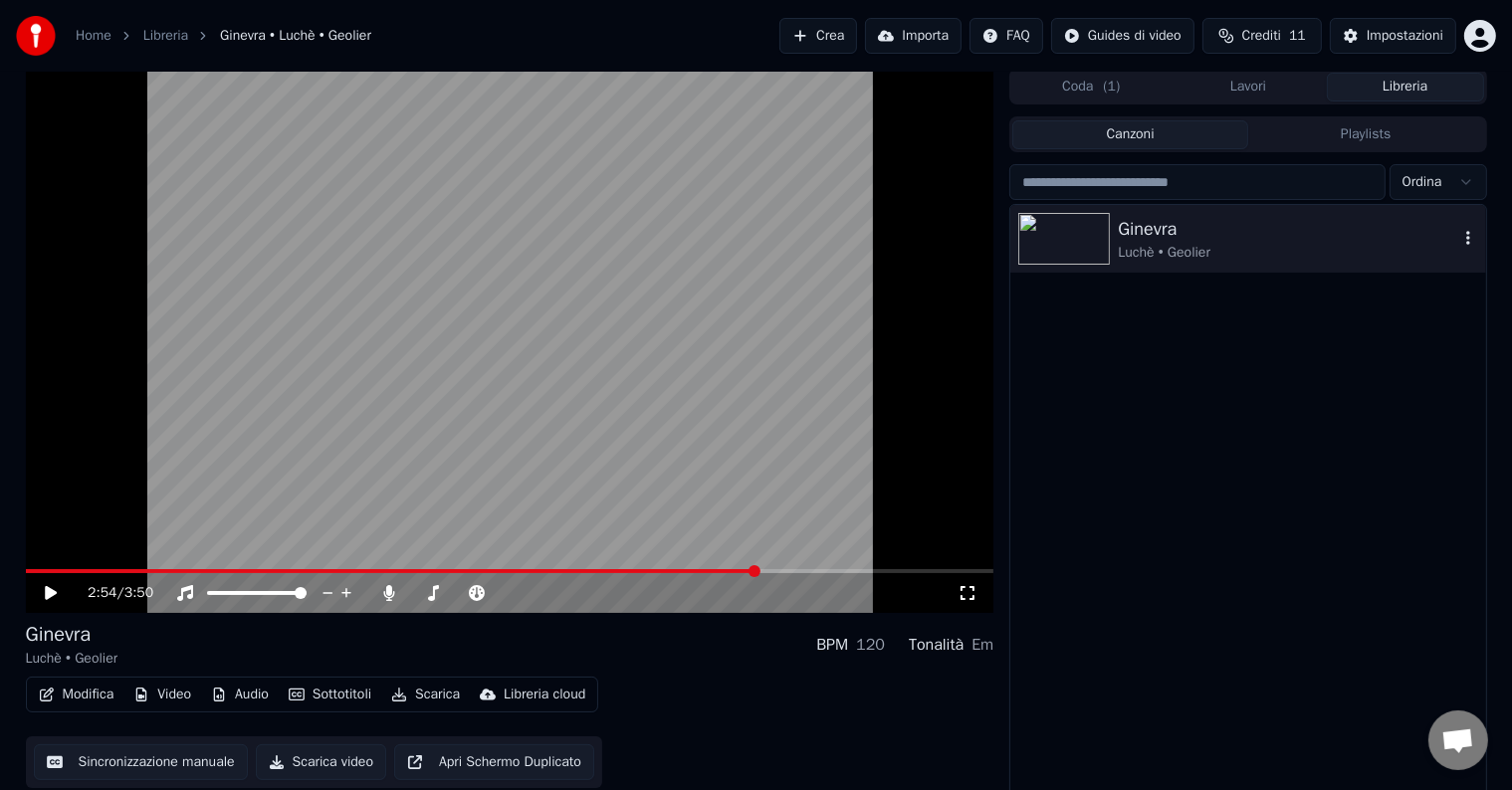 scroll, scrollTop: 0, scrollLeft: 0, axis: both 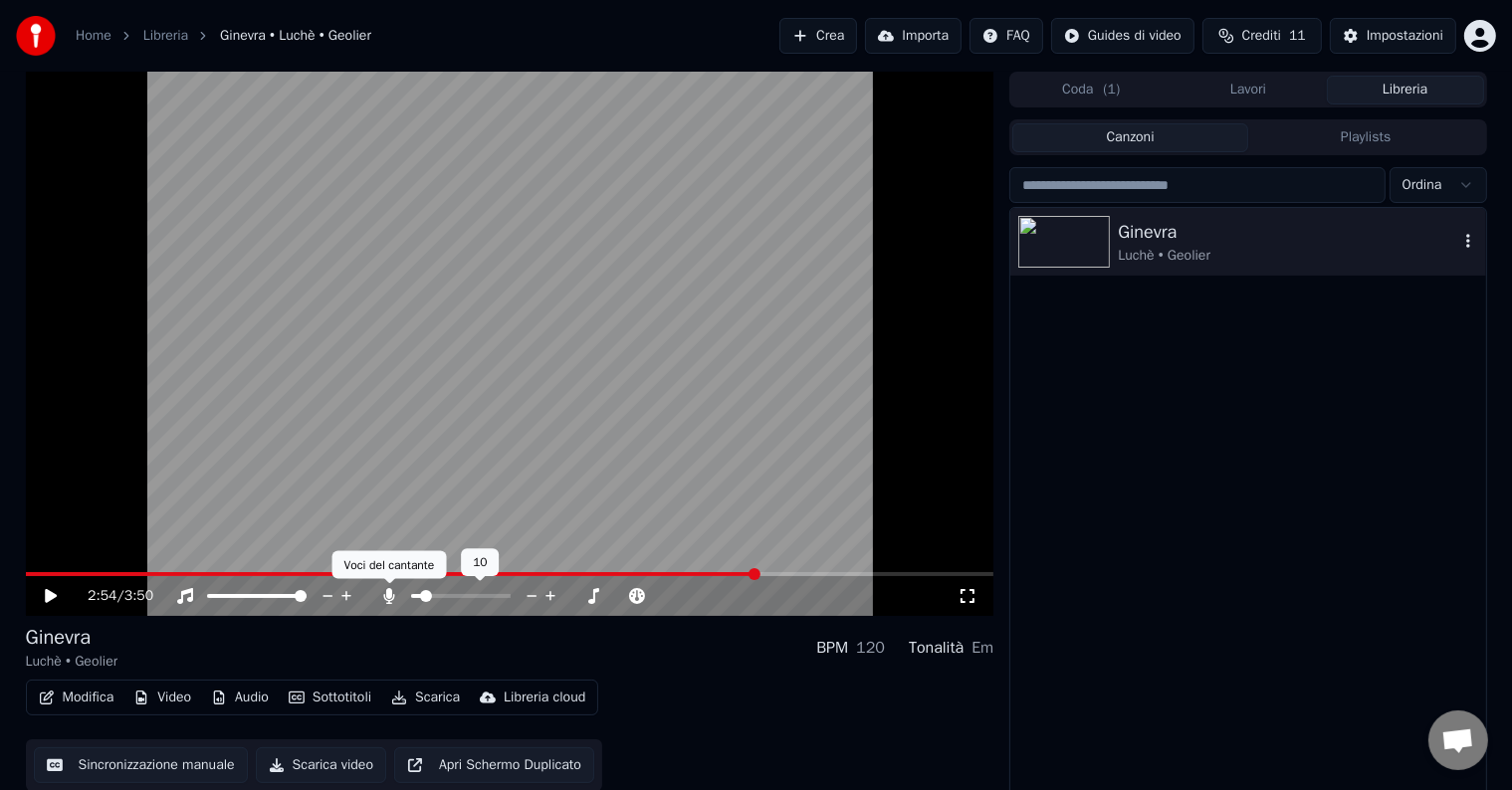 click at bounding box center [479, 596] 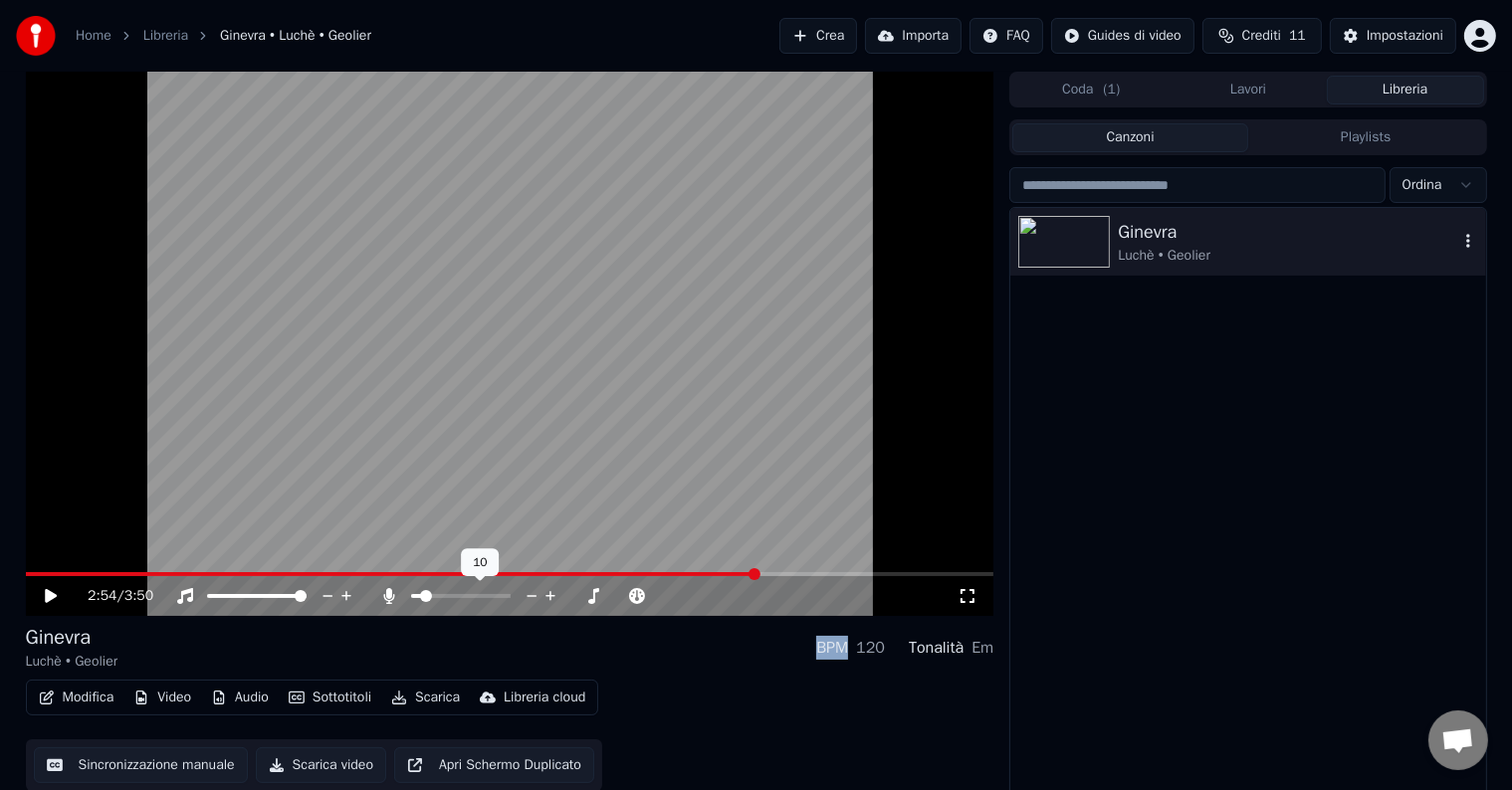 click at bounding box center [479, 596] 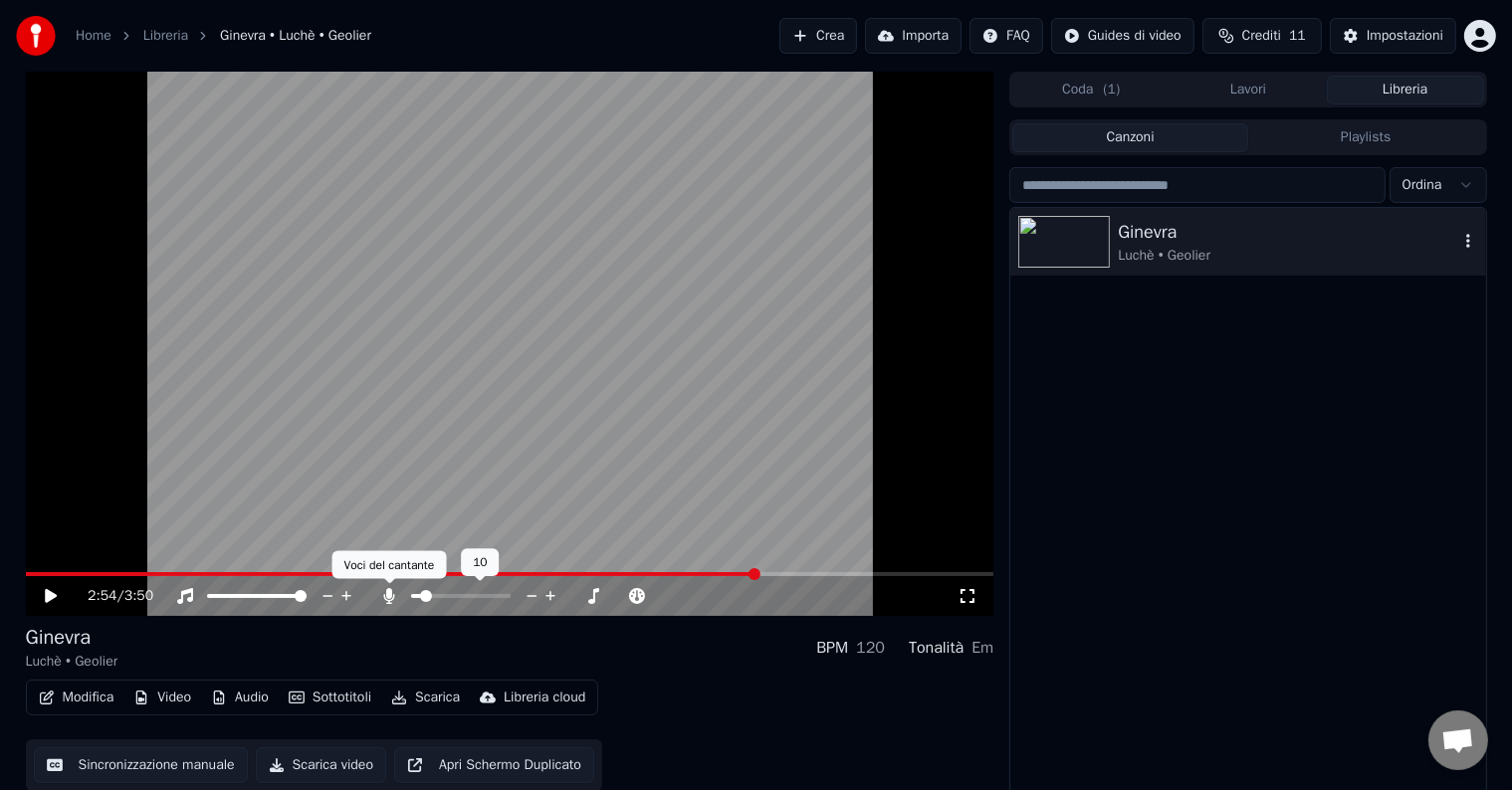 click 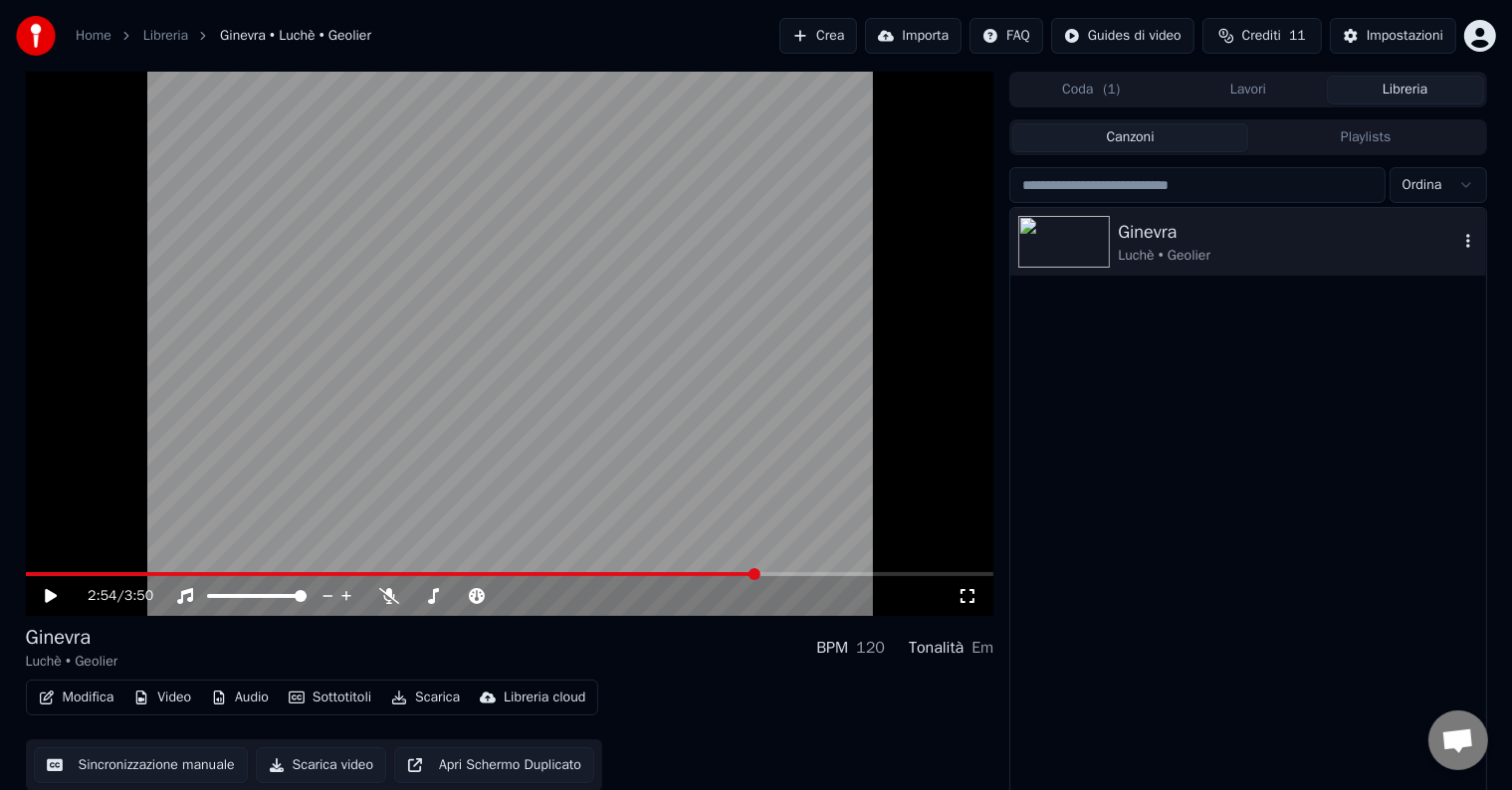 click on "Scarica video" at bounding box center [321, 765] 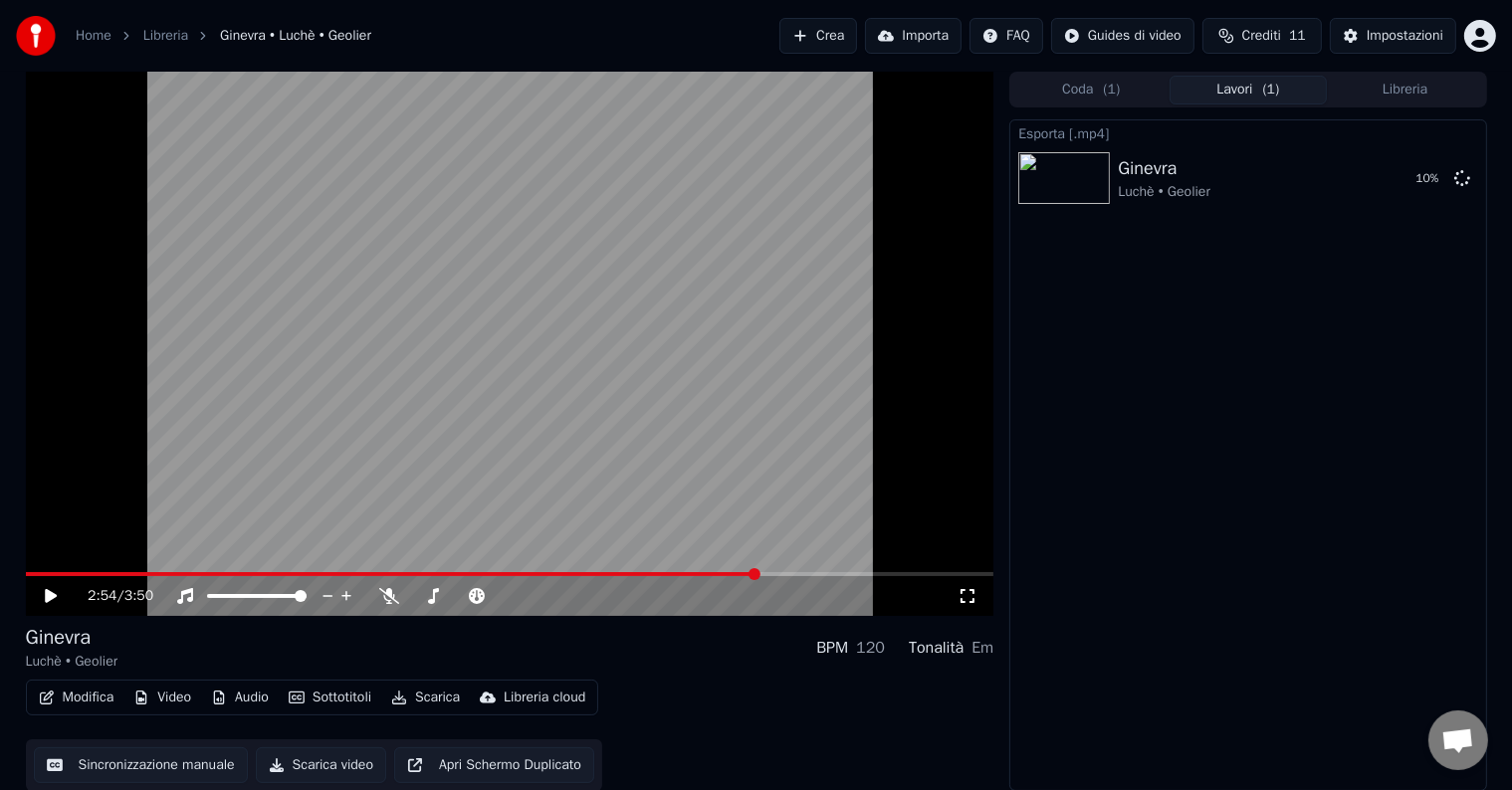 click on "Modifica Video Audio Sottotitoli Scarica Libreria cloud" at bounding box center [313, 697] 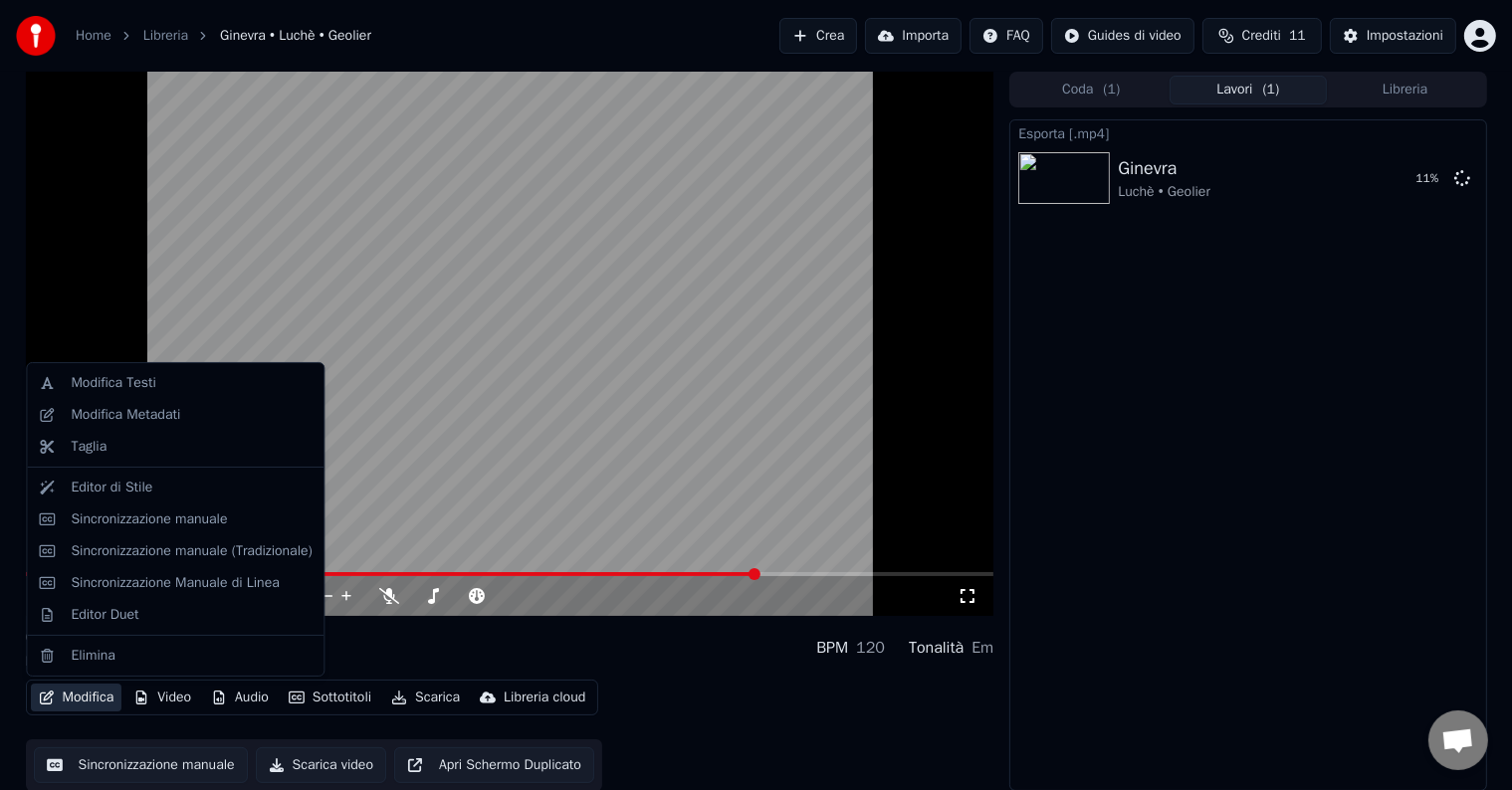 click on "Modifica" at bounding box center (77, 697) 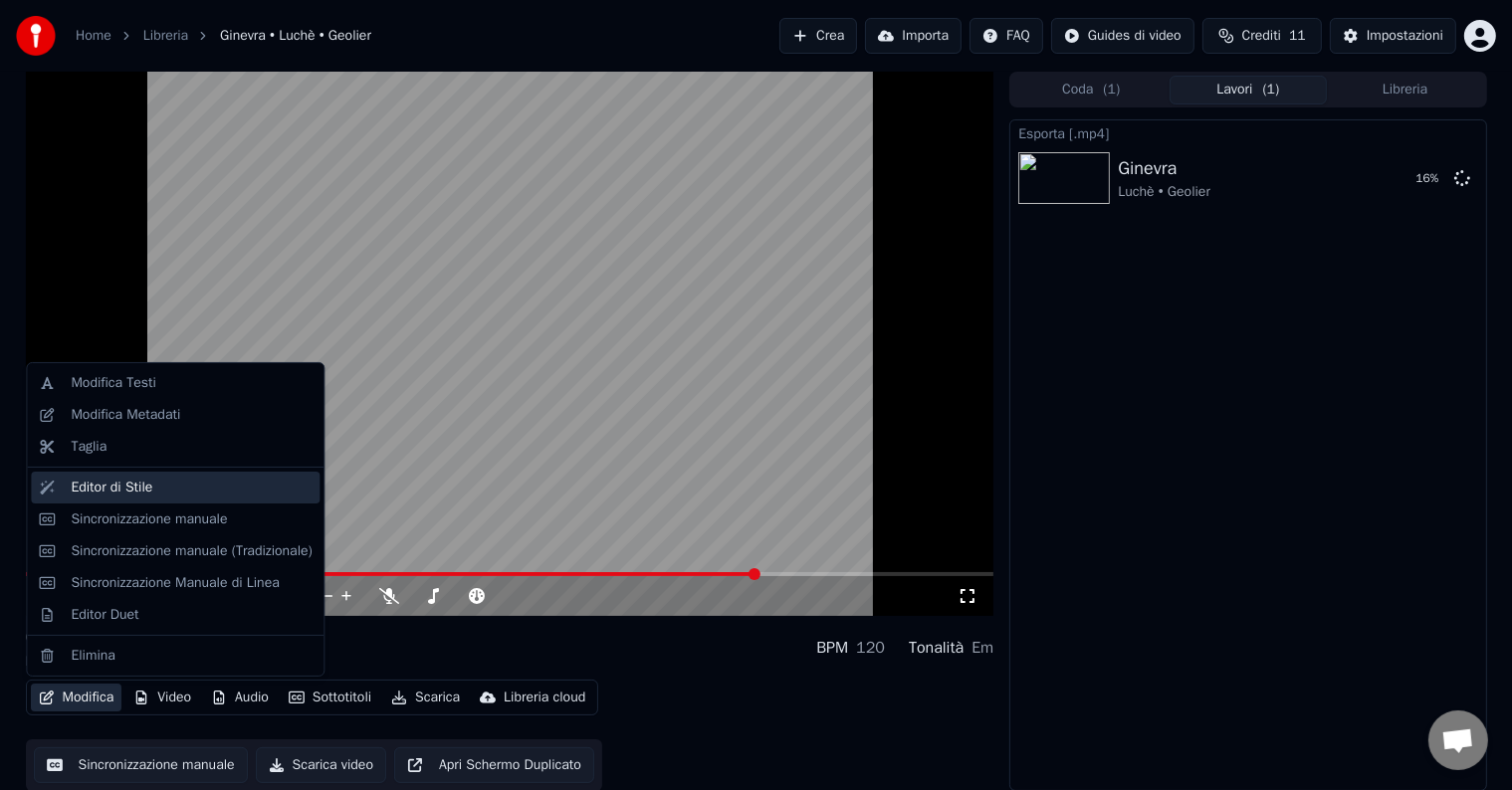 click on "Editor di Stile" at bounding box center [111, 488] 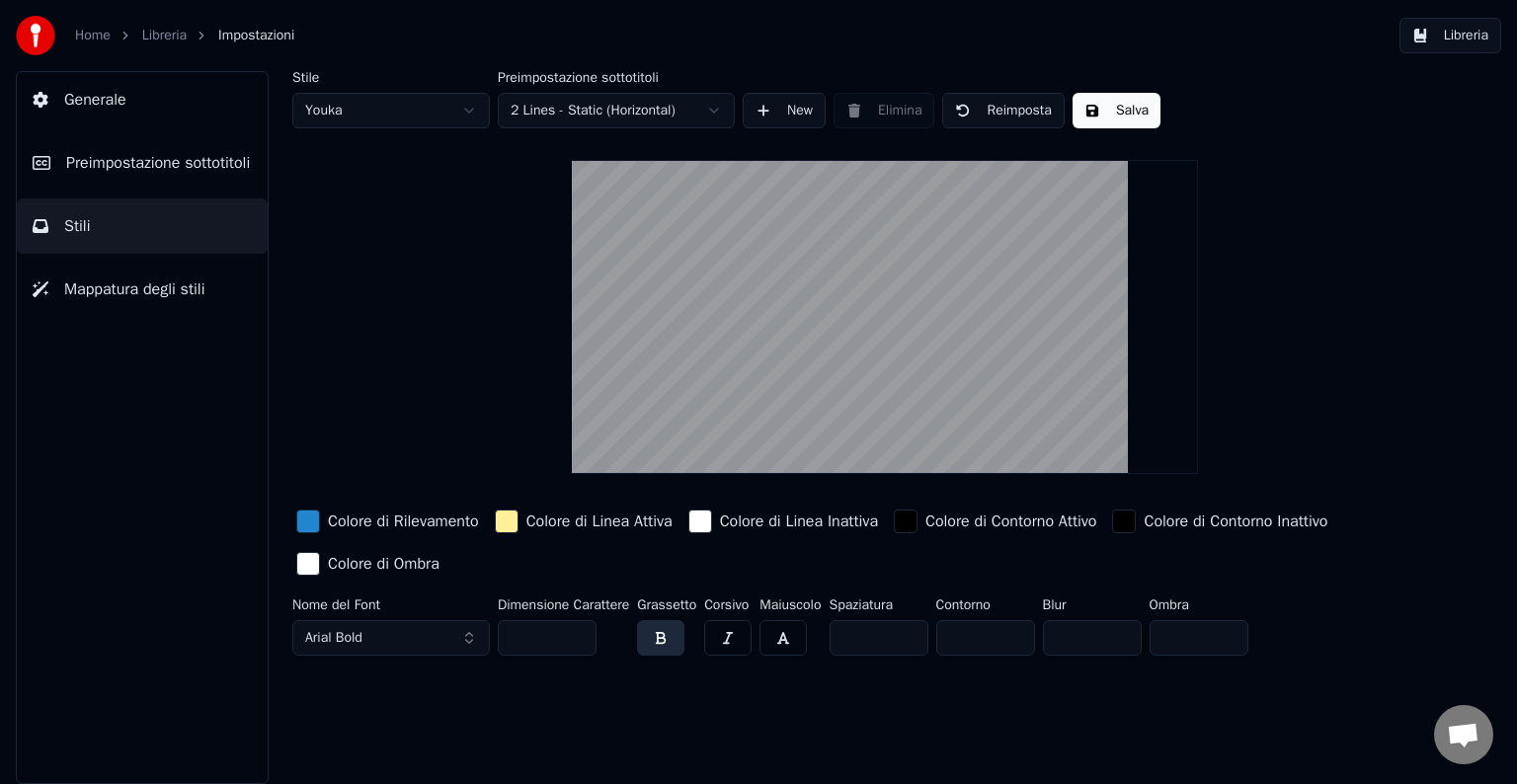 click on "Mappatura degli stili" at bounding box center [134, 289] 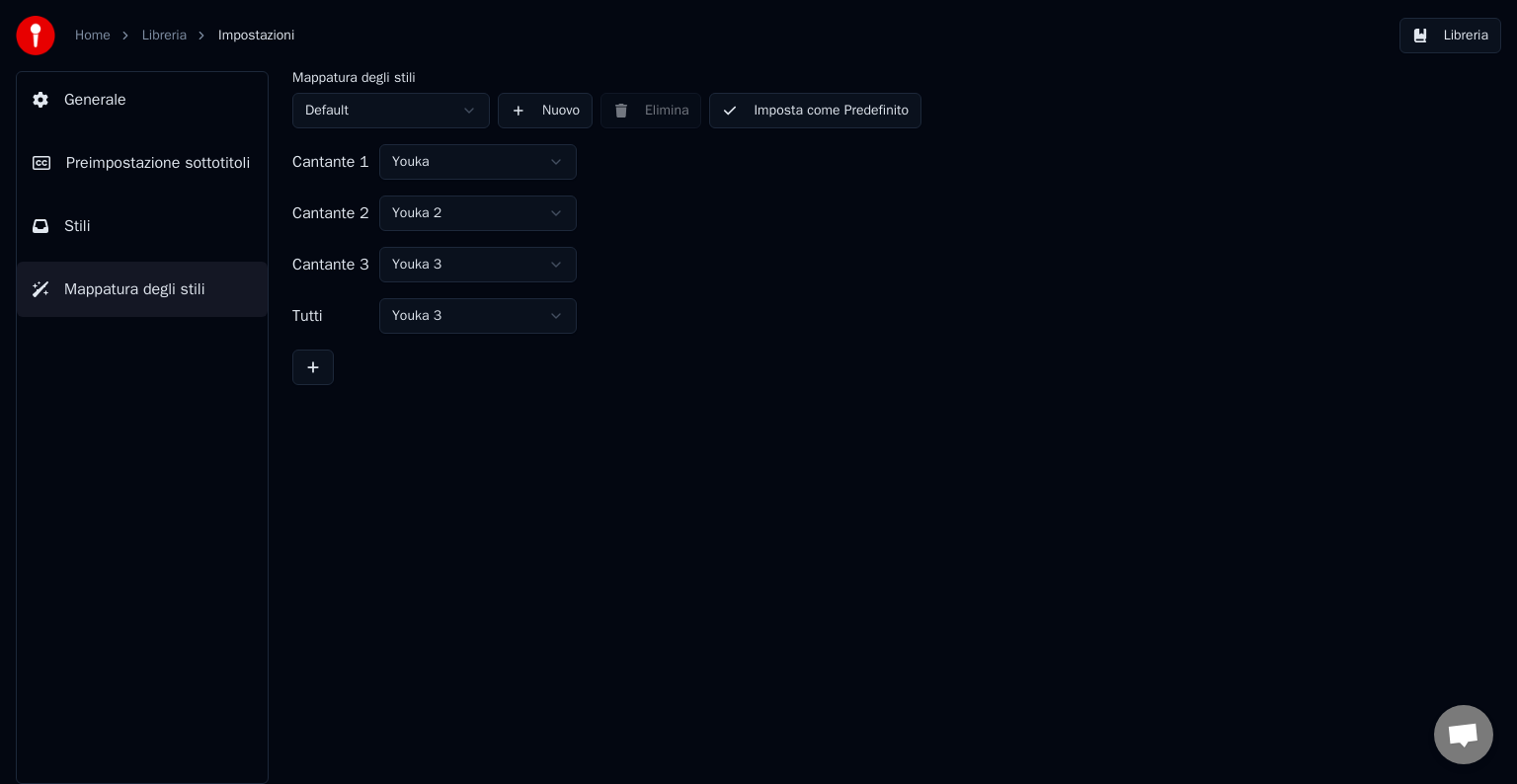 click on "Home" at bounding box center (93, 36) 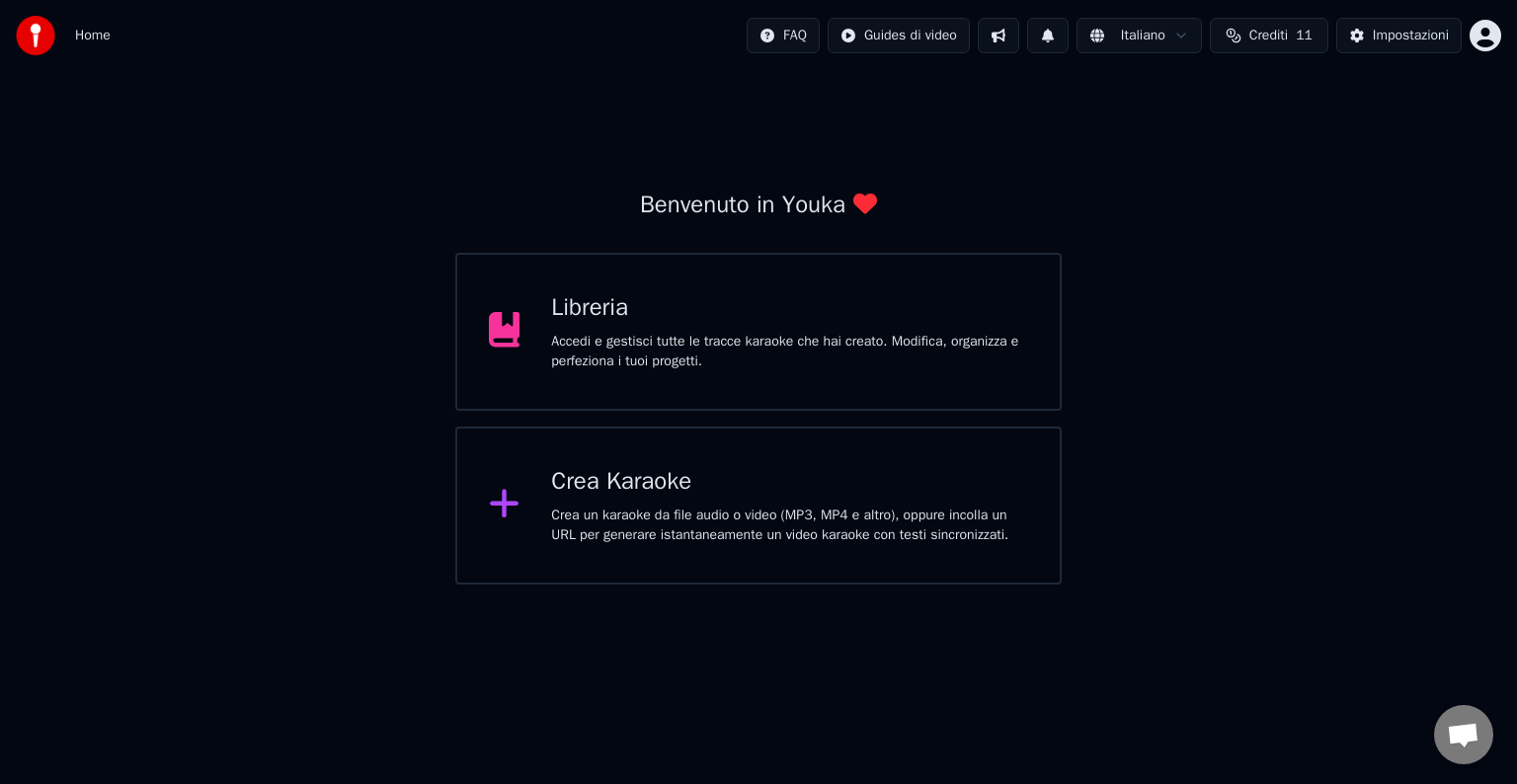 click on "Libreria Accedi e gestisci tutte le tracce karaoke che hai creato. Modifica, organizza e perfeziona i tuoi progetti." at bounding box center (758, 332) 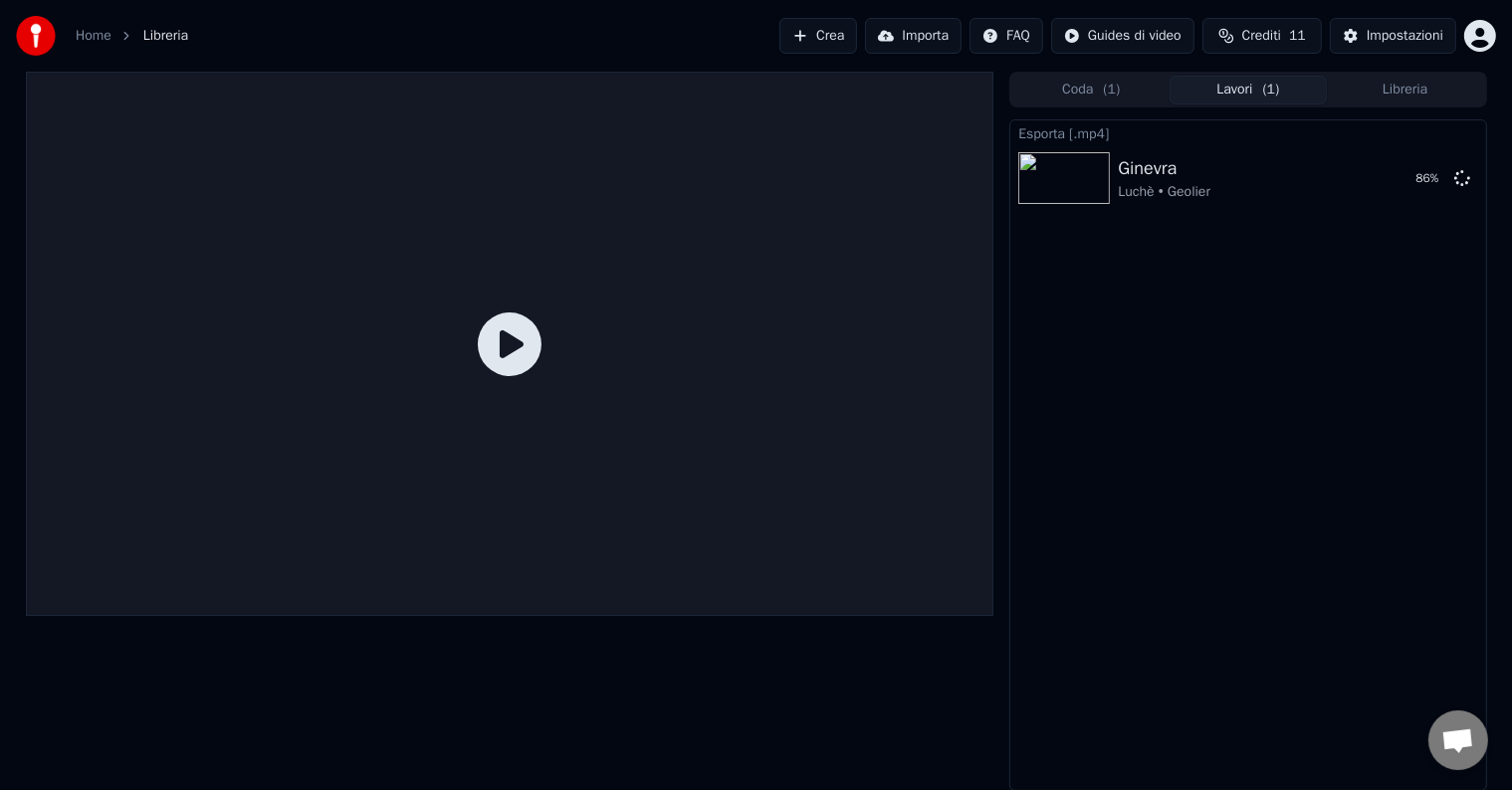 click 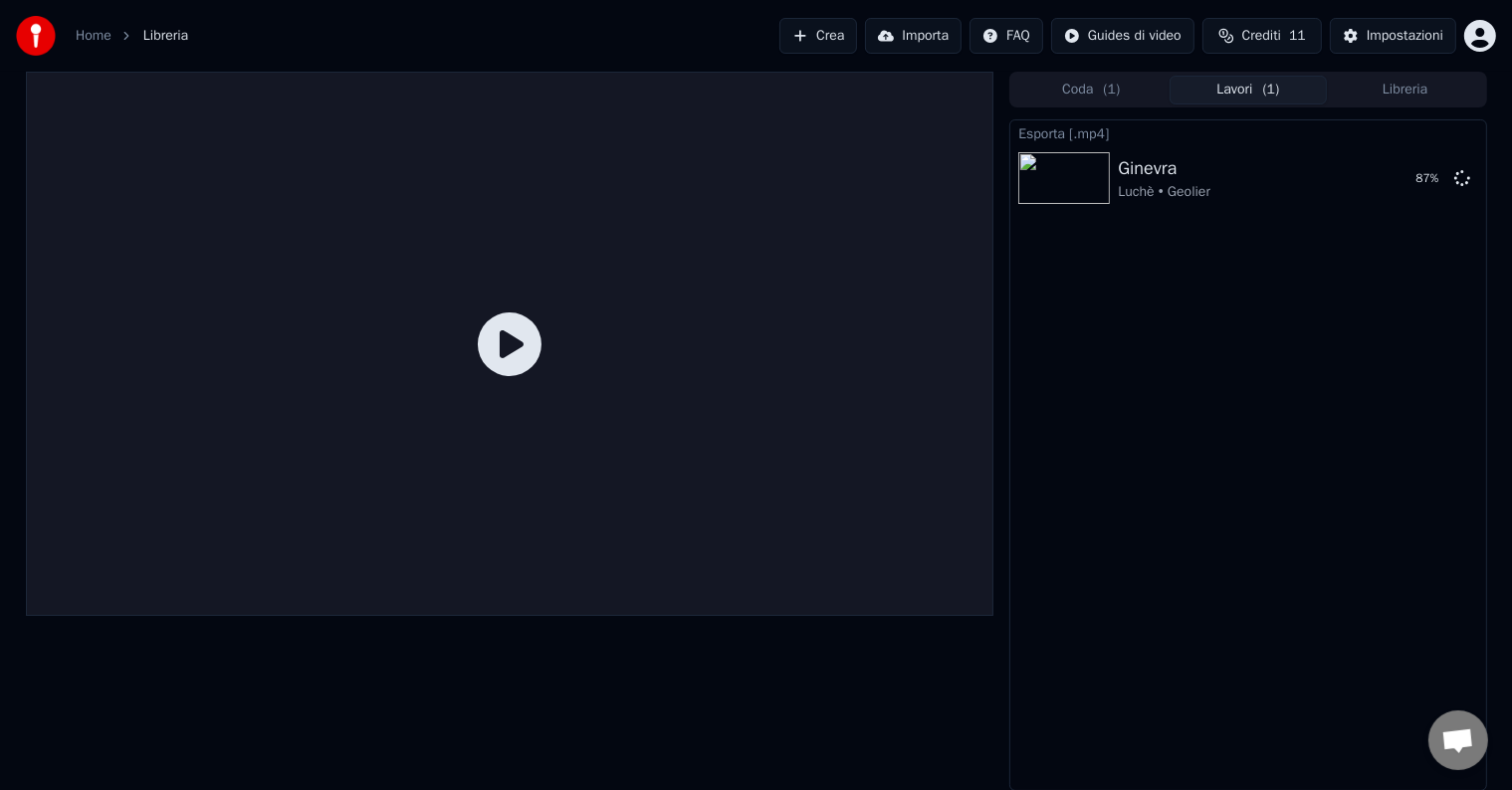 drag, startPoint x: 507, startPoint y: 367, endPoint x: 502, endPoint y: 402, distance: 35.35534 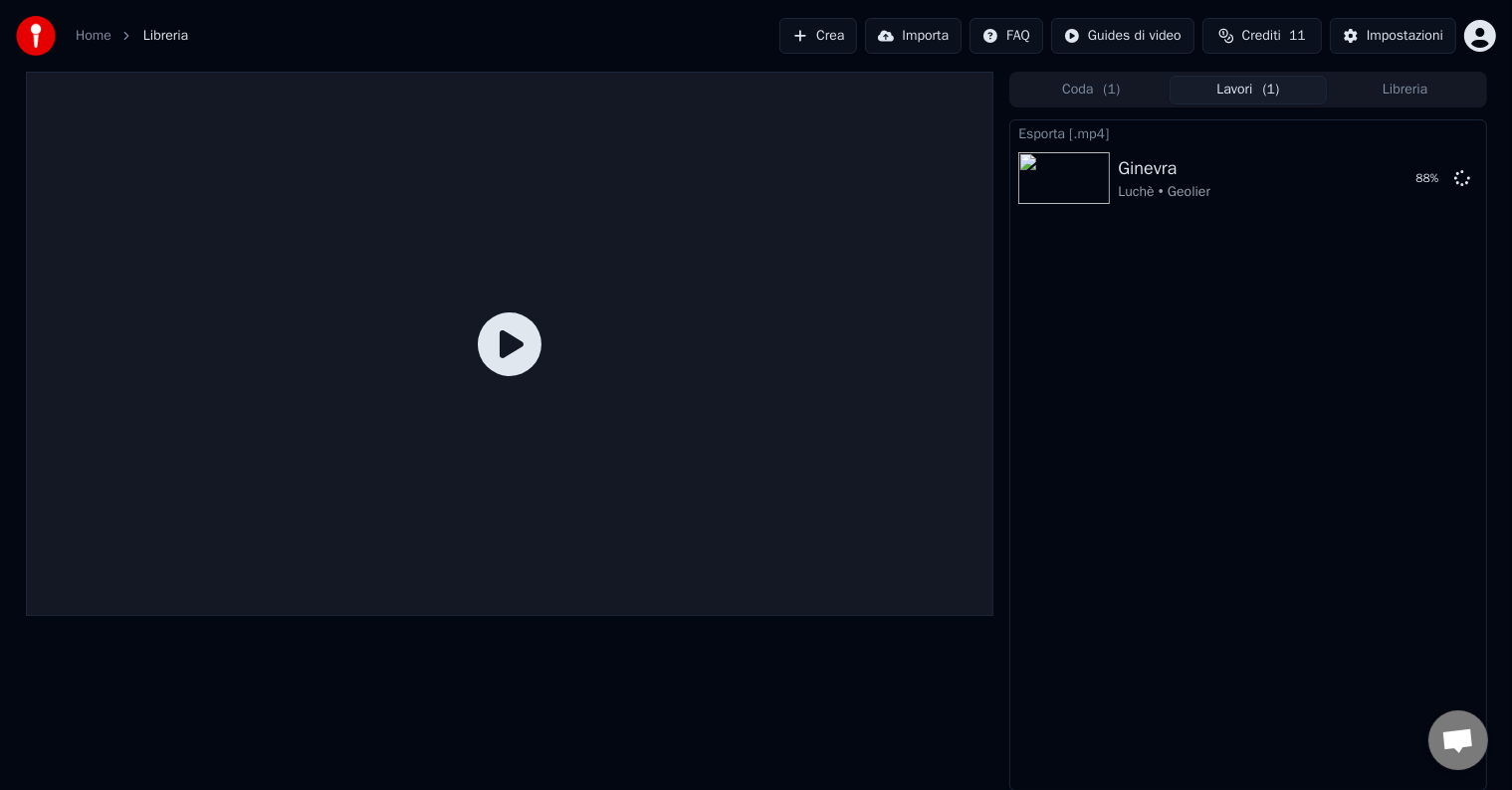 click 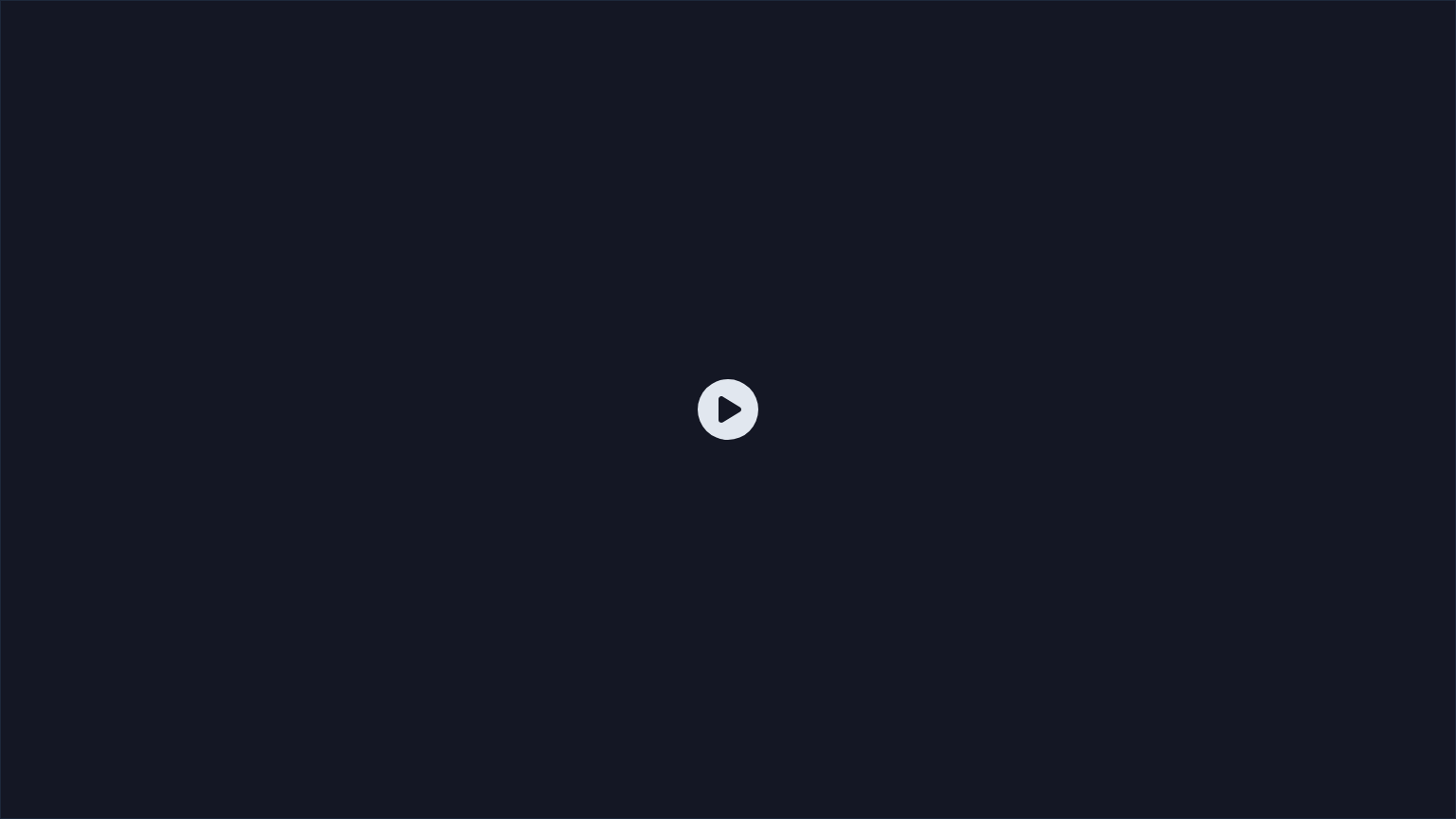 click 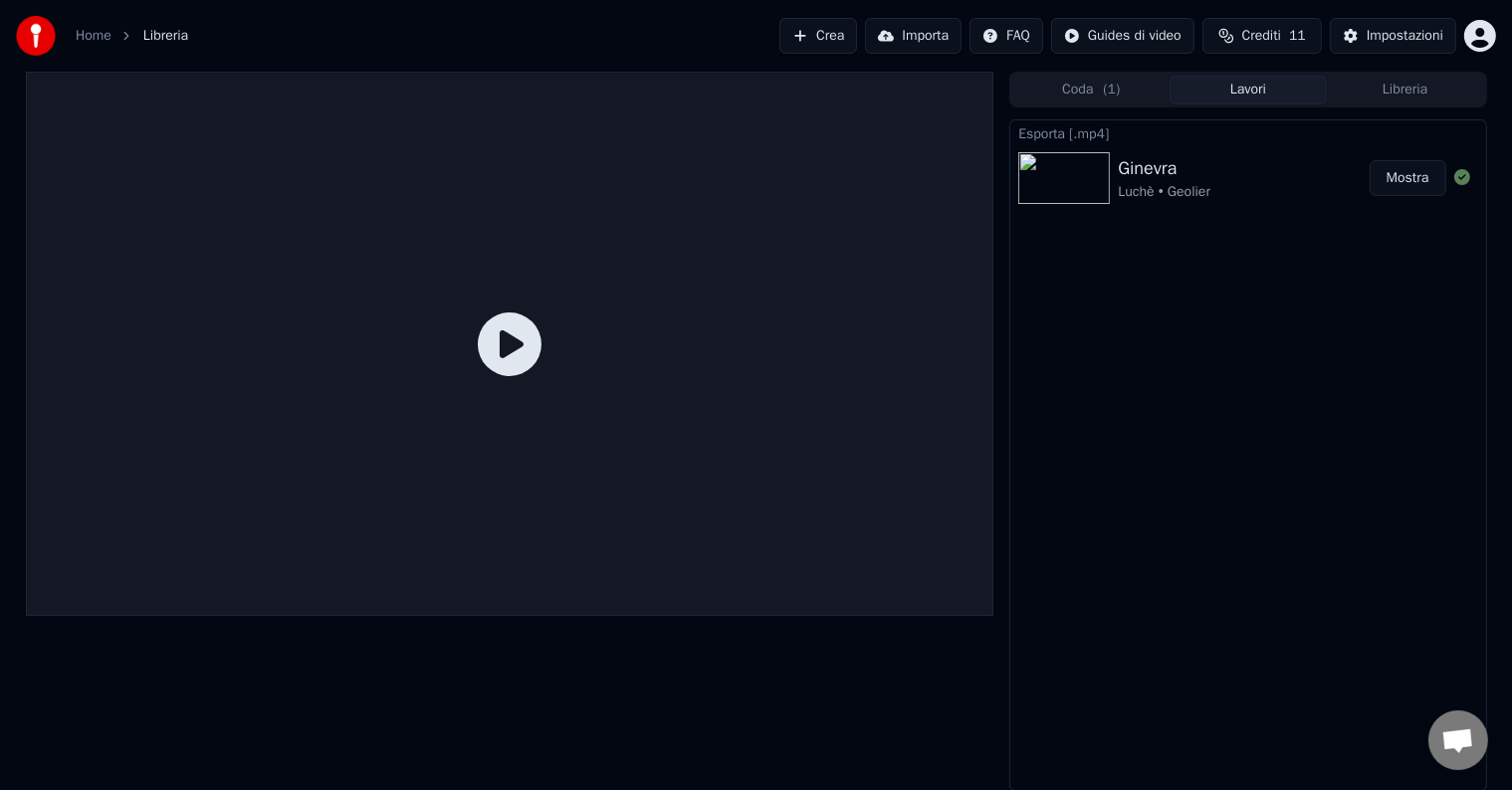 click on "Mostra" at bounding box center [1407, 178] 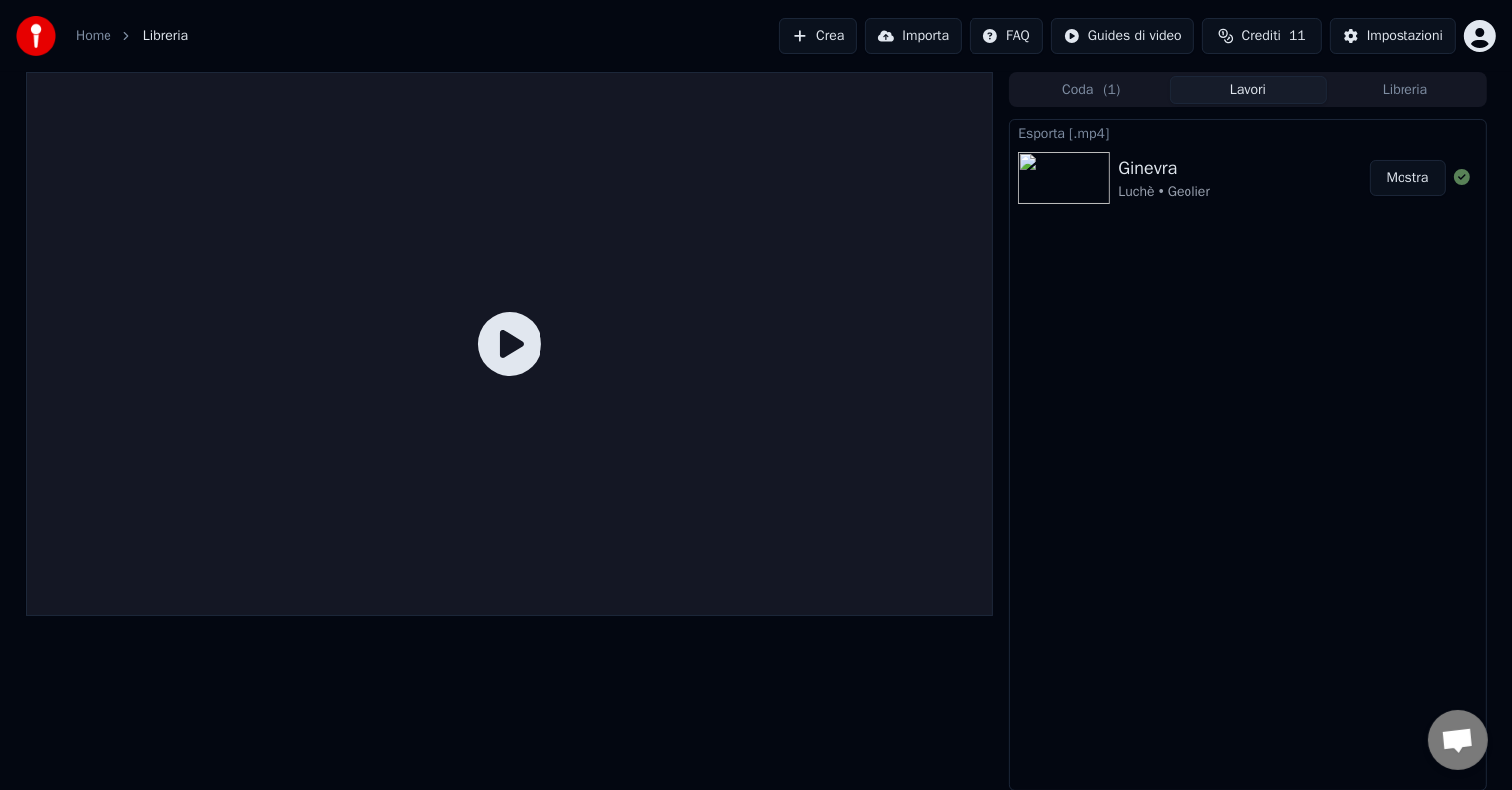 click 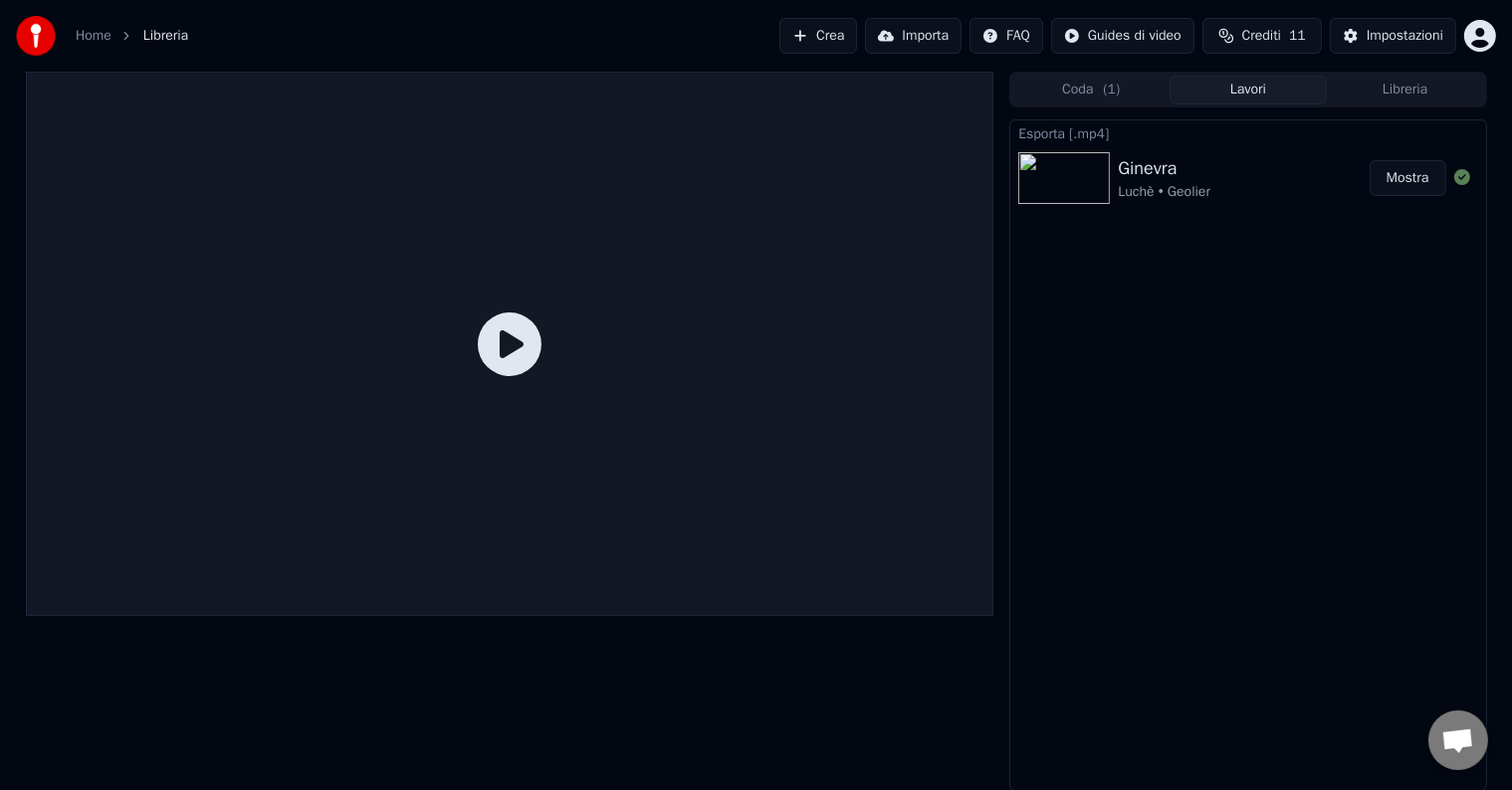 click on "Home Libreria Crea Importa FAQ Guides di video Crediti 11 Impostazioni" at bounding box center [756, 36] 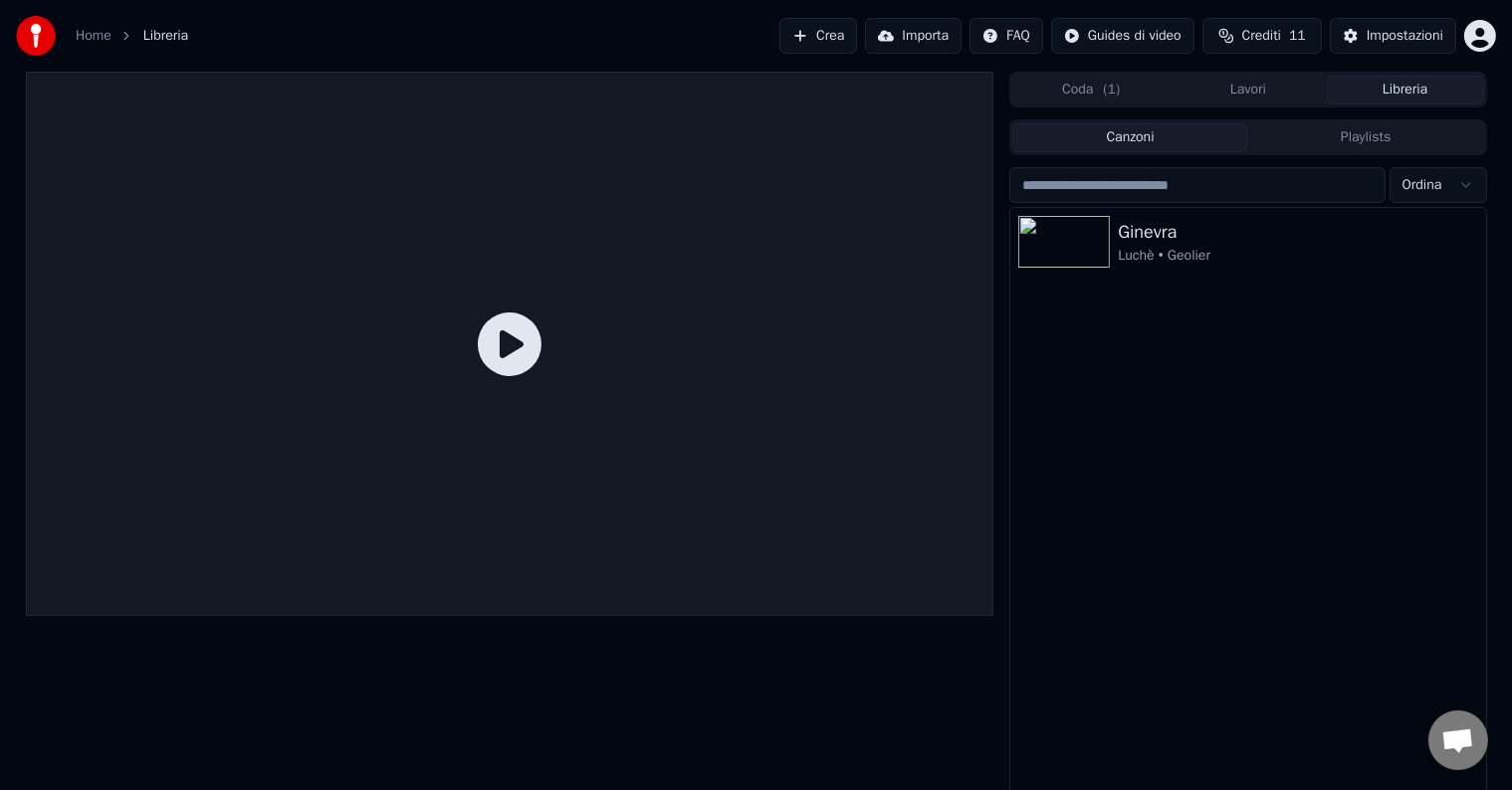 click on "Coda ( 1 ) Lavori Libreria Canzoni Playlists Ordina Ginevra Luchè • Geolier" at bounding box center [1247, 436] 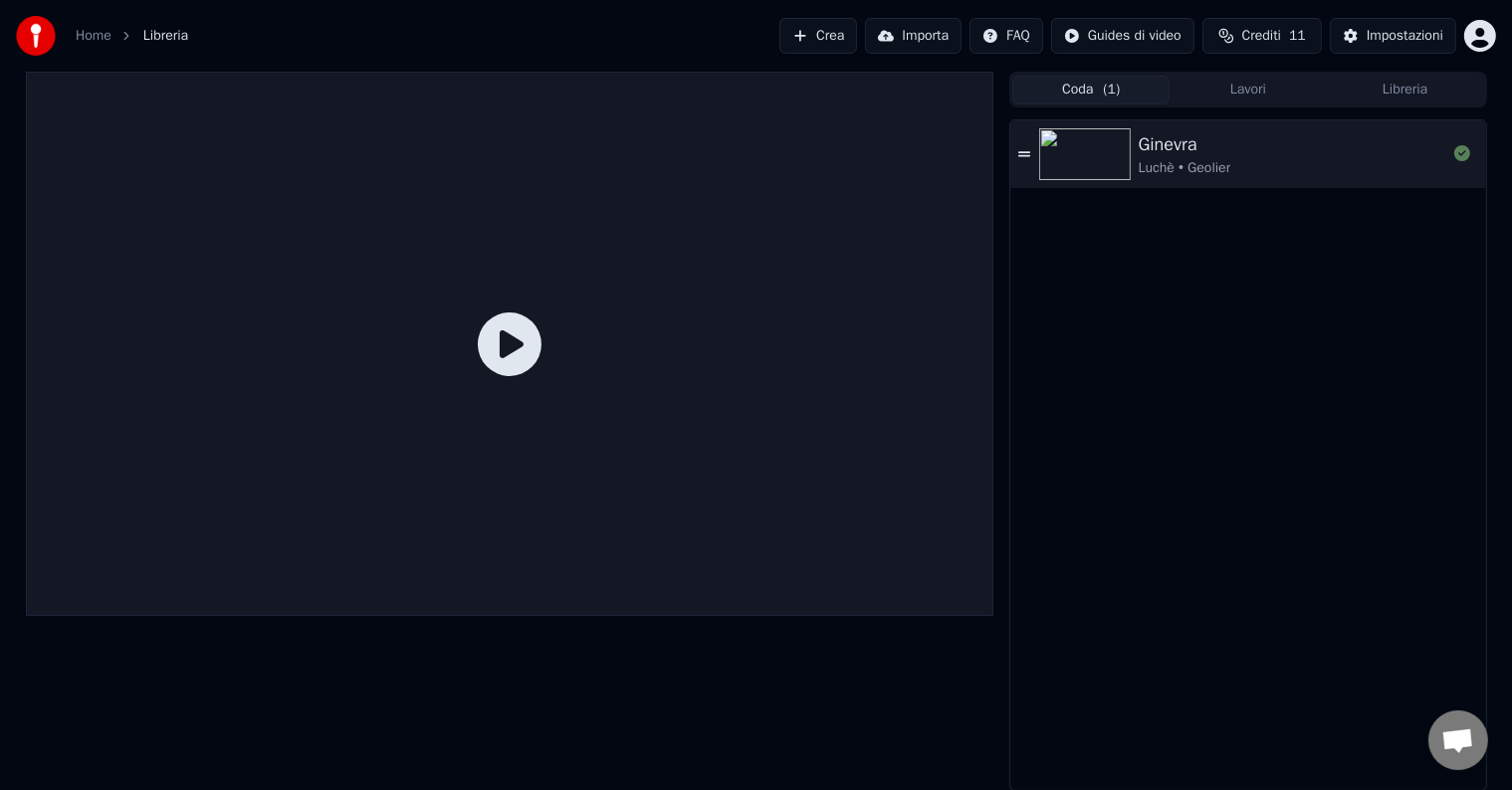 click on "Home Libreria" at bounding box center [102, 36] 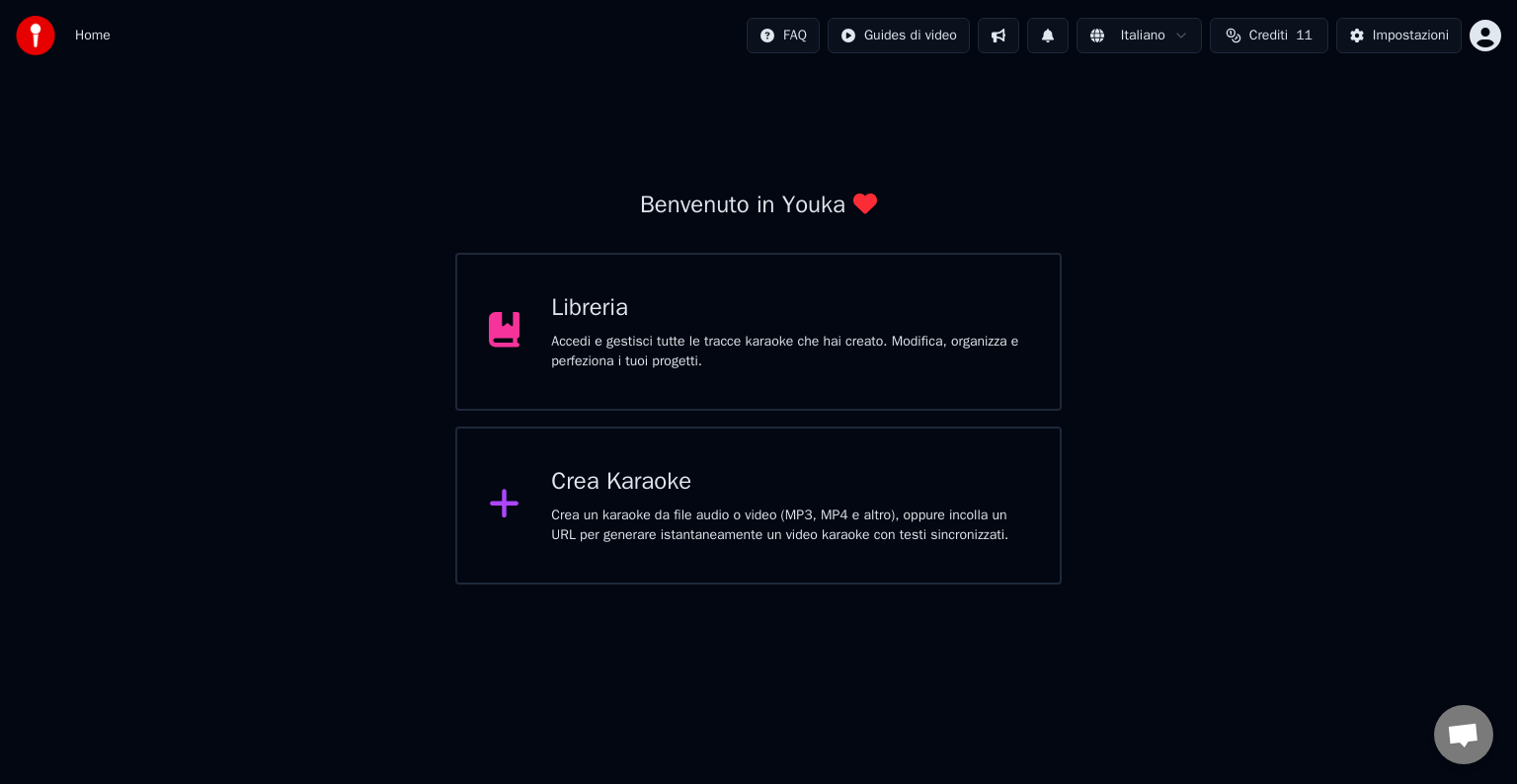 click on "Accedi e gestisci tutte le tracce karaoke che hai creato. Modifica, organizza e perfeziona i tuoi progetti." at bounding box center [789, 352] 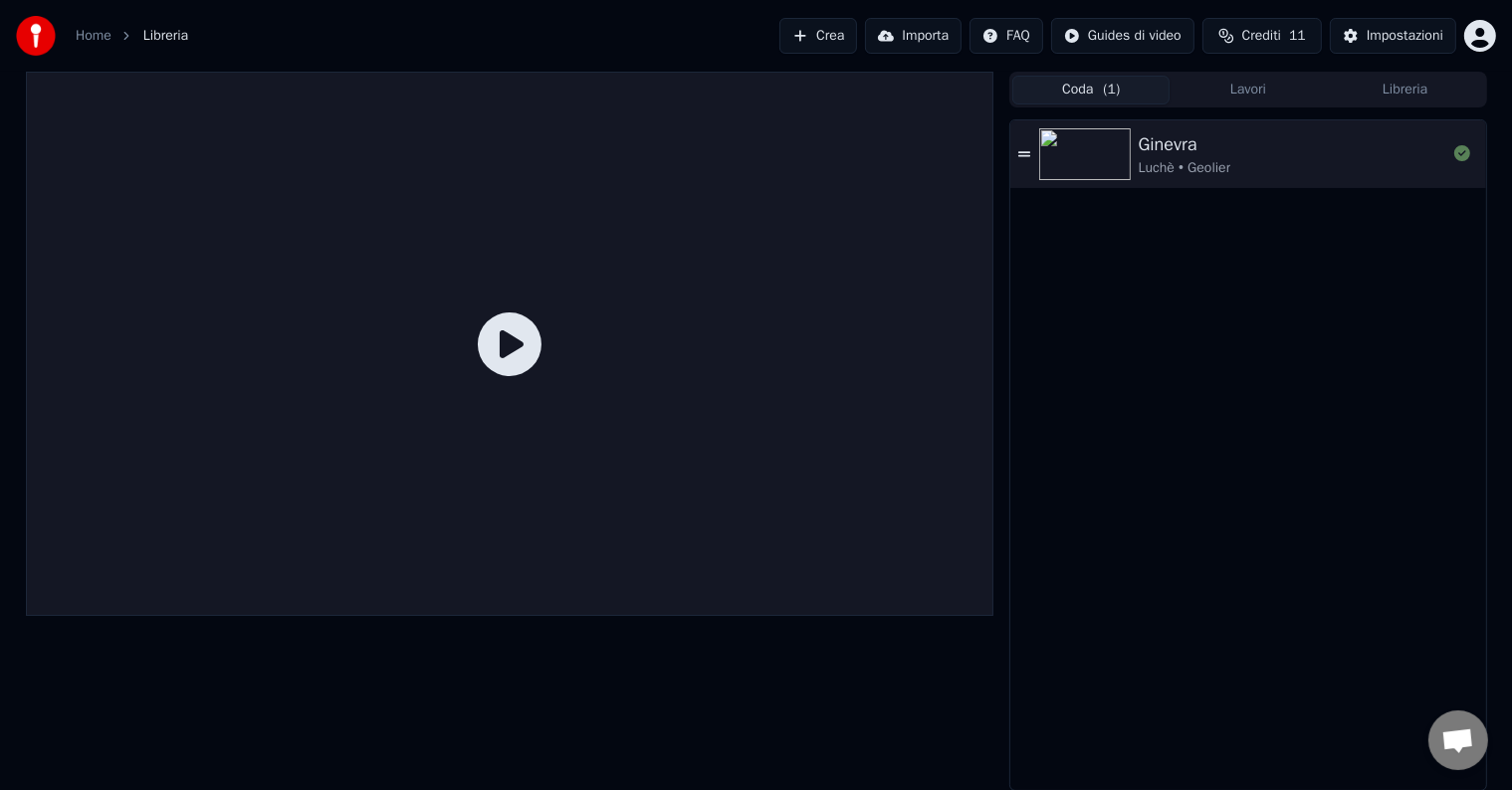 click 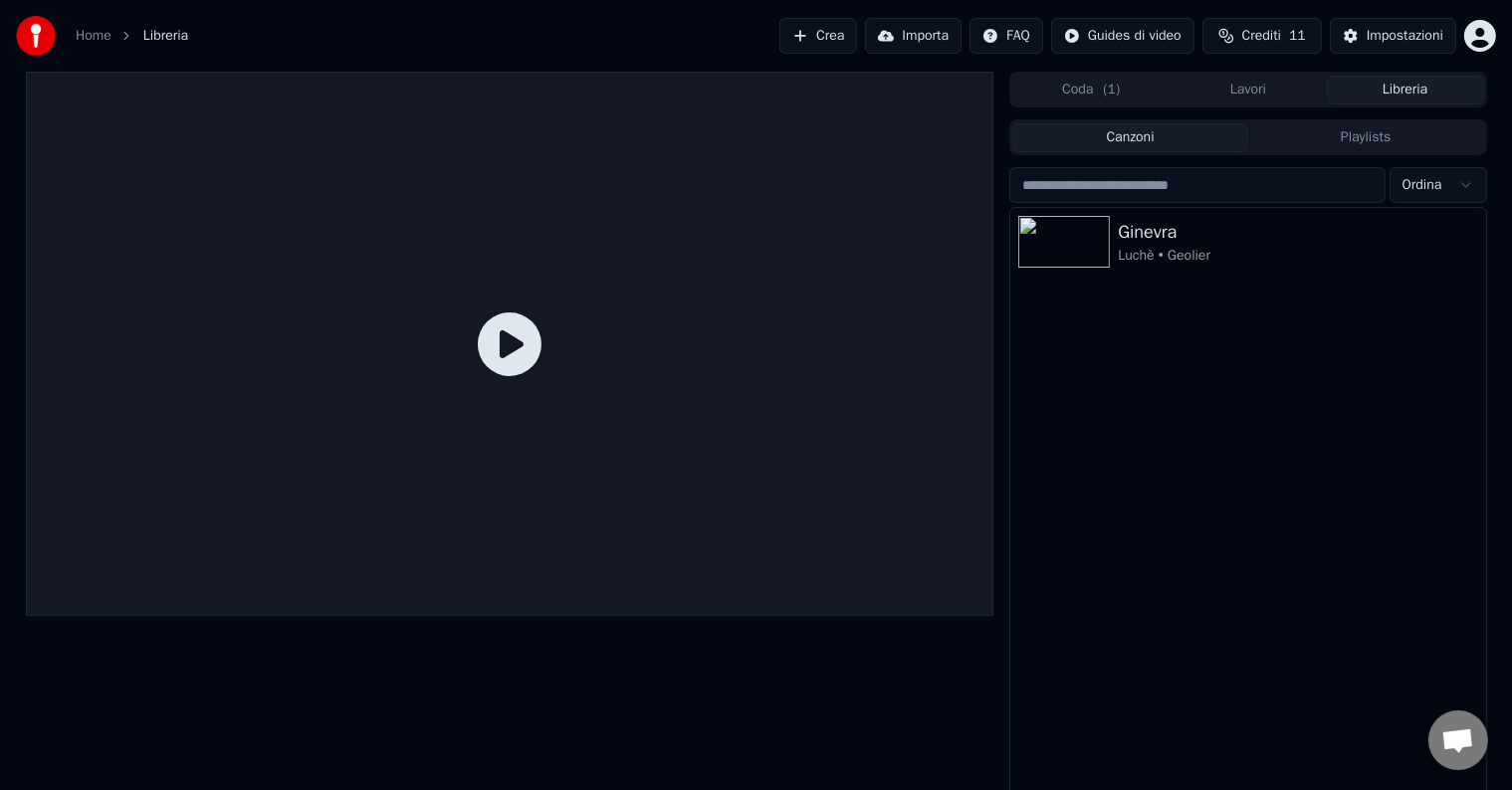 click on "Libreria" at bounding box center [1405, 90] 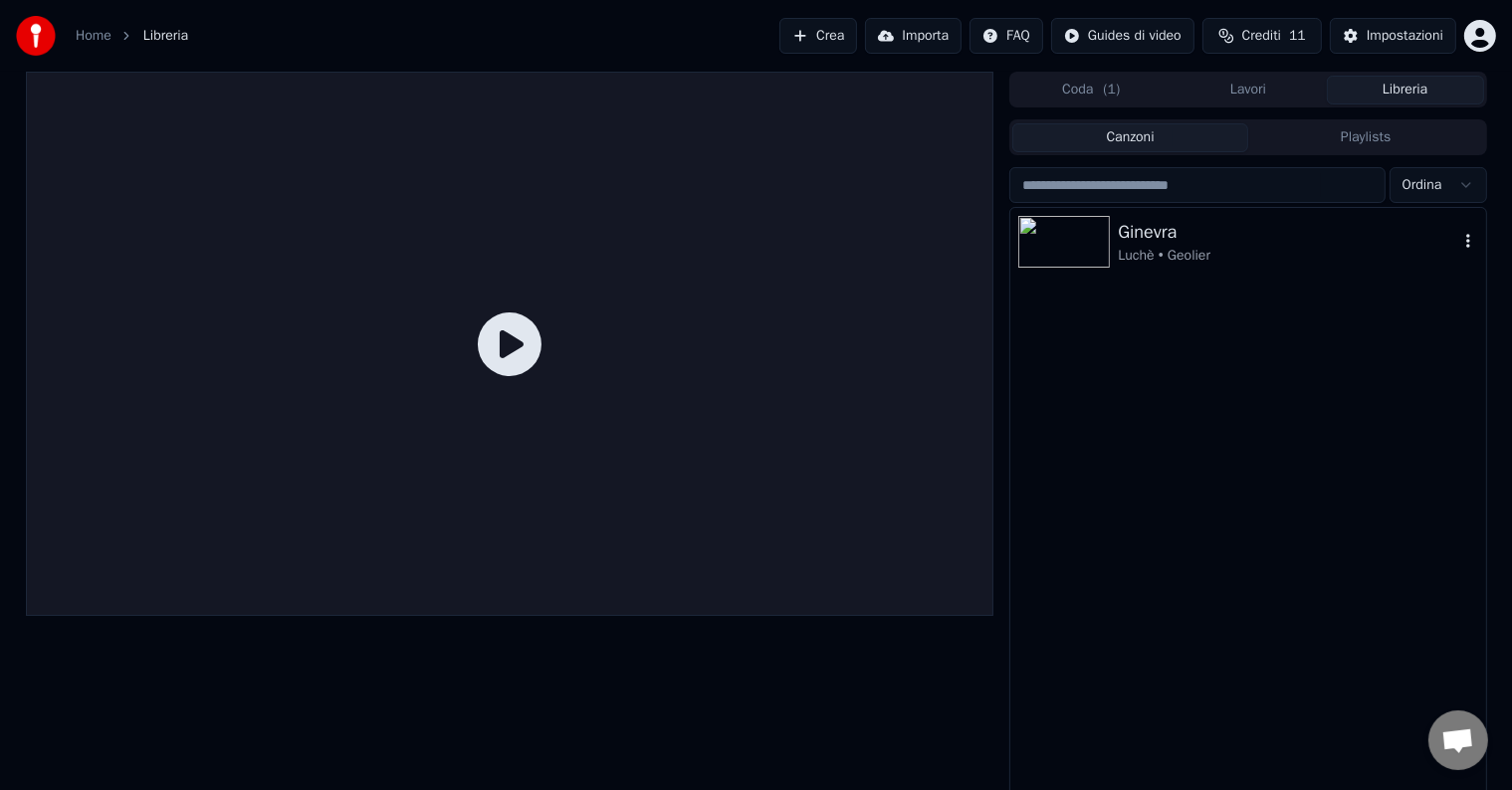 click on "Luchè • Geolier" at bounding box center [1287, 256] 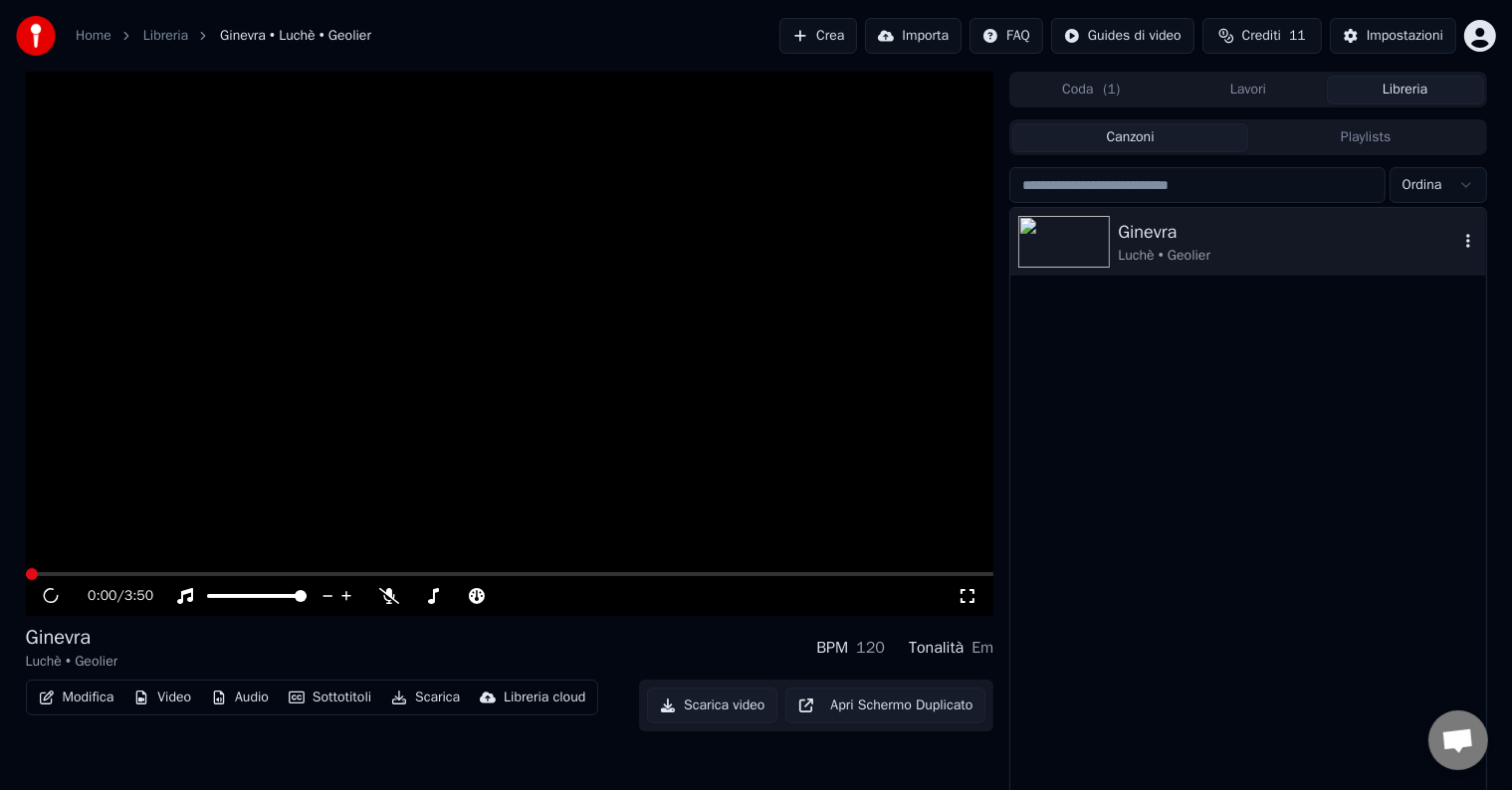 click on "Luchè • Geolier" at bounding box center [1287, 256] 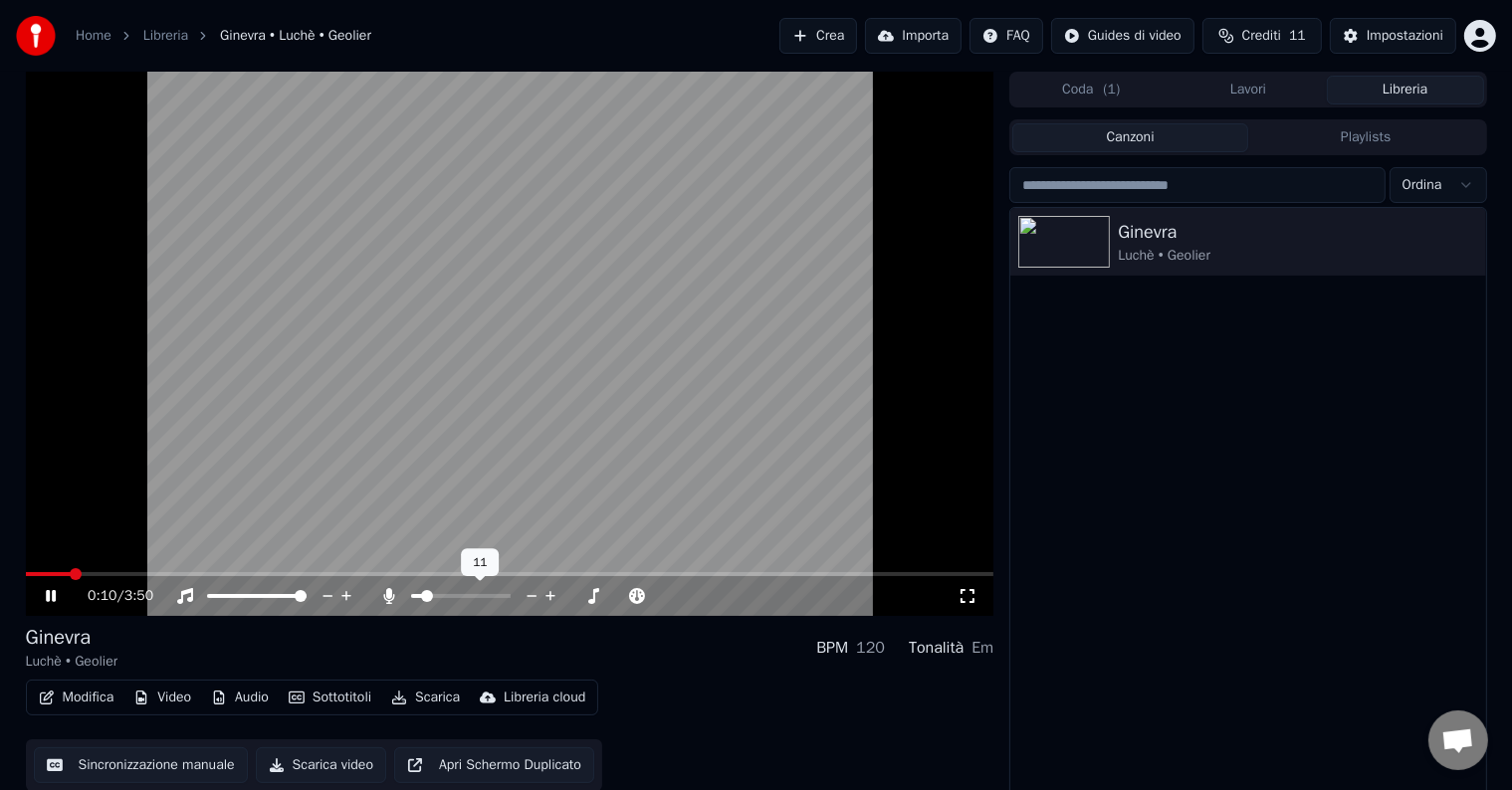click at bounding box center (427, 596) 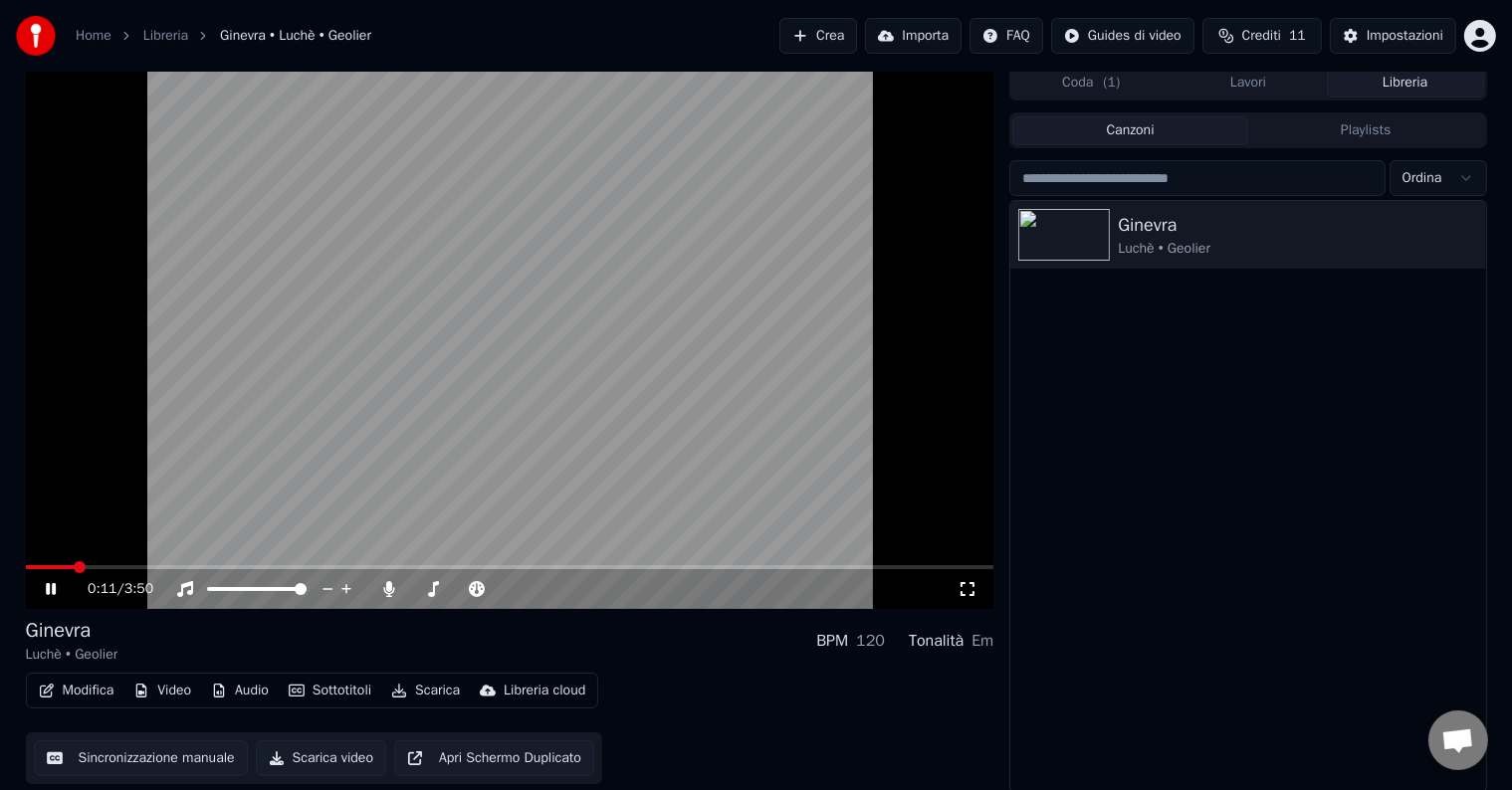 scroll, scrollTop: 9, scrollLeft: 0, axis: vertical 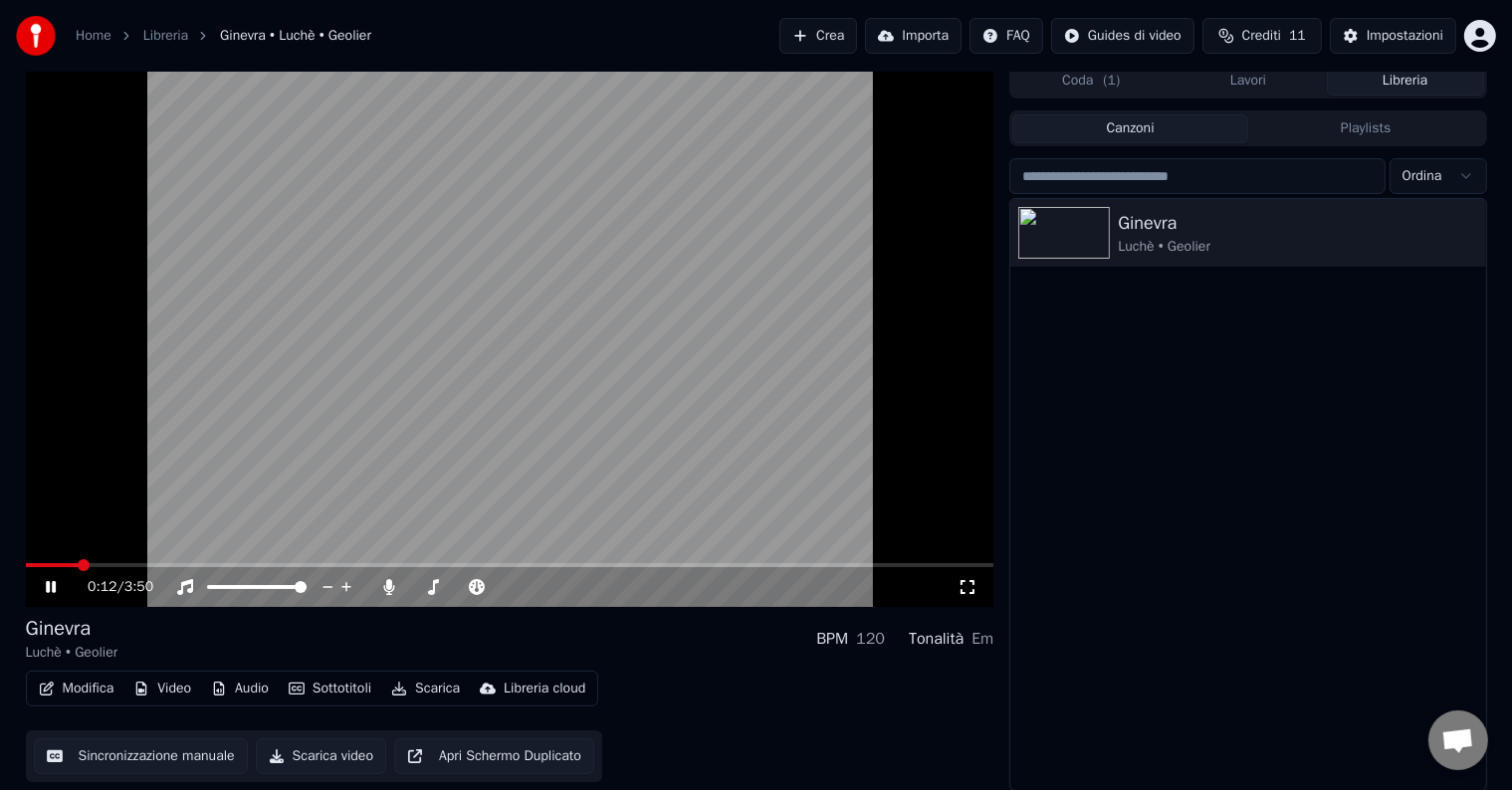 click 